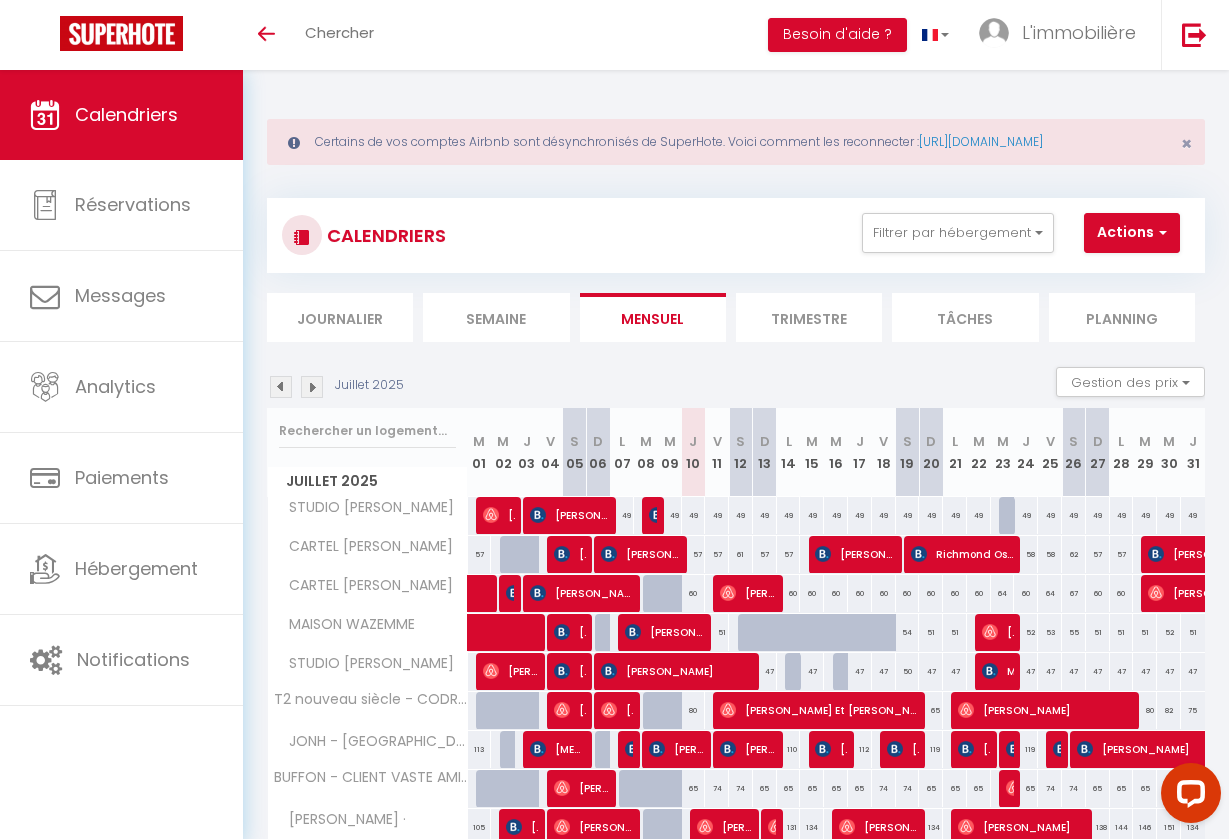 scroll, scrollTop: 0, scrollLeft: 0, axis: both 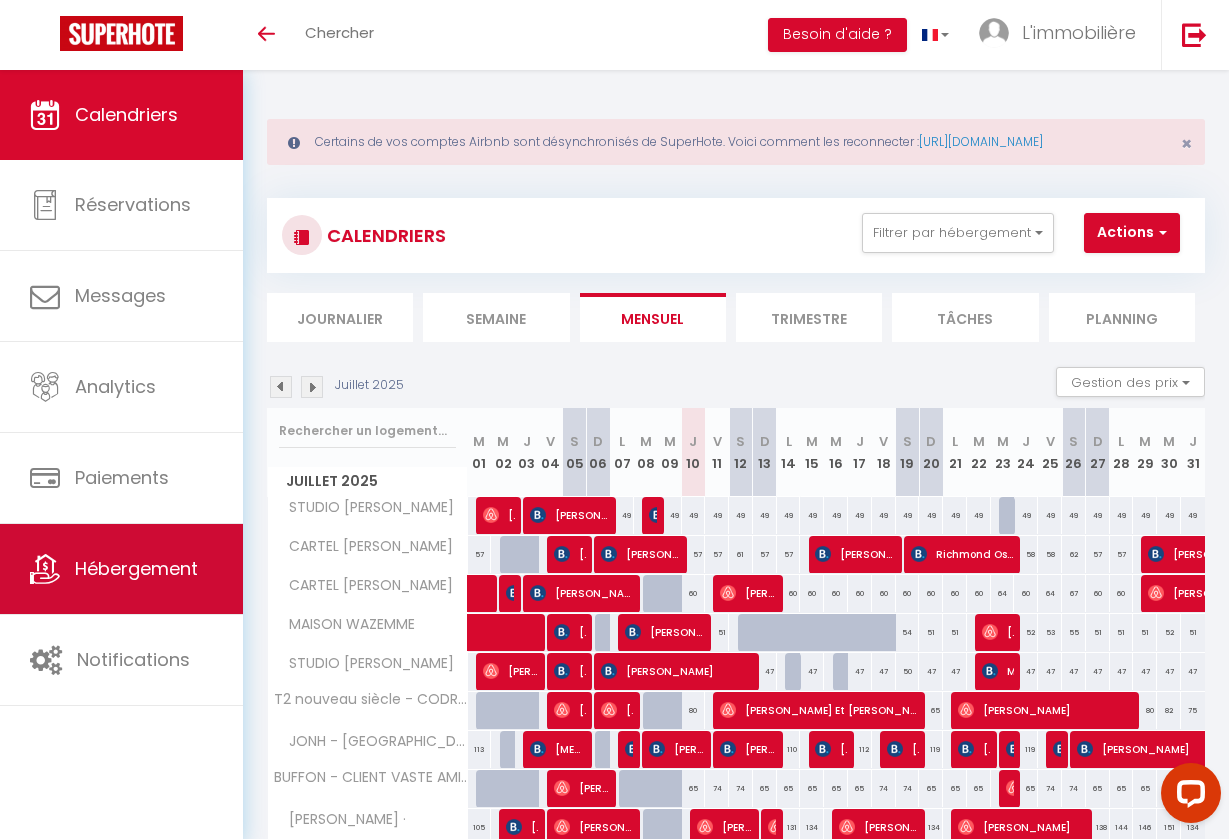 click on "Hébergement" at bounding box center (121, 569) 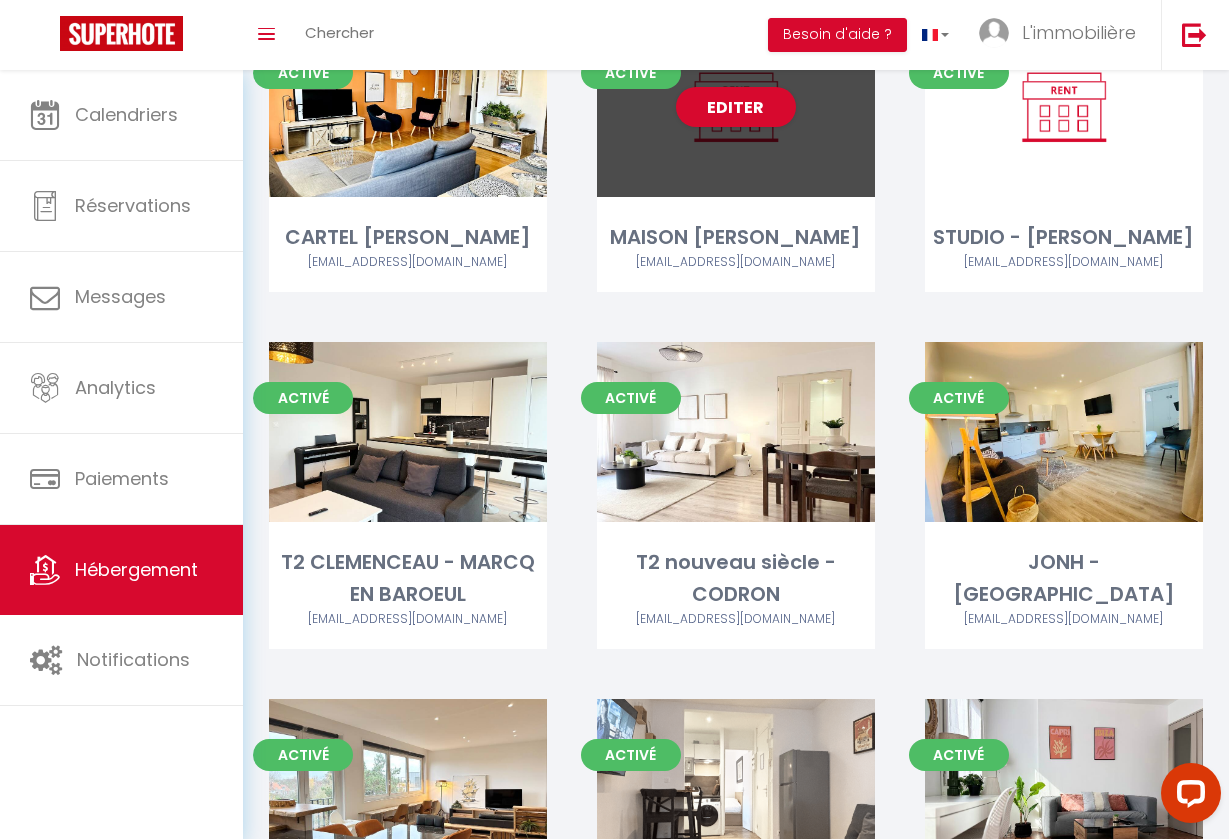 scroll, scrollTop: 3042, scrollLeft: 0, axis: vertical 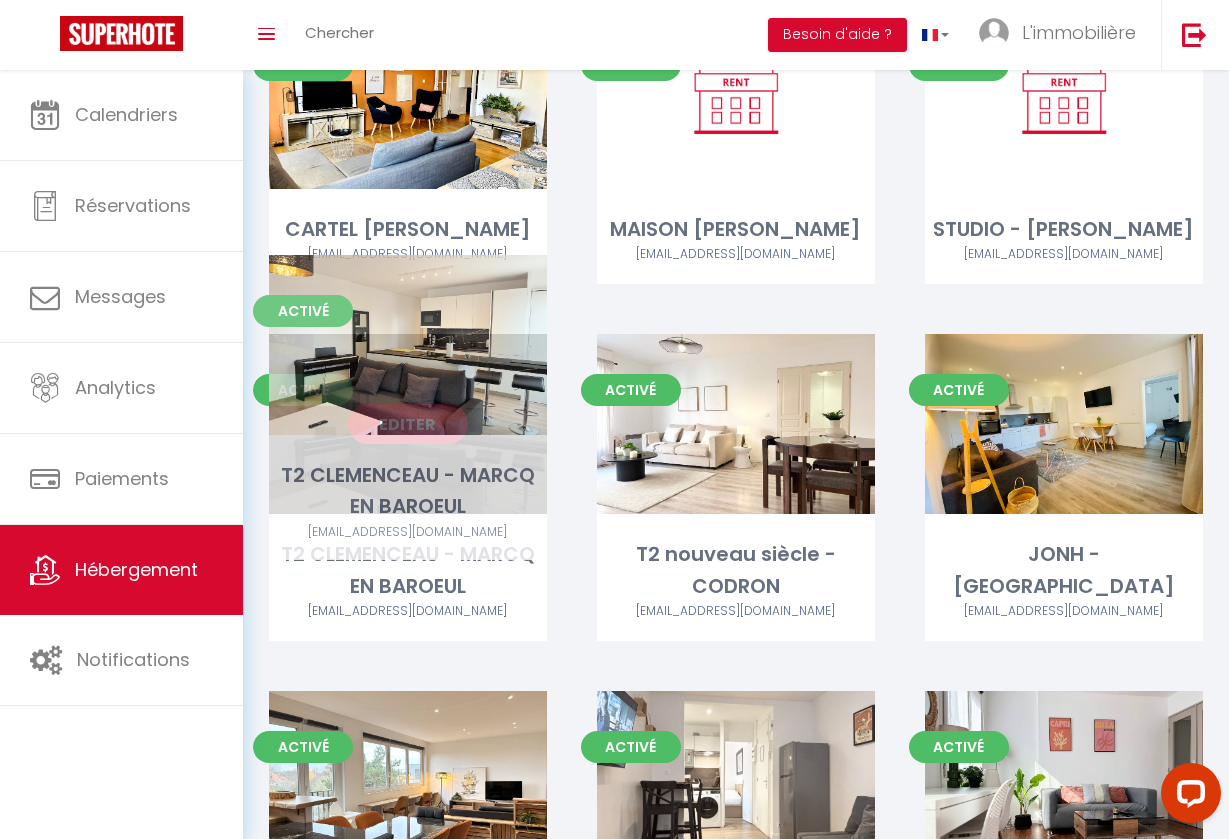 click on "Editer" at bounding box center [408, 424] 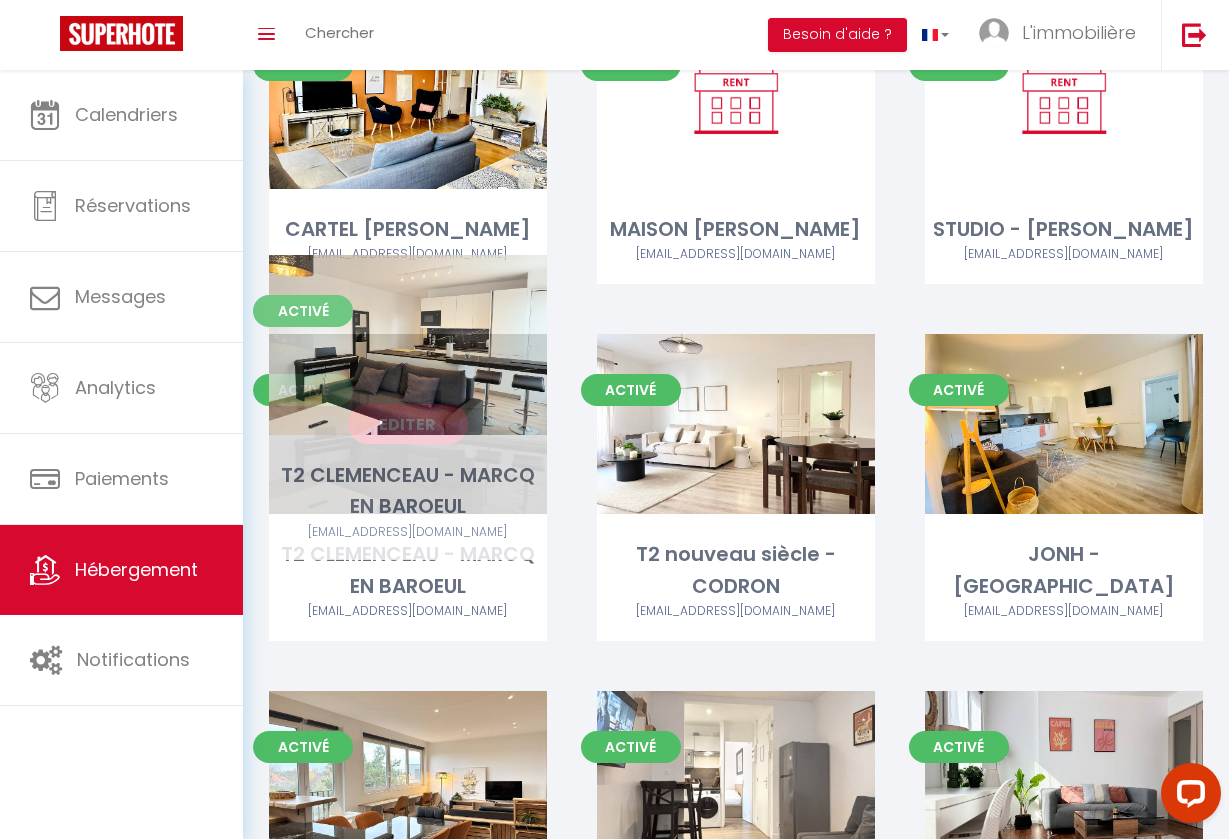 click on "Editer" at bounding box center [408, 424] 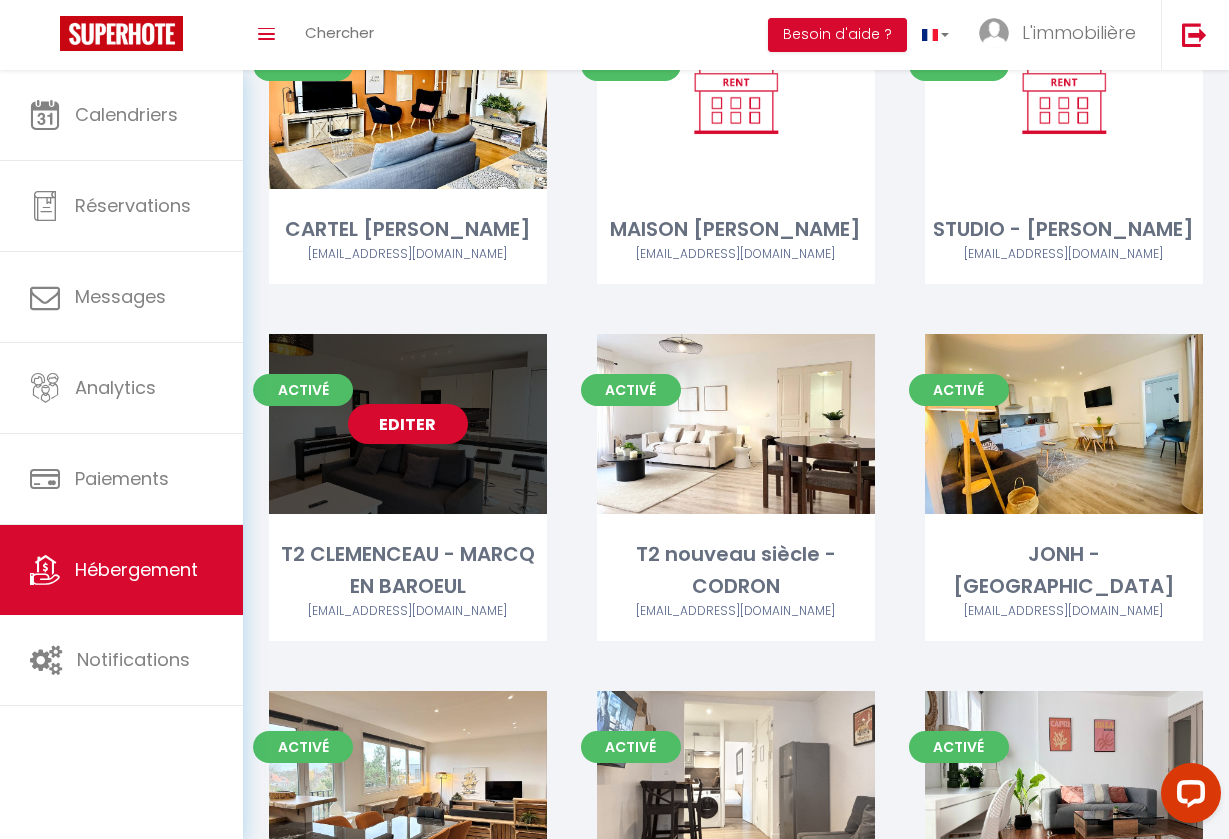 click on "Editer" at bounding box center [408, 424] 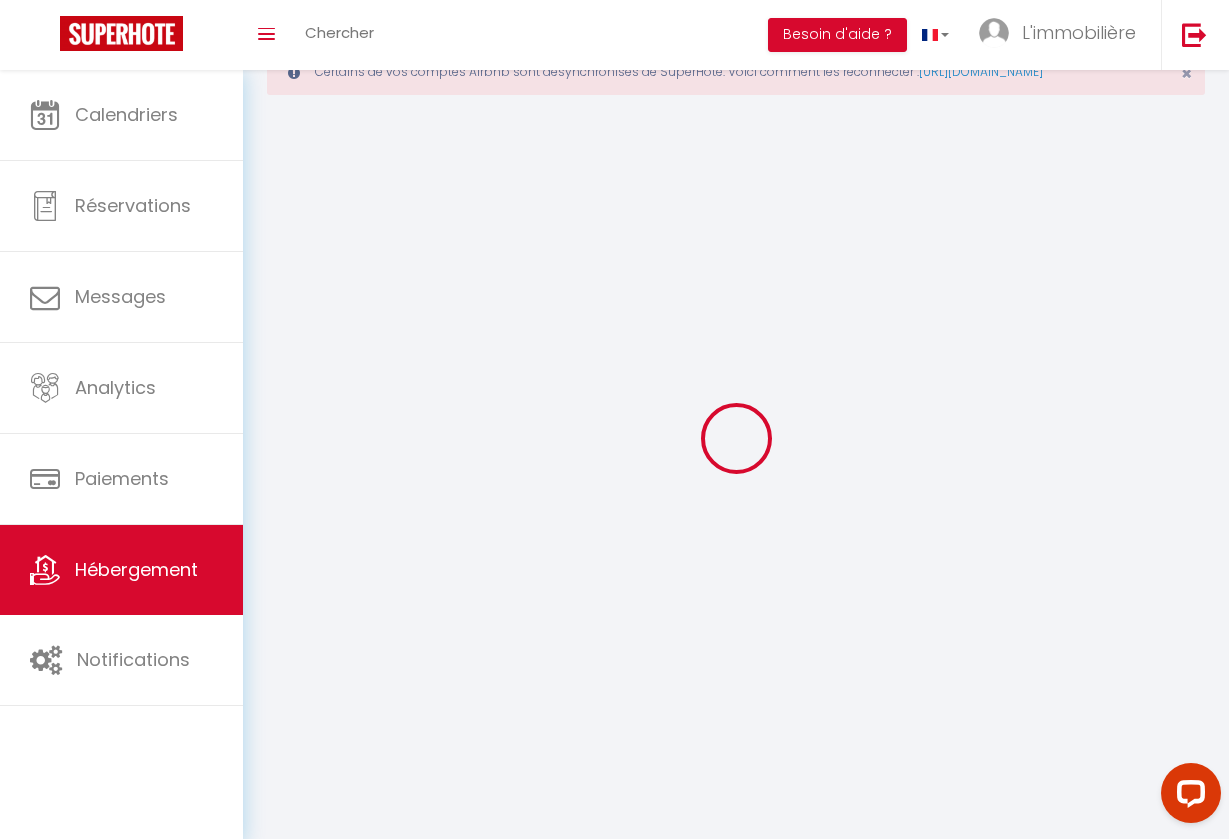 scroll, scrollTop: 0, scrollLeft: 0, axis: both 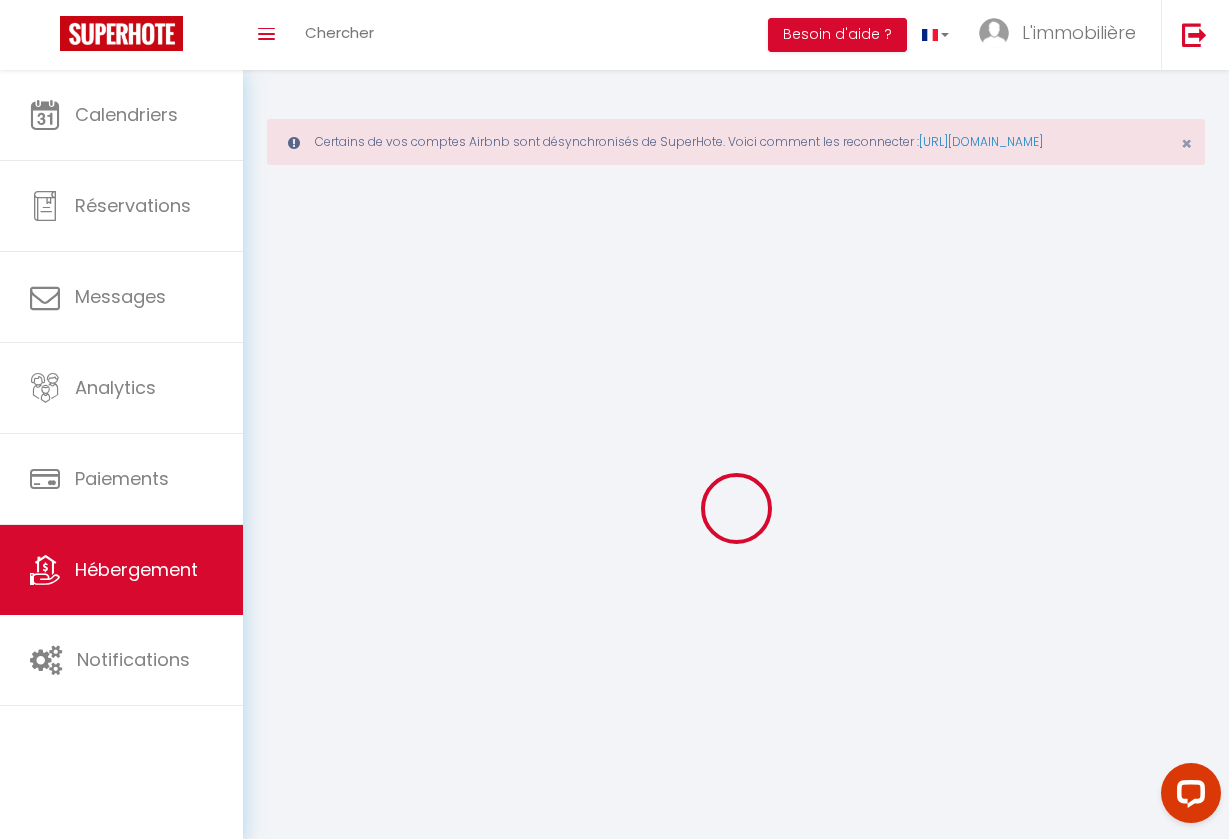 select 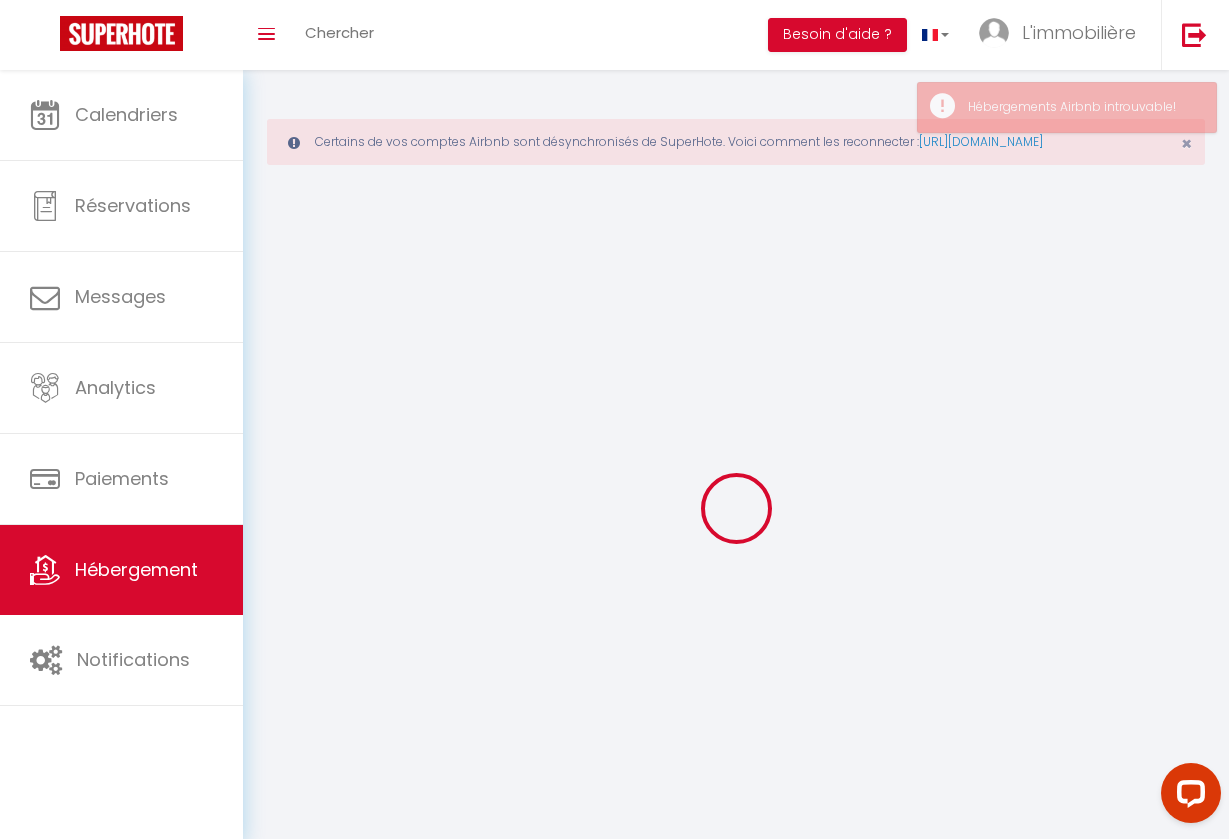 select 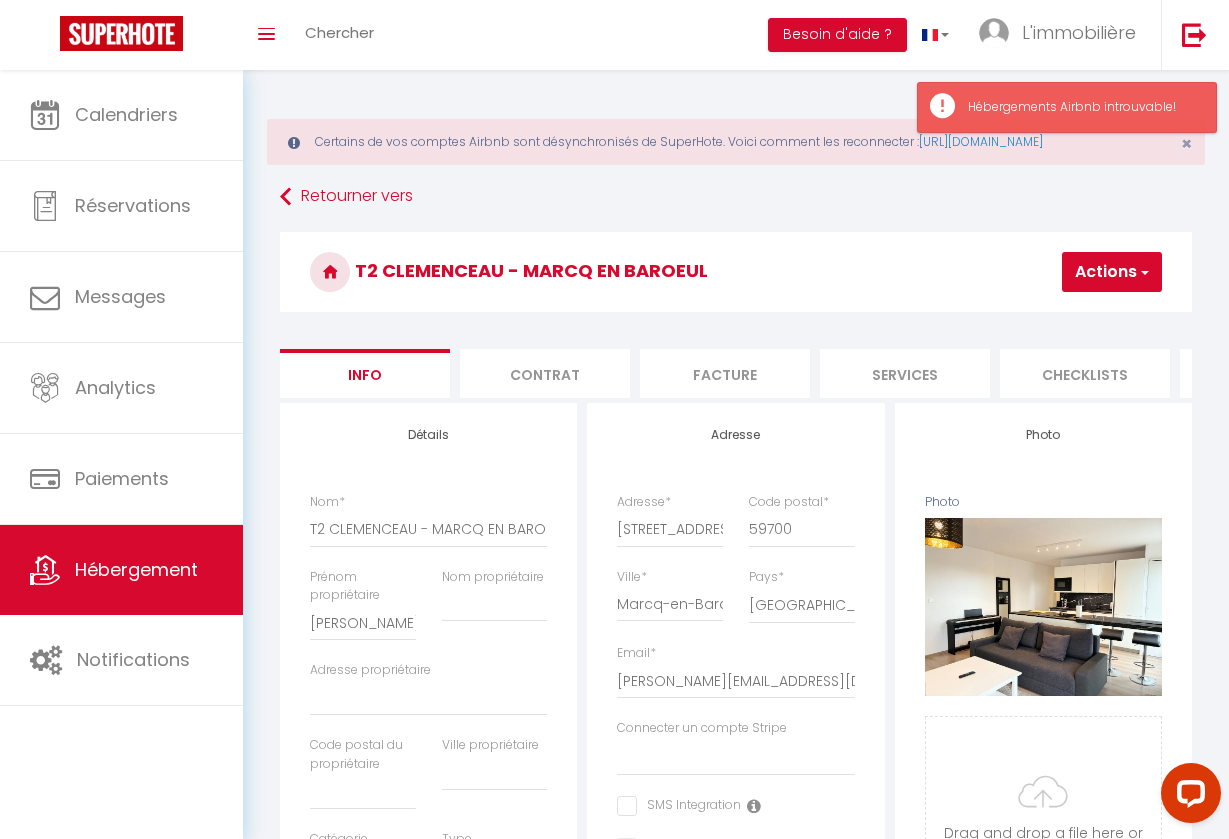 select 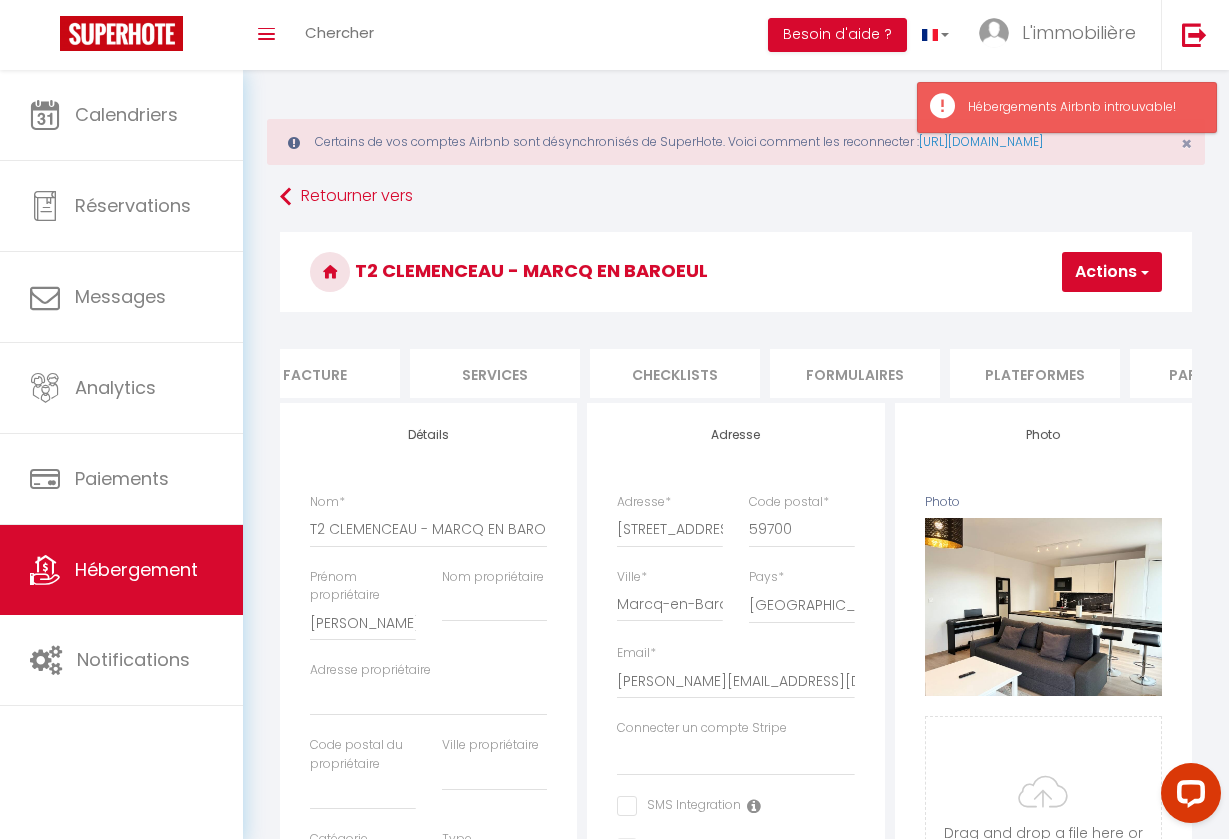 scroll, scrollTop: 0, scrollLeft: 412, axis: horizontal 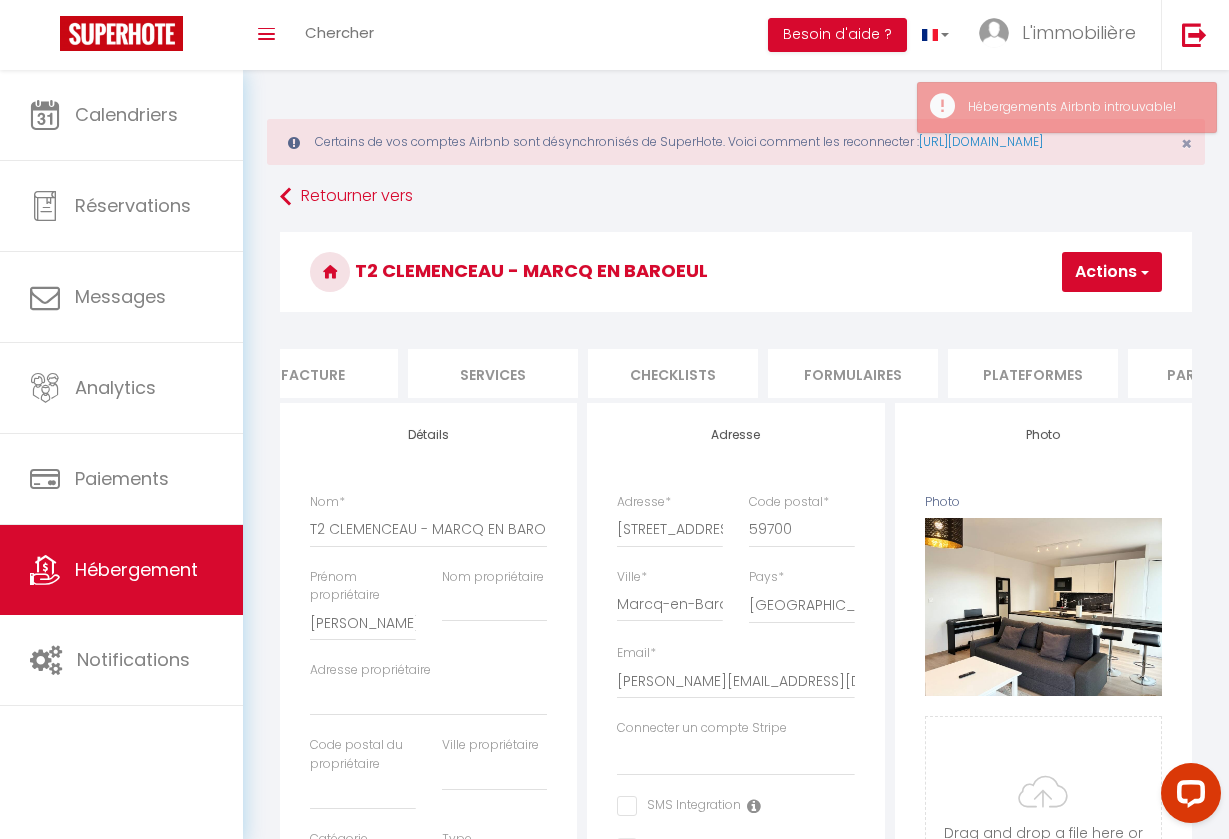 click on "Plateformes" at bounding box center [1033, 373] 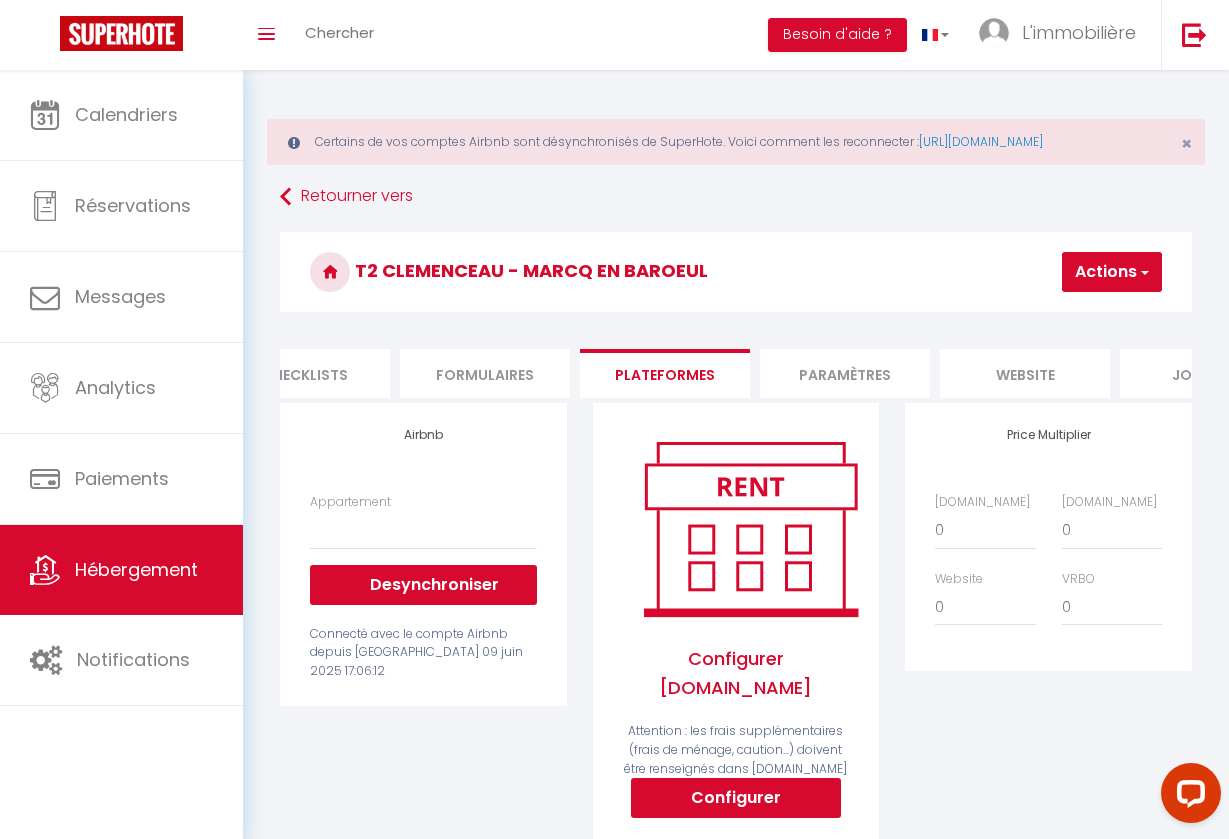 scroll, scrollTop: 0, scrollLeft: 781, axis: horizontal 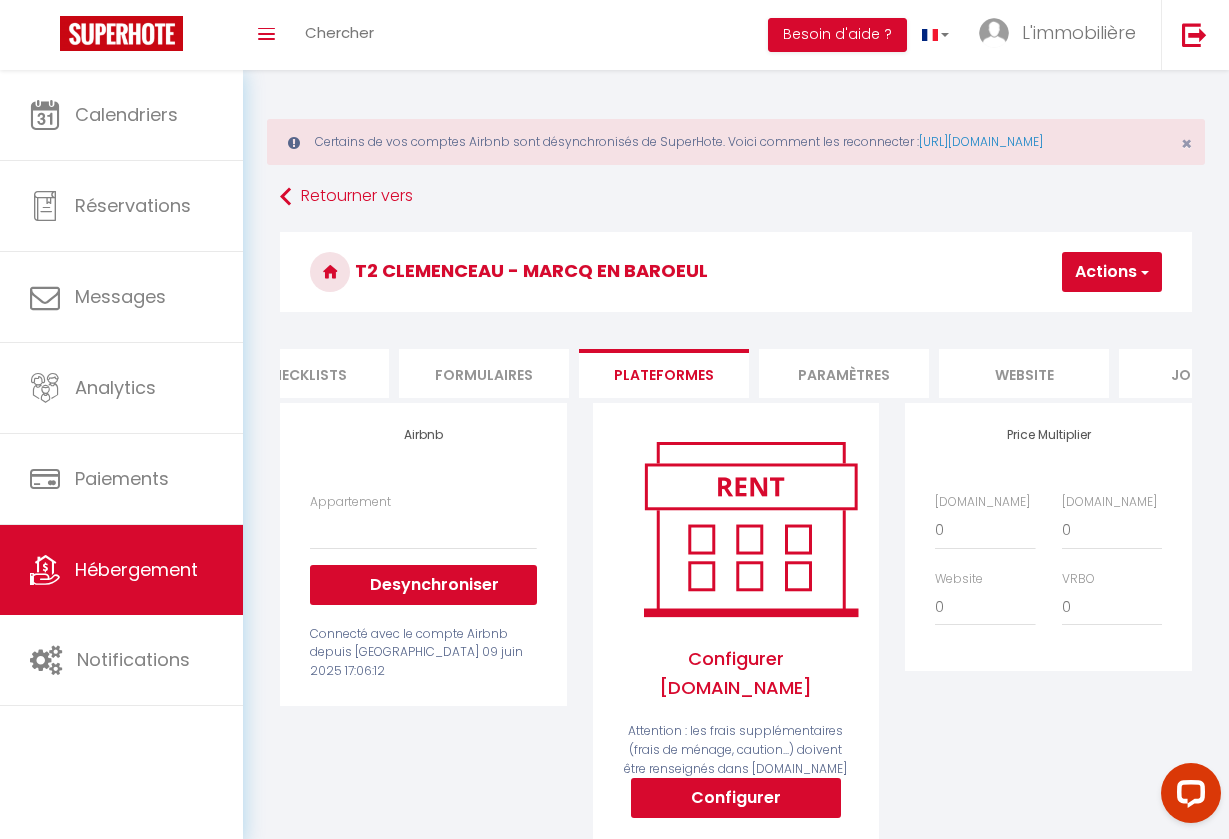 click on "website" at bounding box center (1024, 373) 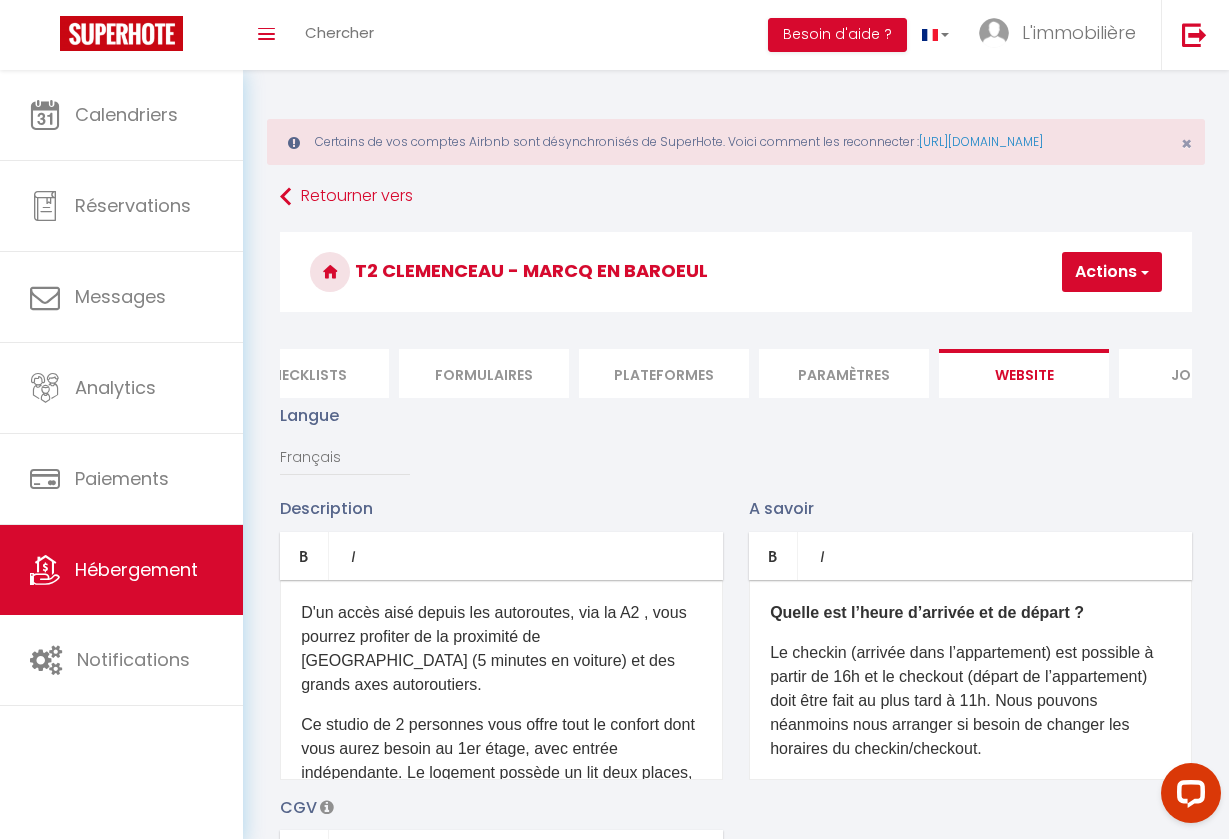 click on "Paramètres" at bounding box center (844, 373) 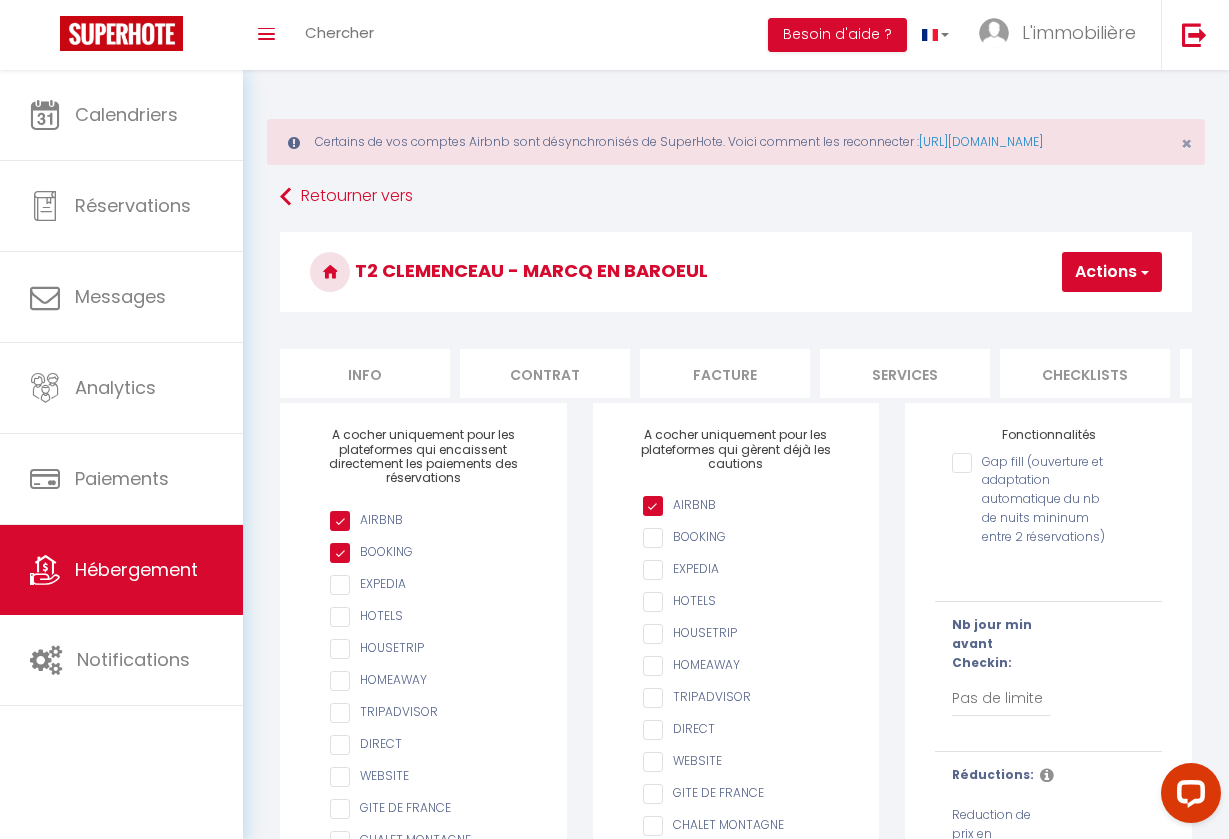 scroll, scrollTop: 0, scrollLeft: 0, axis: both 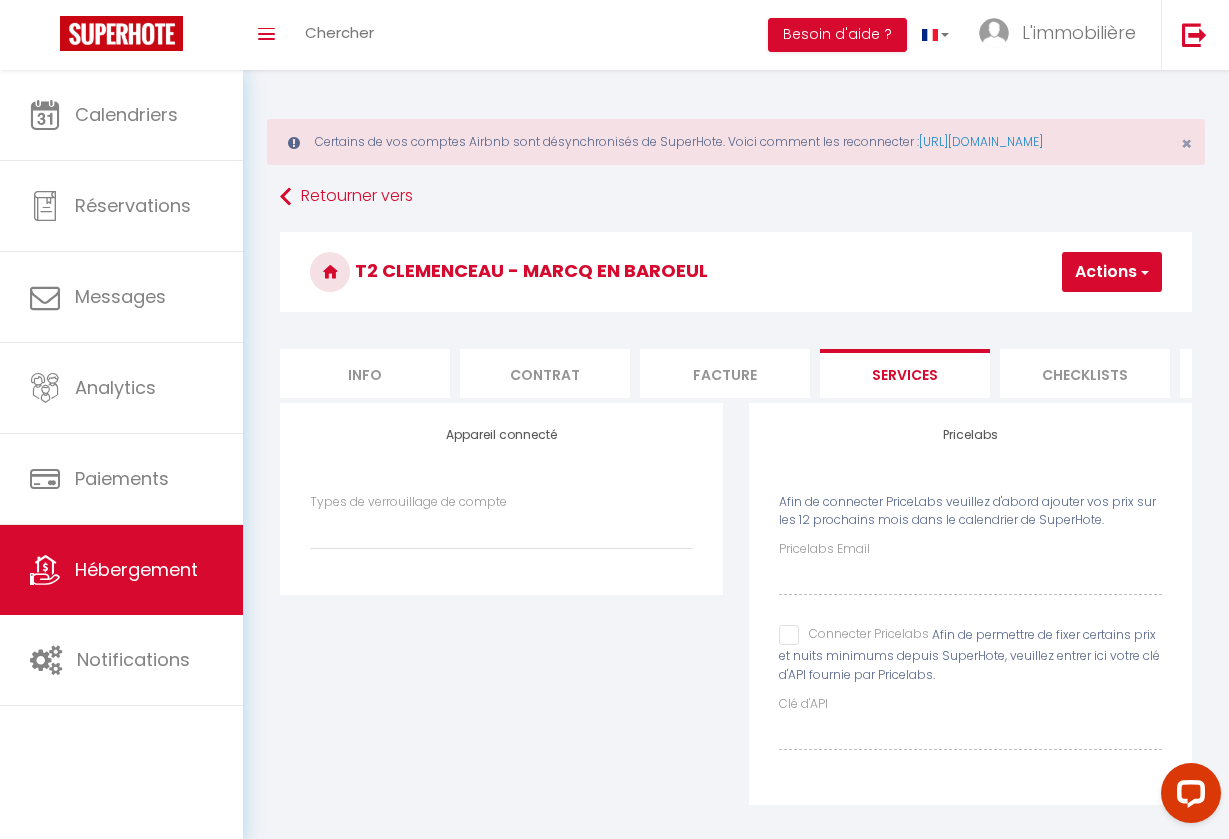 select 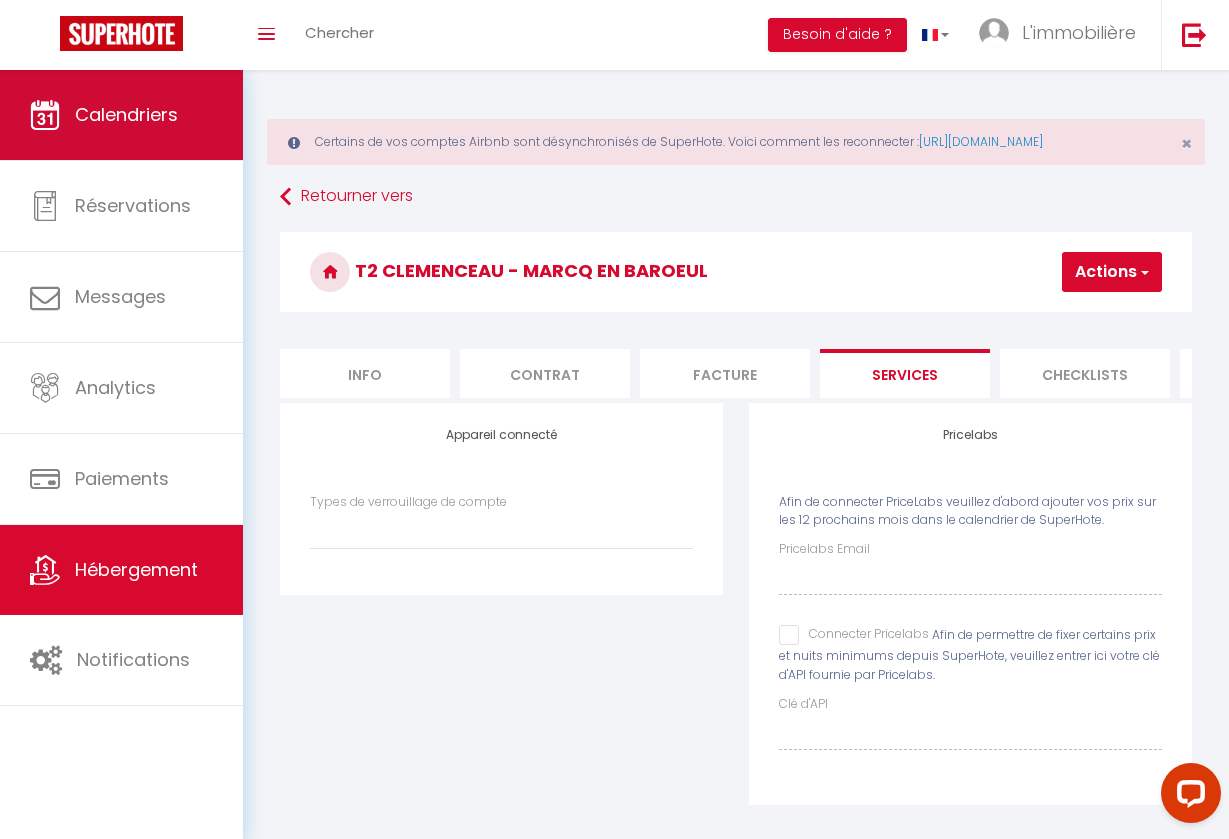 click on "Calendriers" at bounding box center [121, 115] 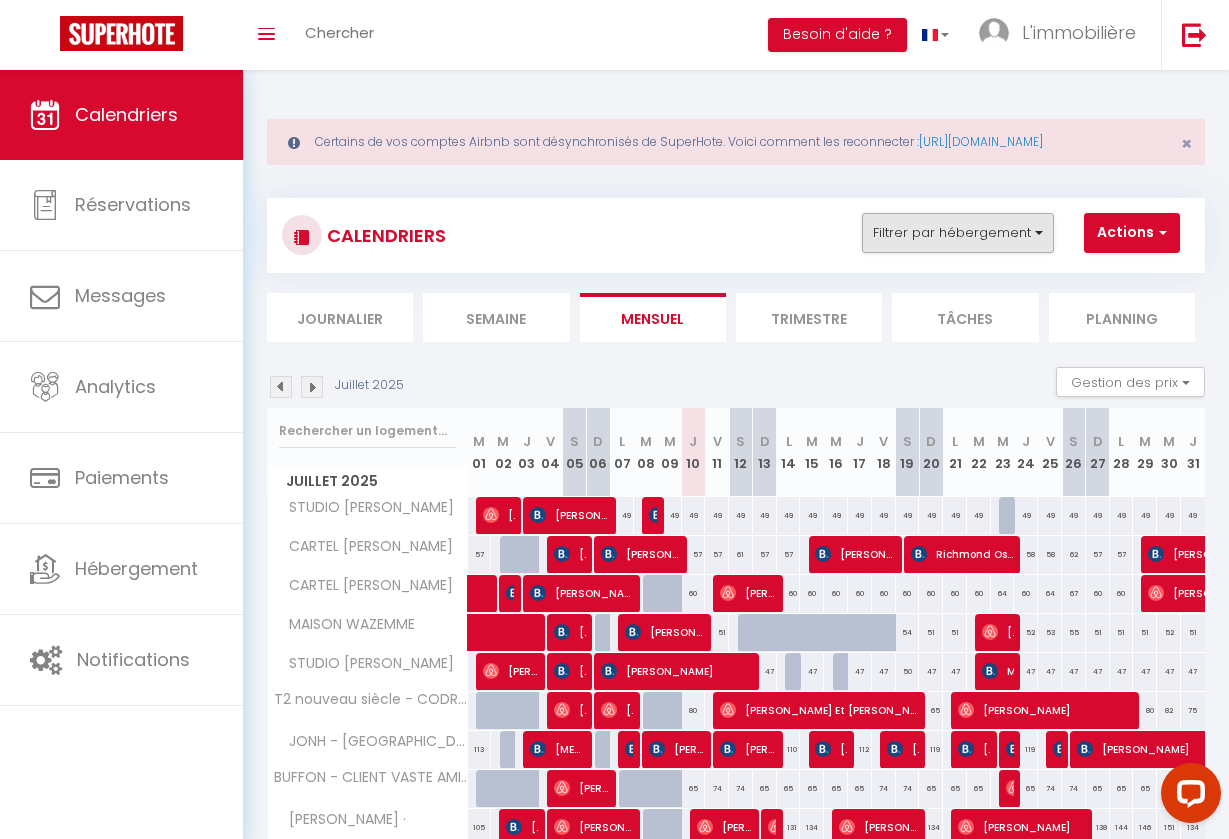 click on "Filtrer par hébergement" at bounding box center [958, 233] 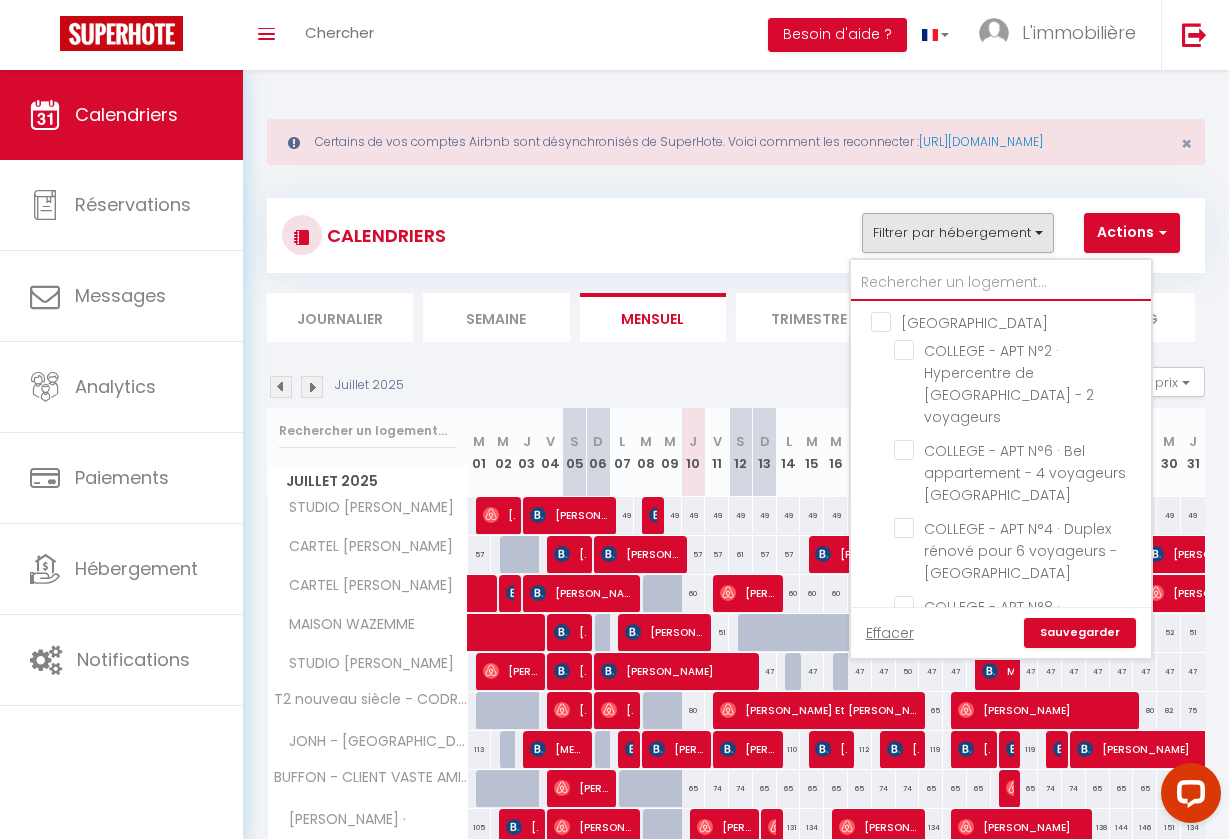 click at bounding box center (1001, 283) 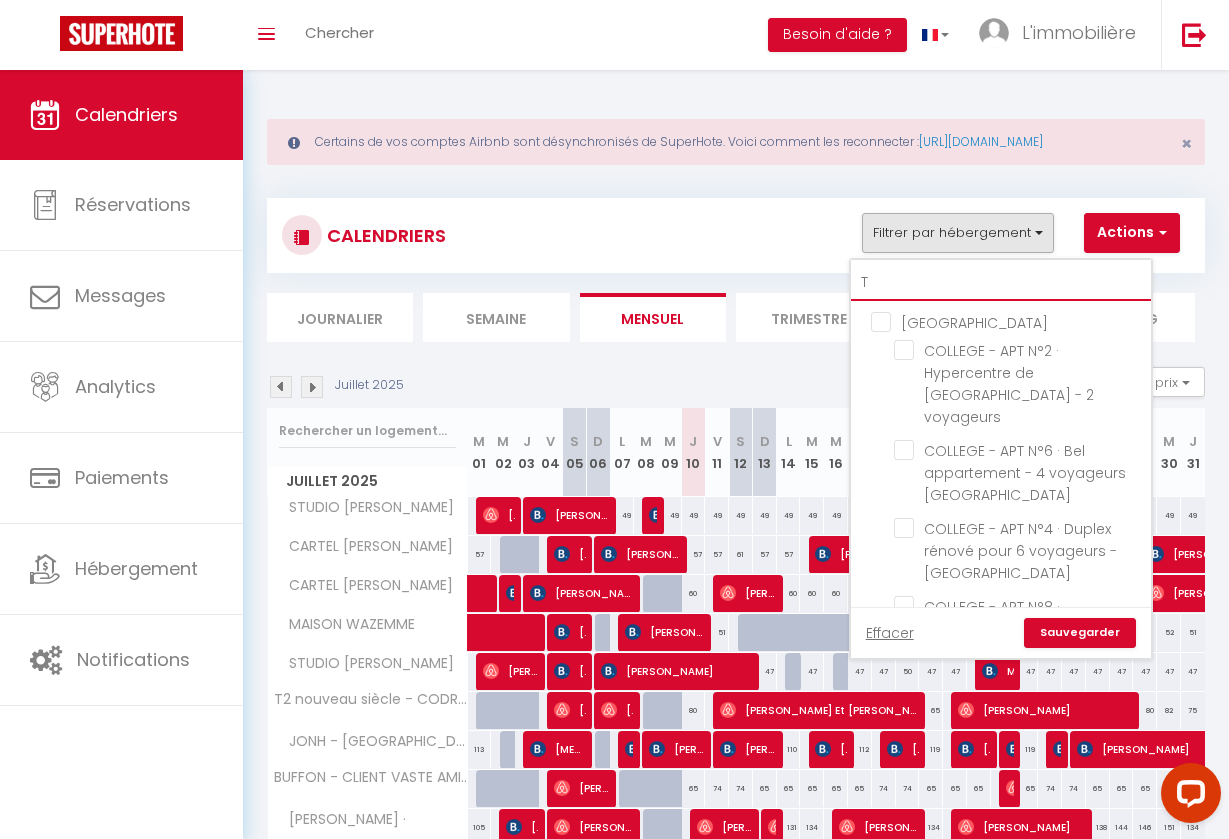 checkbox on "false" 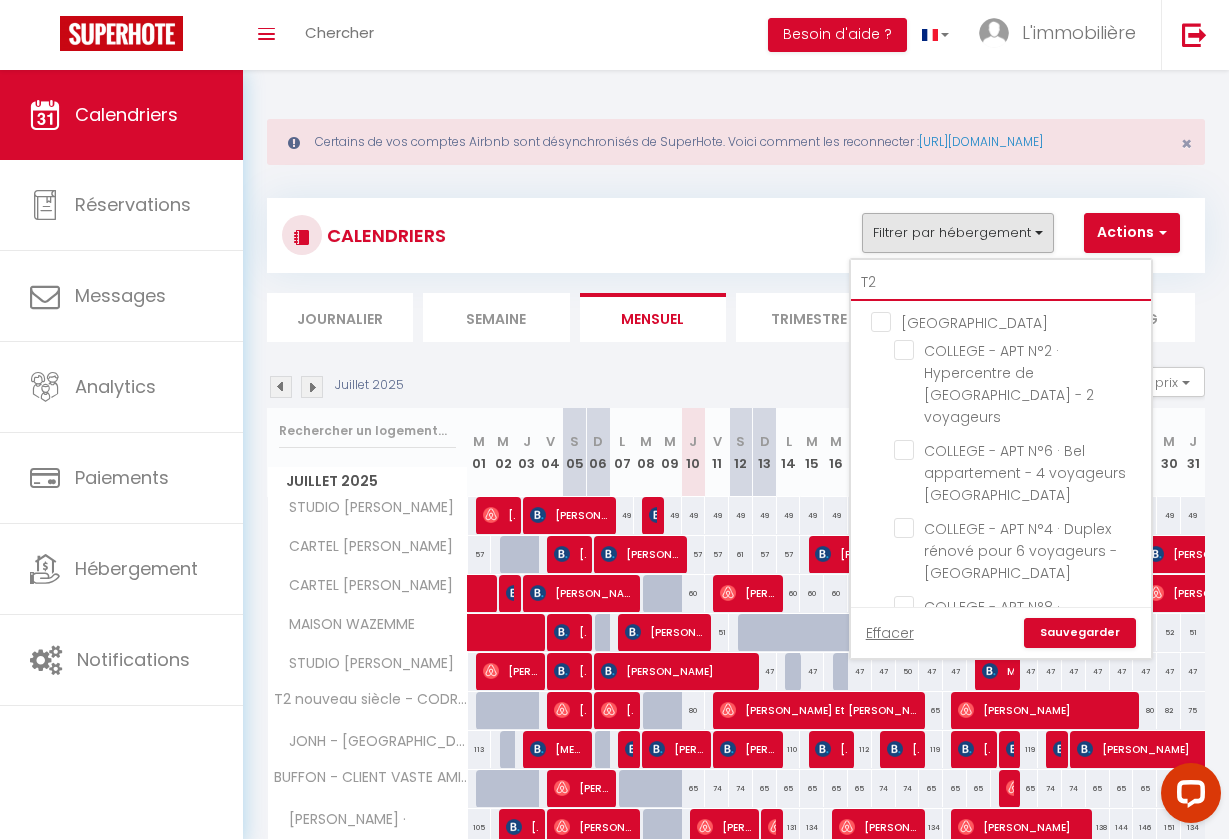 checkbox on "false" 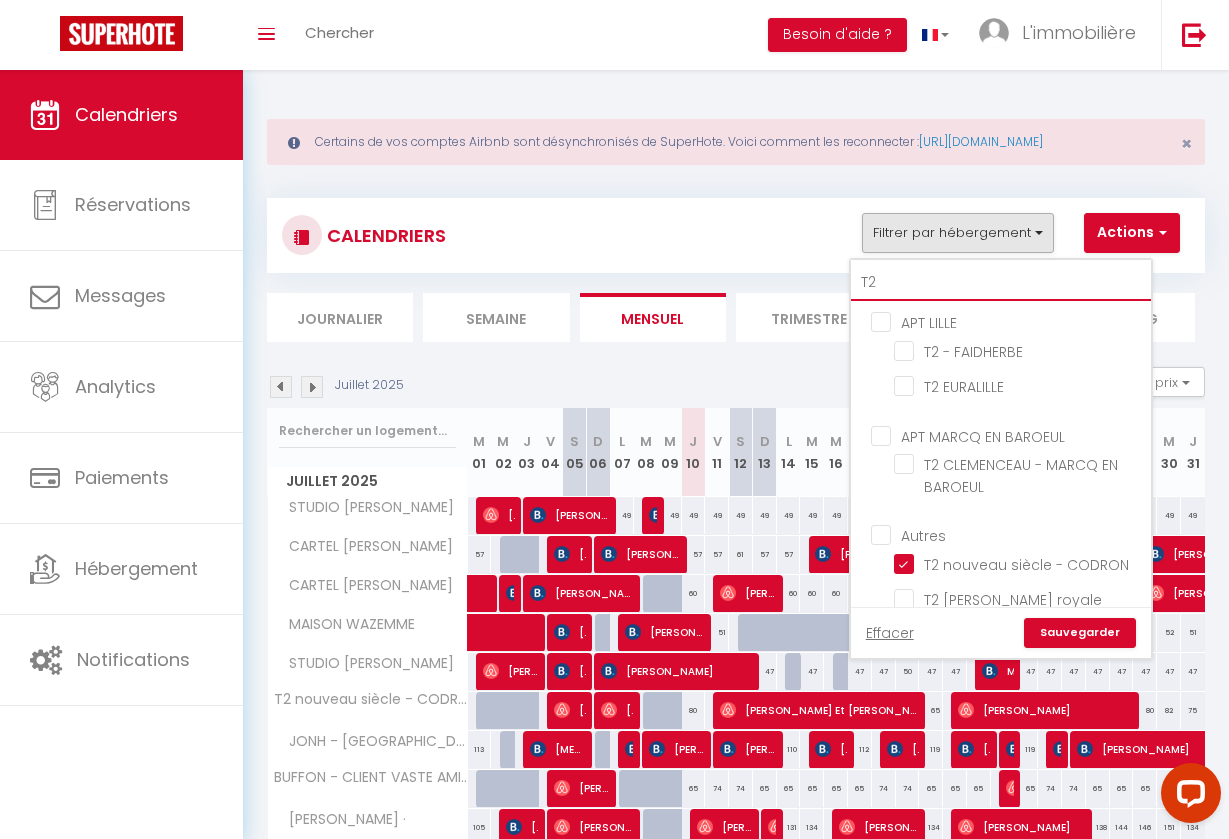 scroll, scrollTop: 0, scrollLeft: 0, axis: both 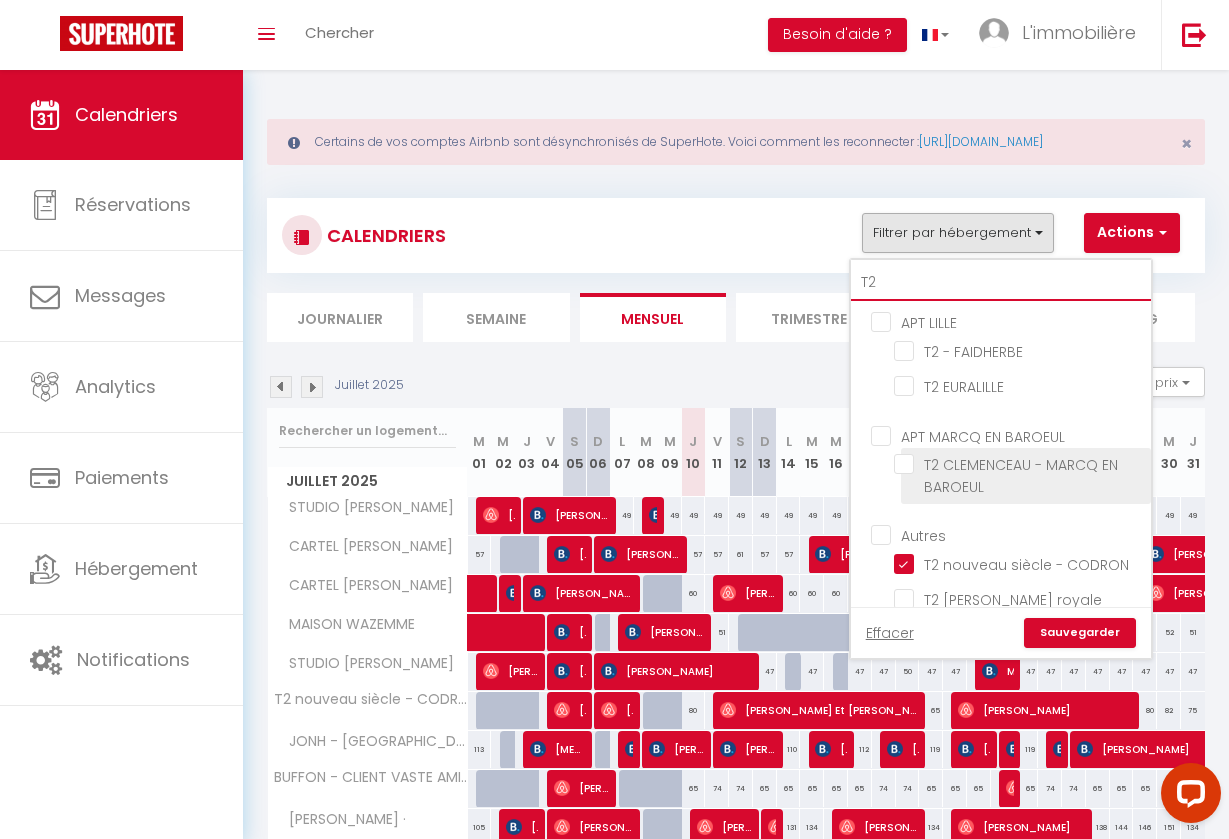 type on "T2" 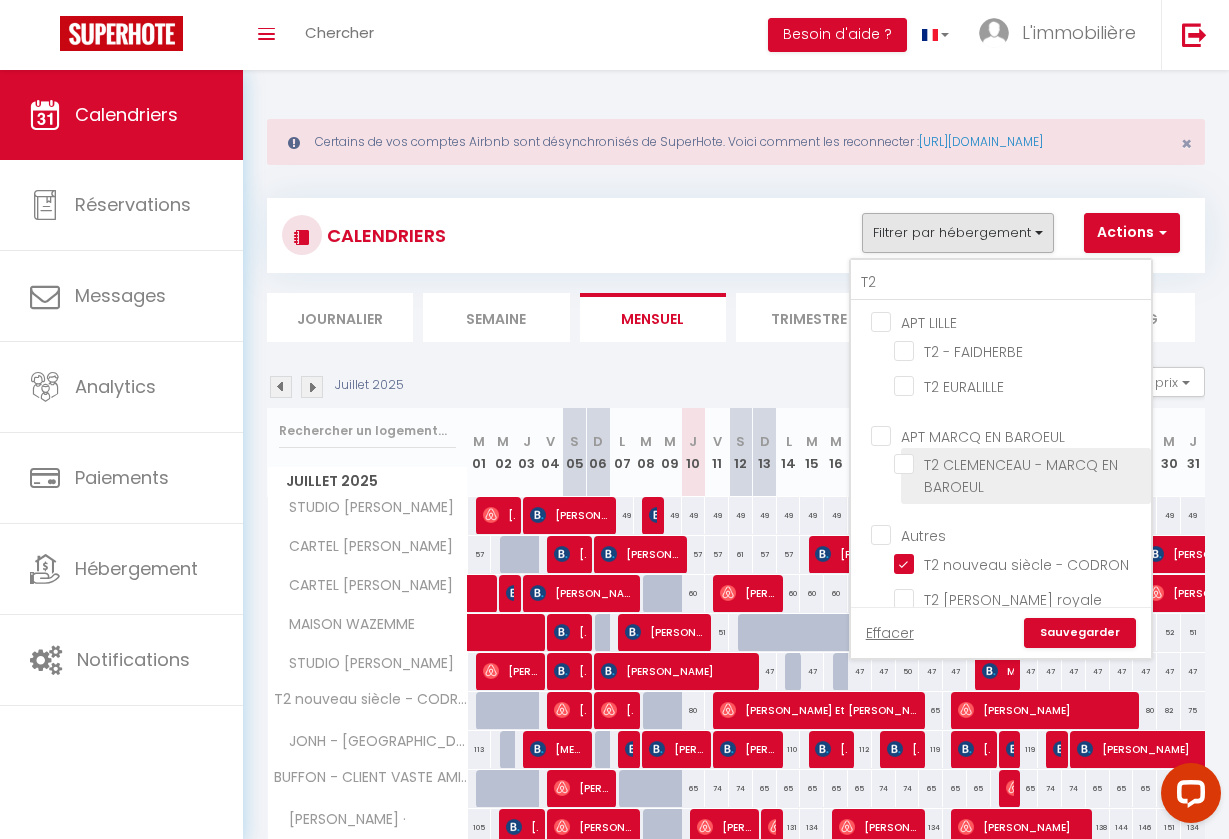 click on "T2 CLEMENCEAU - MARCQ EN BAROEUL" at bounding box center (1019, 464) 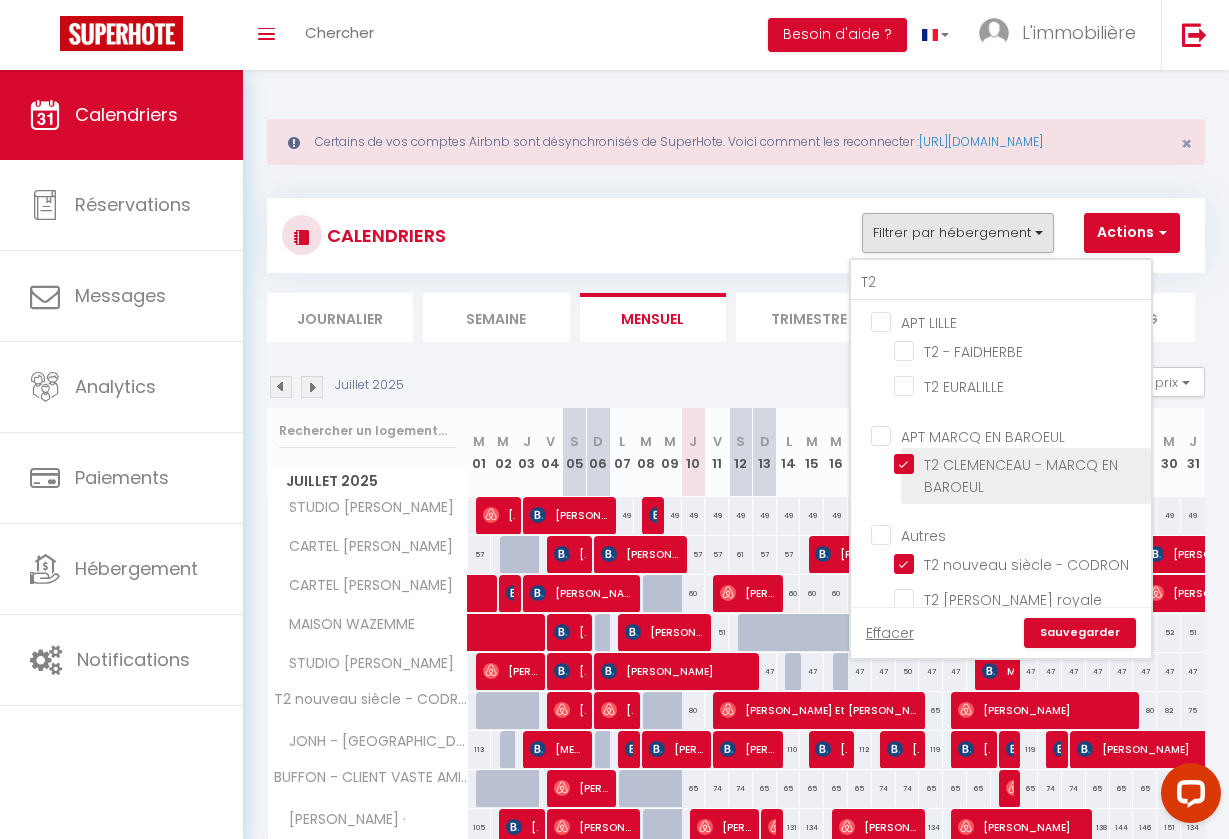 checkbox on "false" 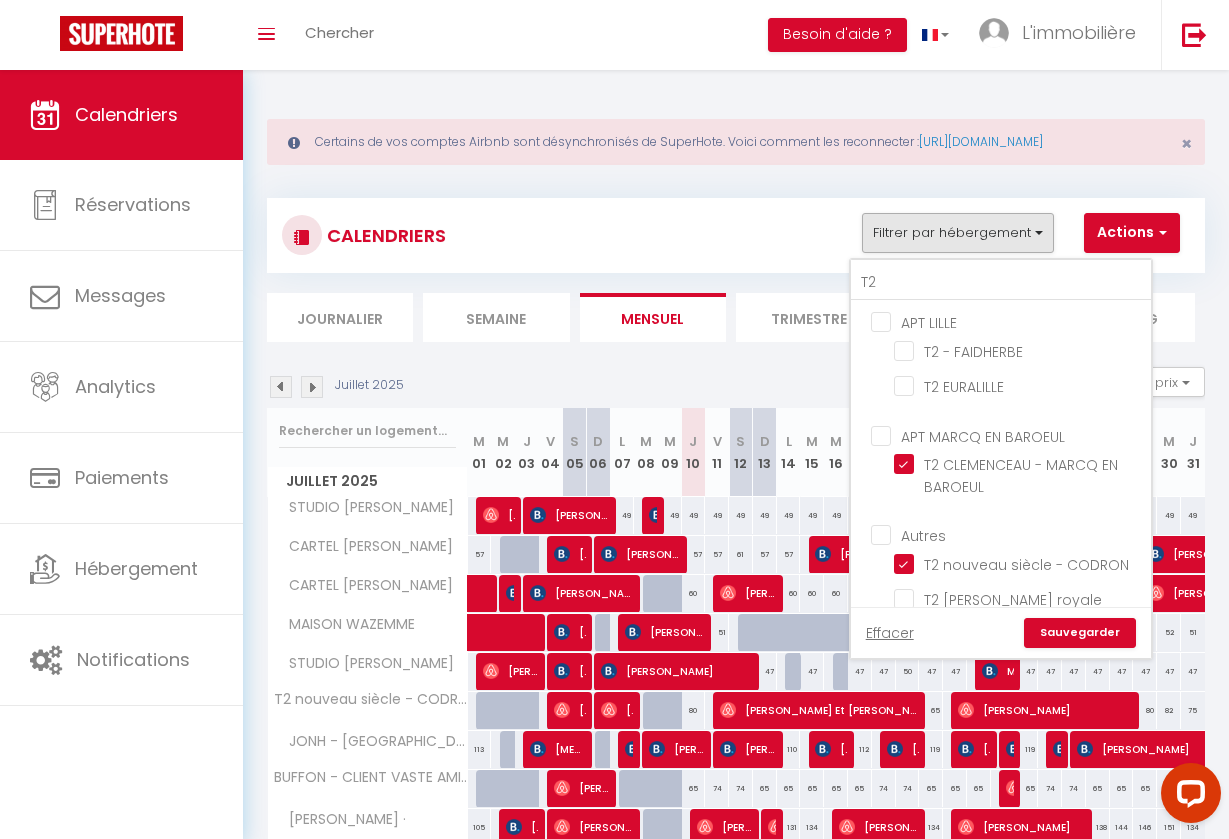 click on "Sauvegarder" at bounding box center [1080, 633] 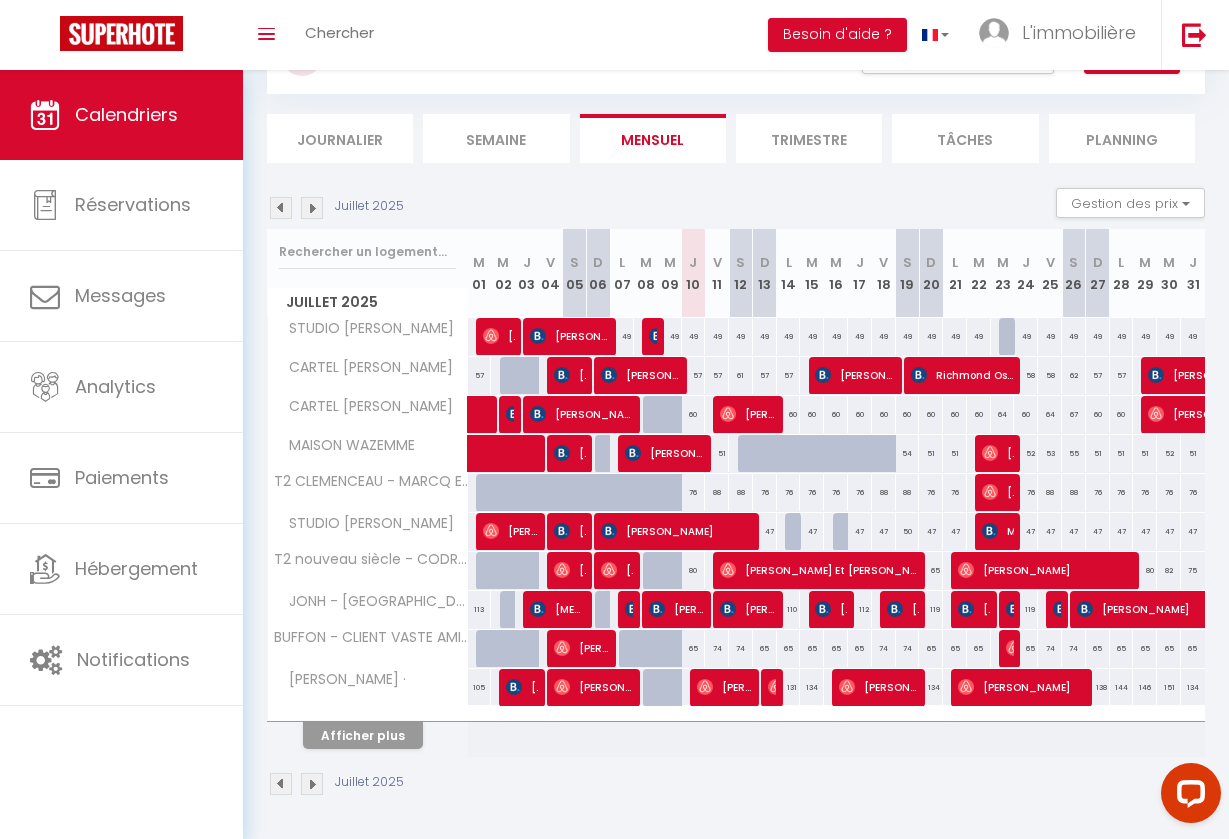 scroll, scrollTop: 178, scrollLeft: 0, axis: vertical 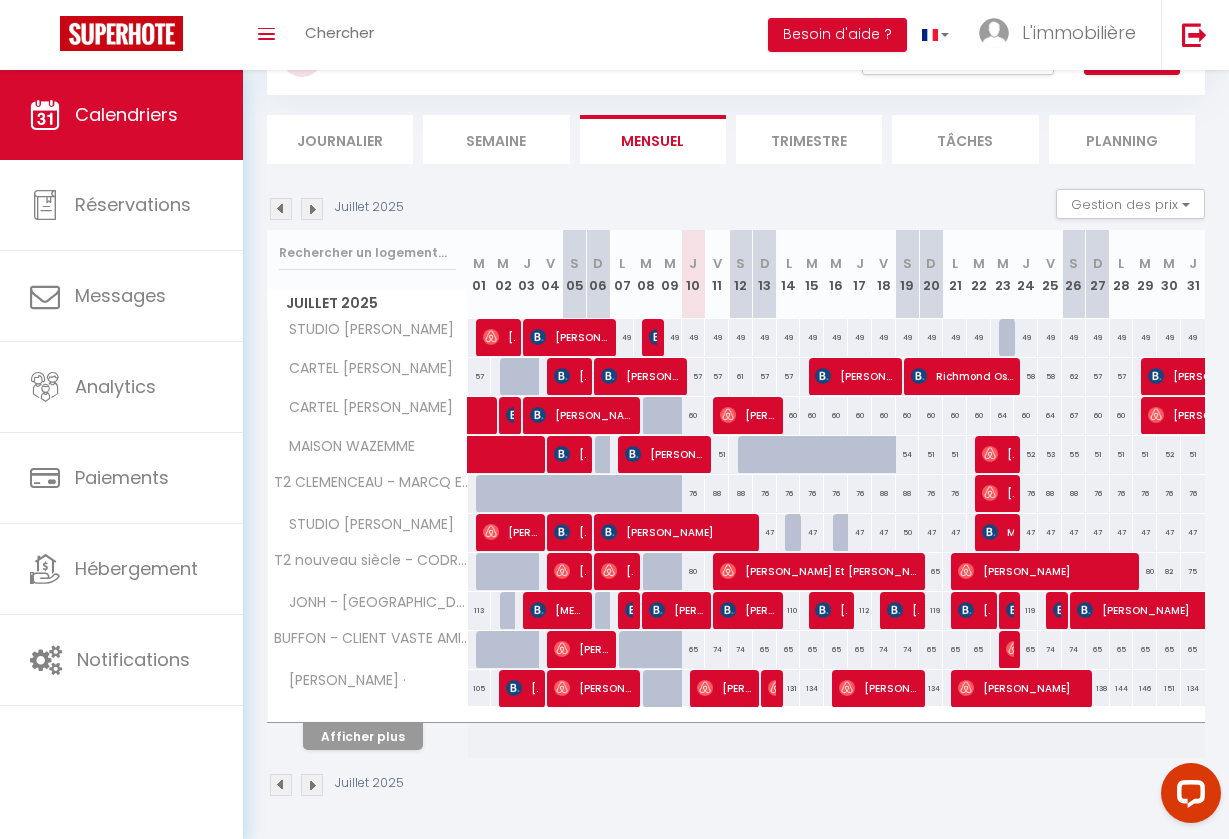 click on "Afficher plus" at bounding box center [363, 736] 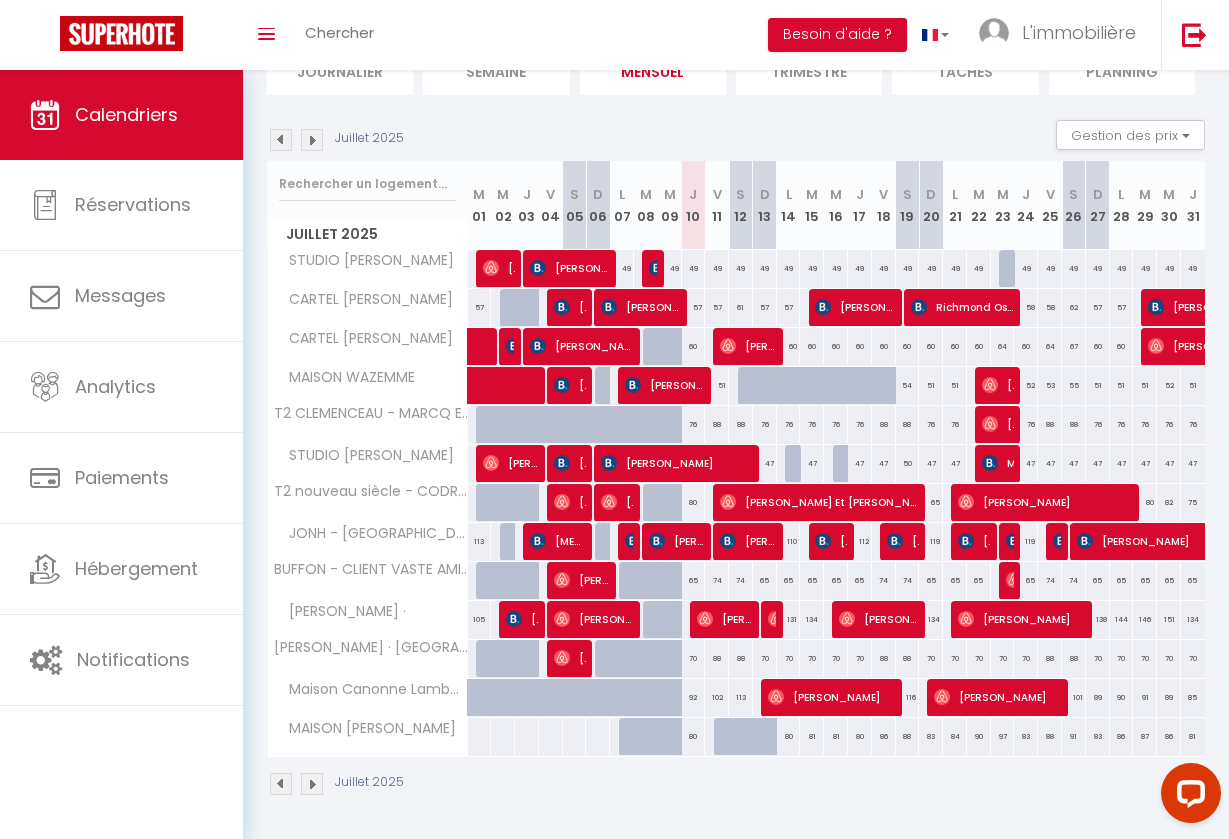 scroll, scrollTop: 246, scrollLeft: 0, axis: vertical 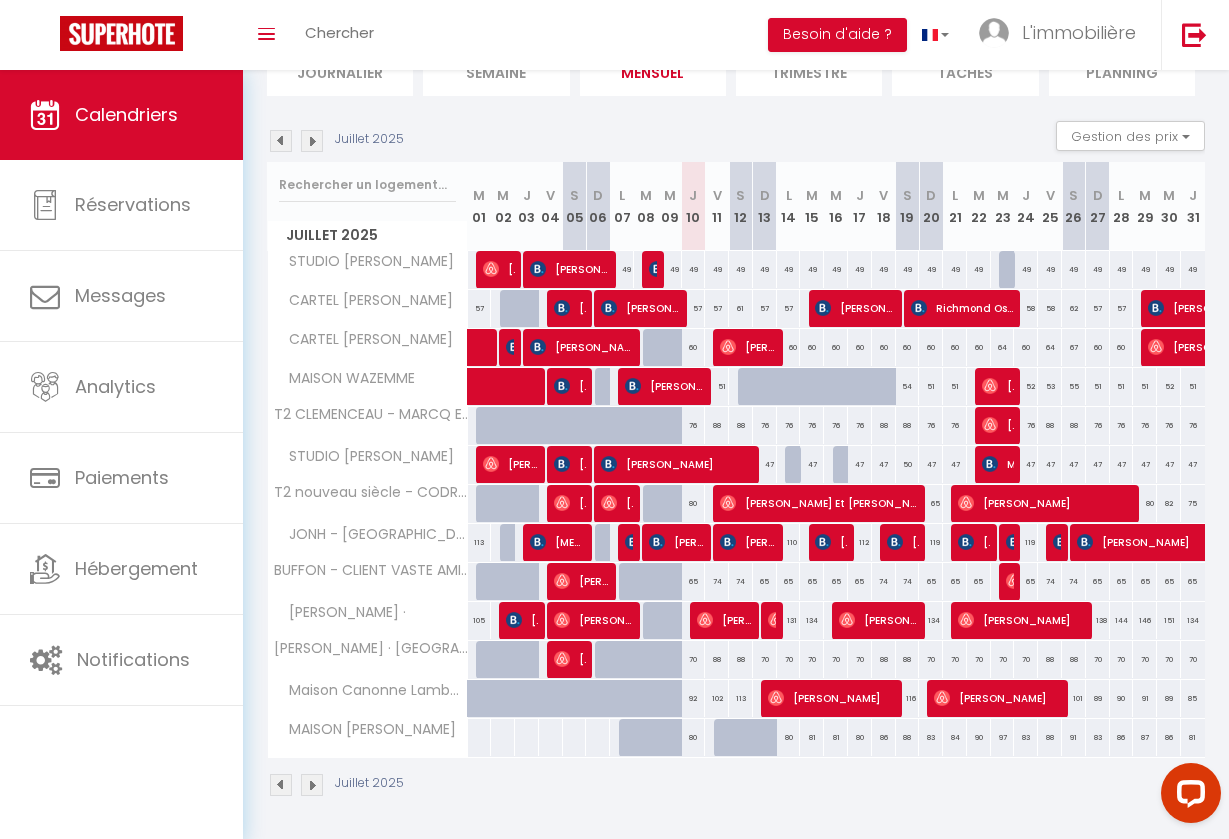 click on "76" at bounding box center [694, 425] 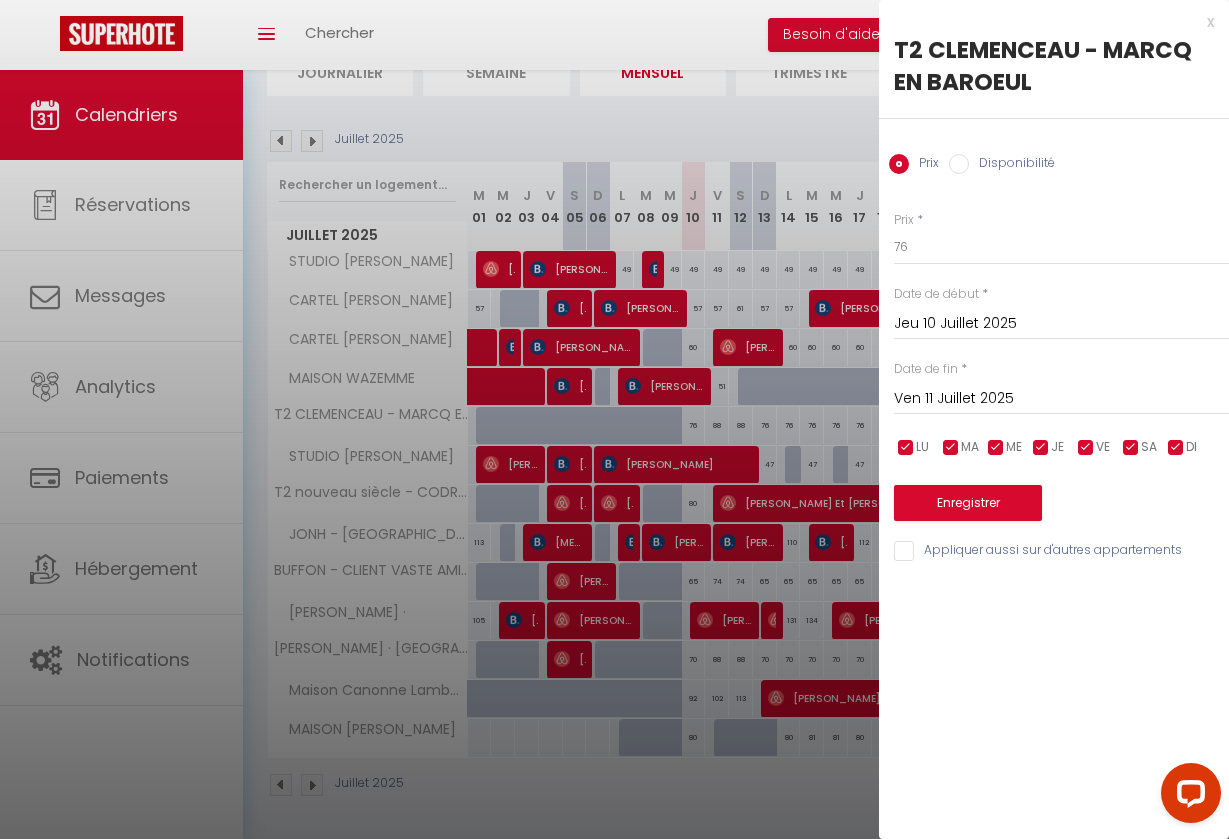 click at bounding box center [1086, 448] 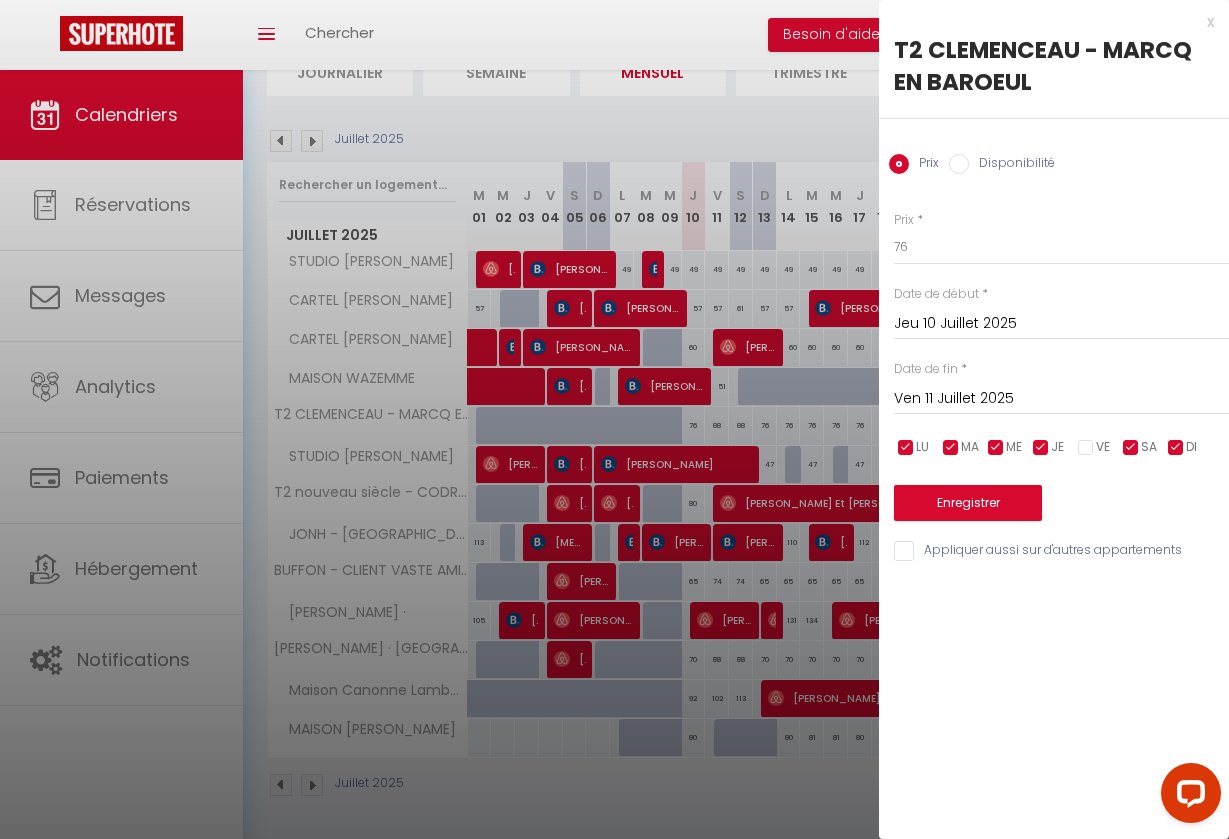 click at bounding box center [1131, 448] 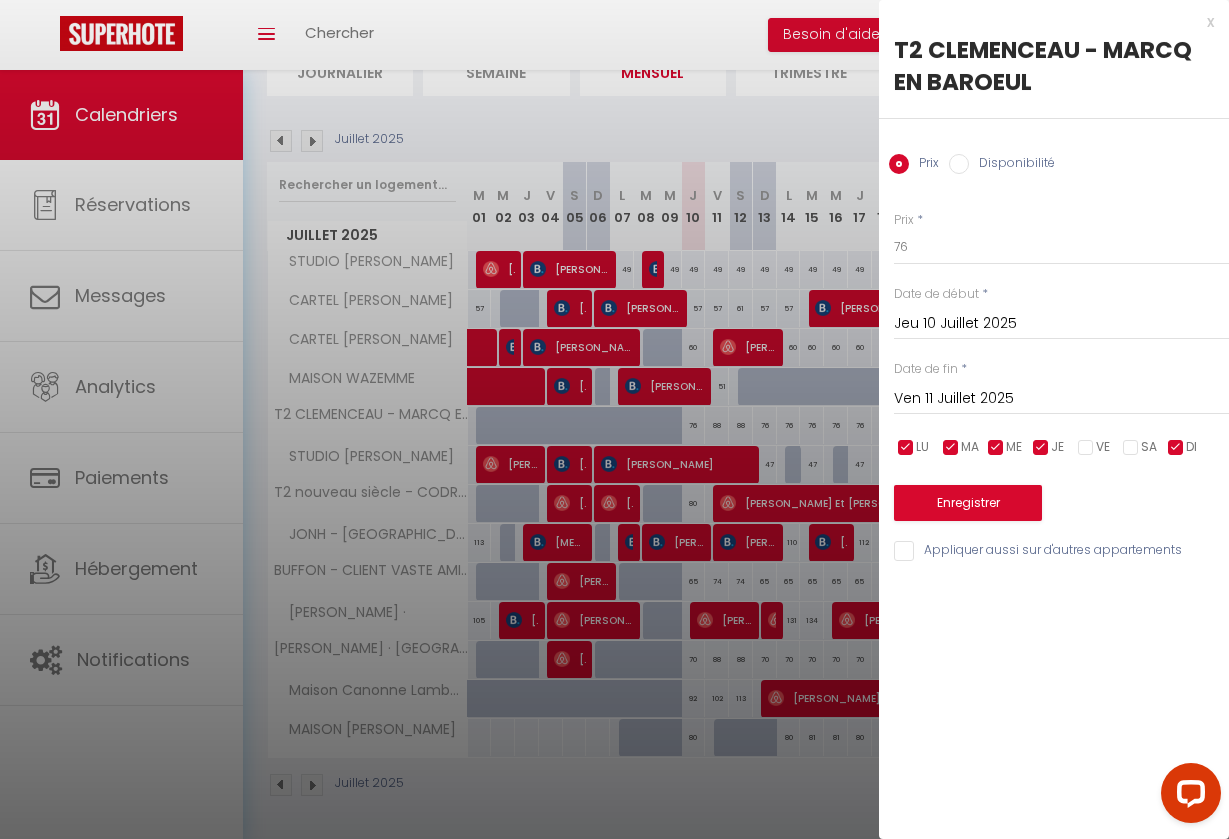 click on "Ven 11 Juillet 2025" at bounding box center (1061, 399) 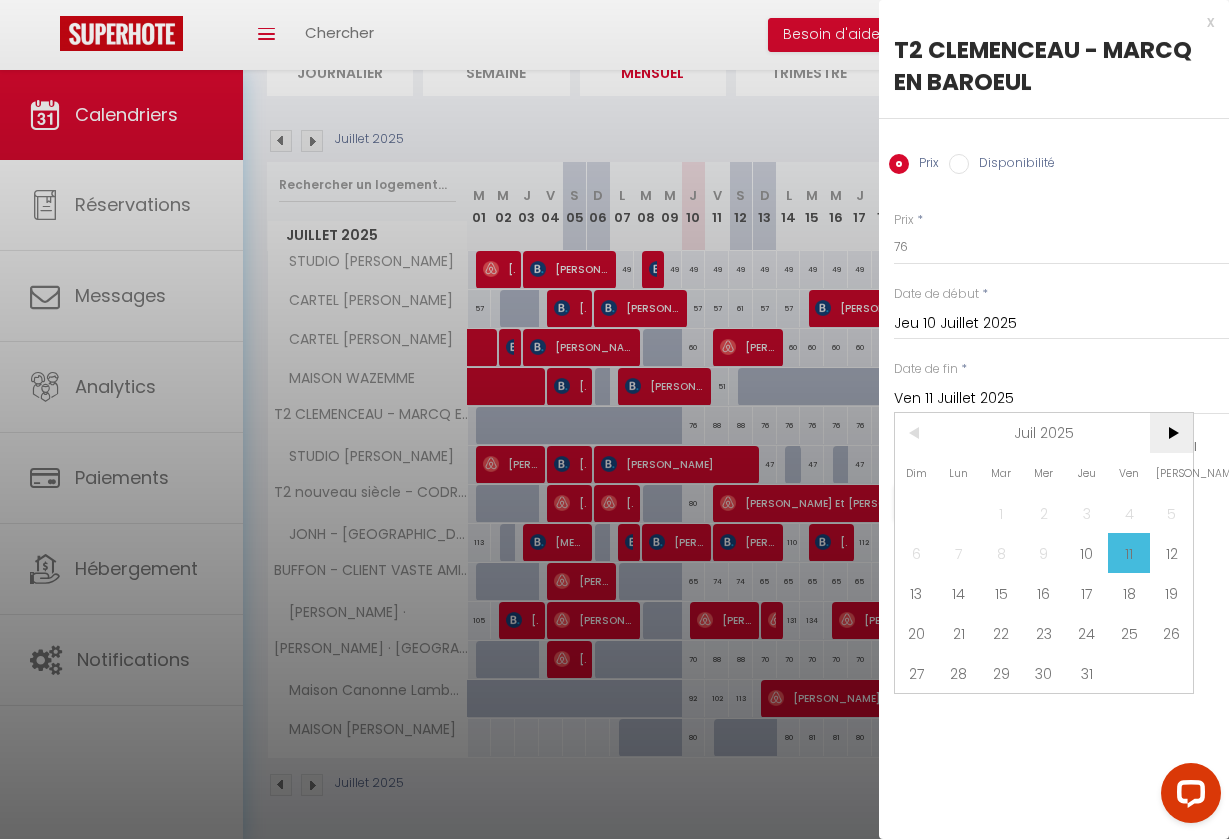 click on ">" at bounding box center [1171, 433] 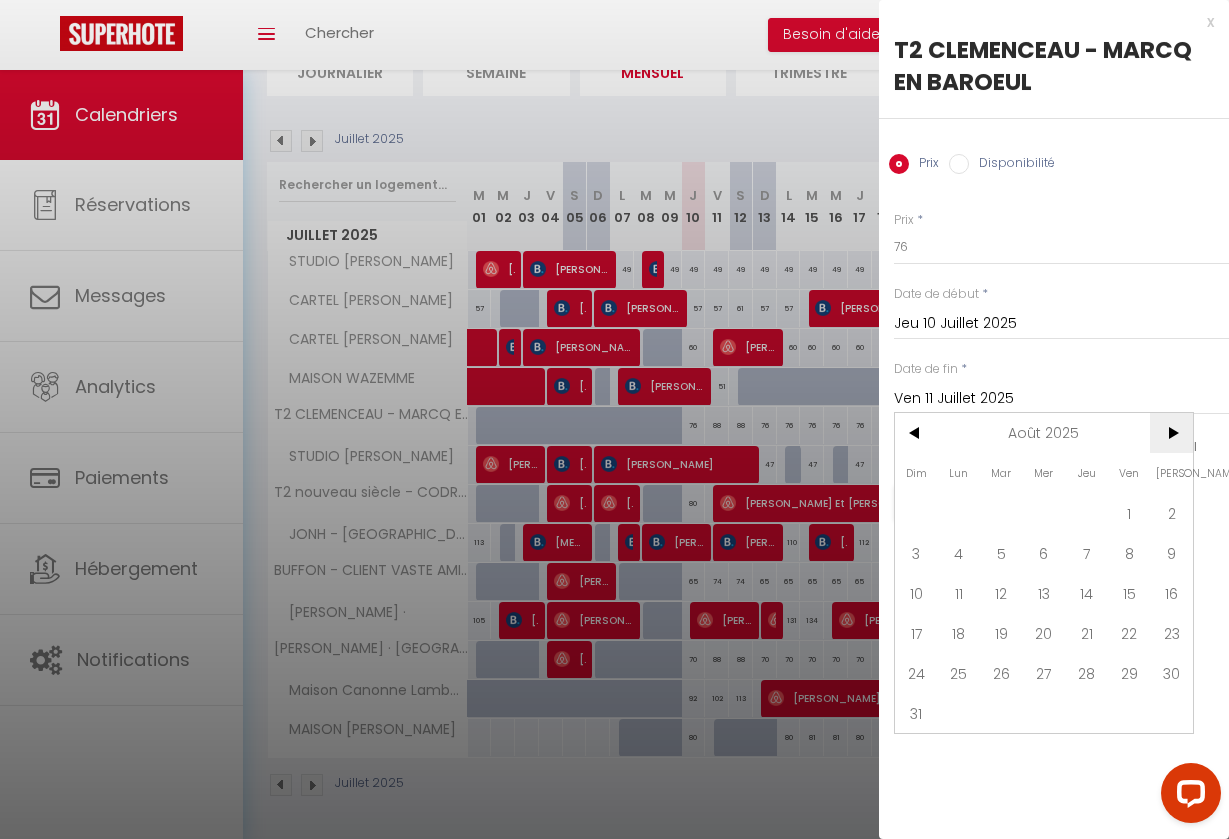 click on ">" at bounding box center (1171, 433) 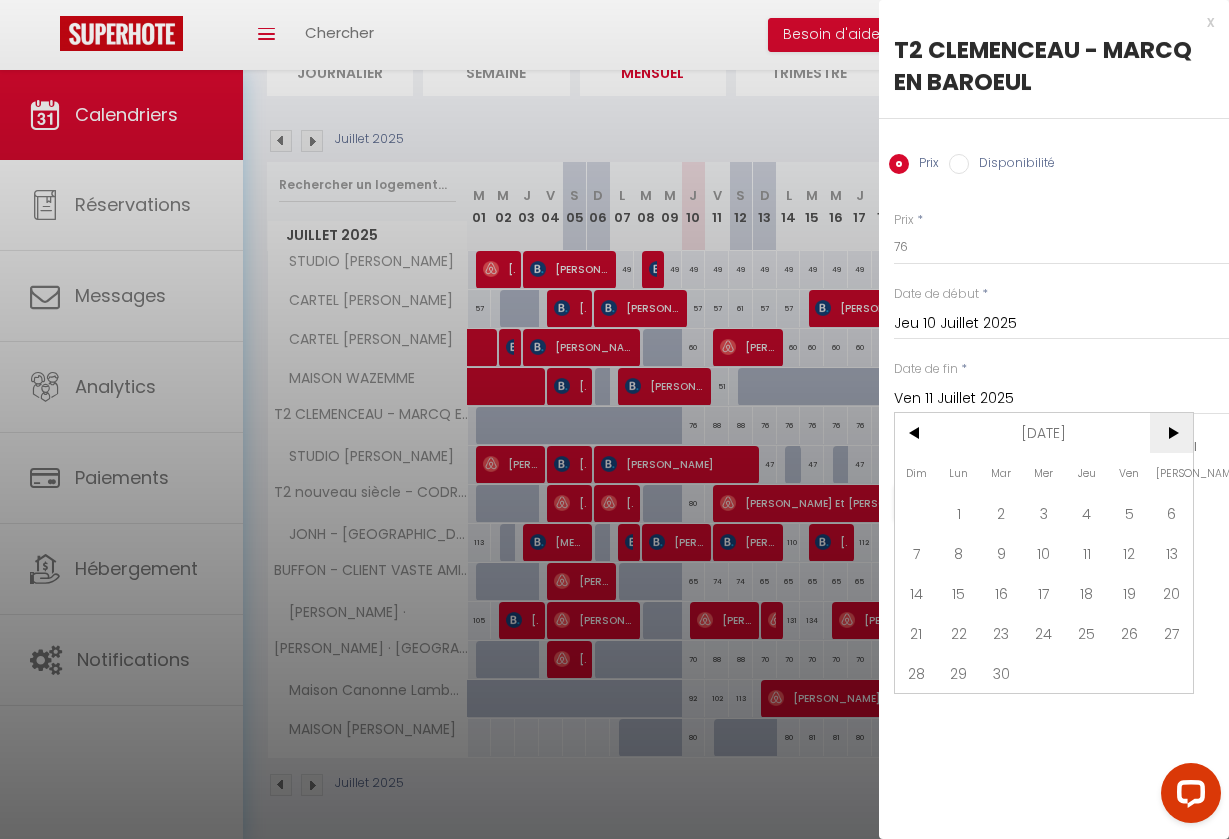 click on ">" at bounding box center [1171, 433] 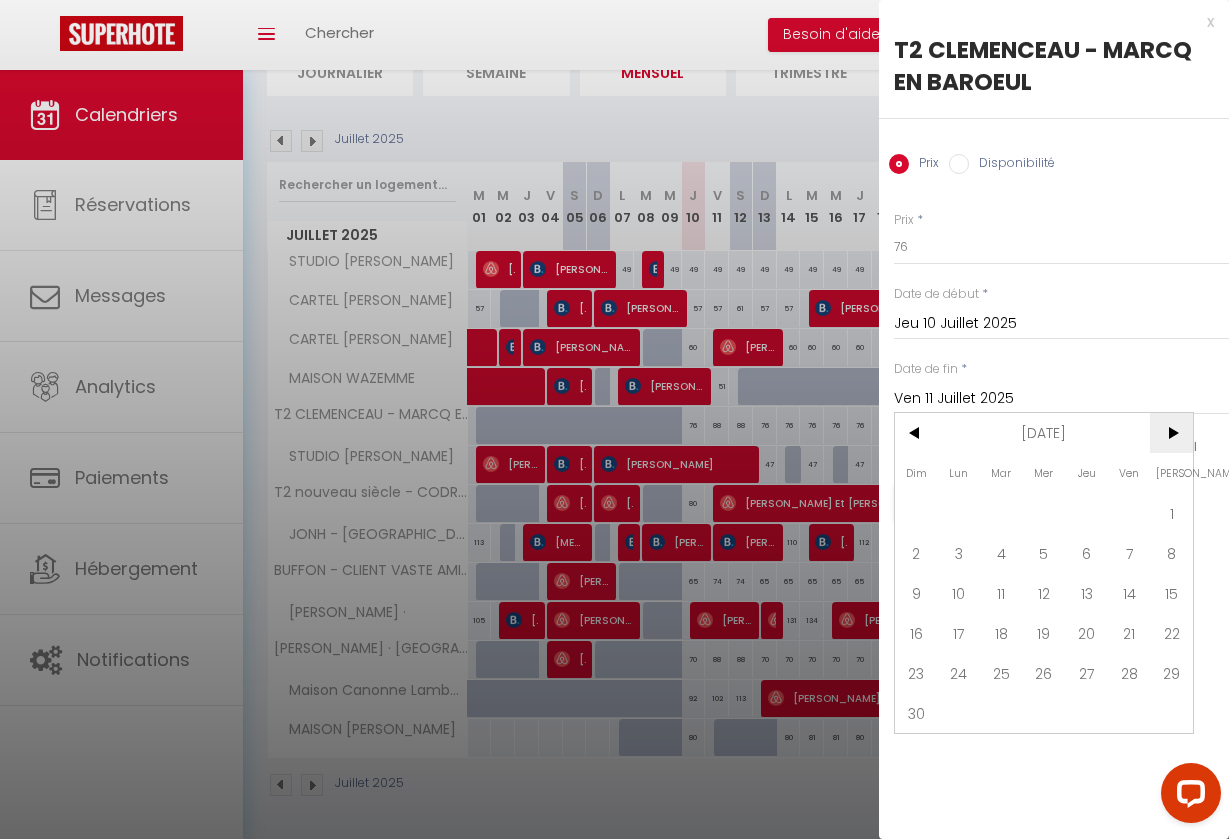 click on ">" at bounding box center (1171, 433) 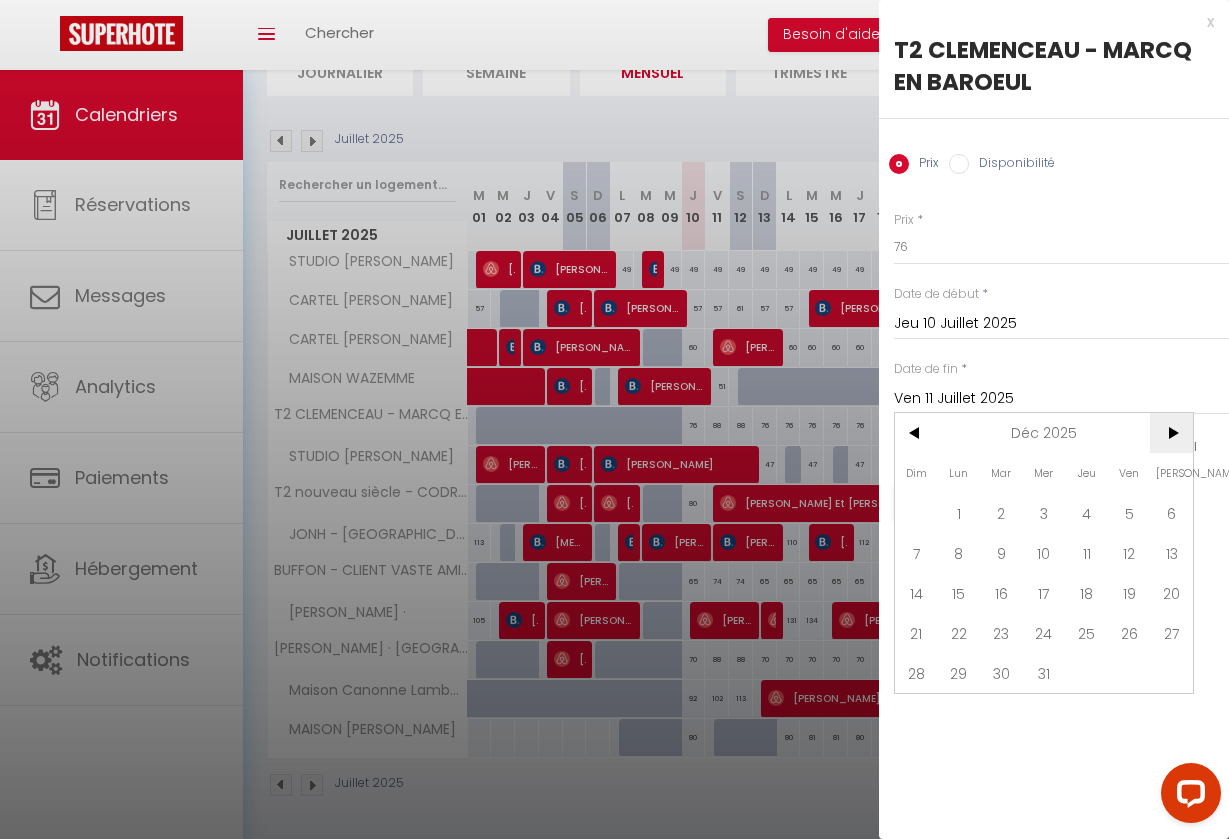 click on ">" at bounding box center (1171, 433) 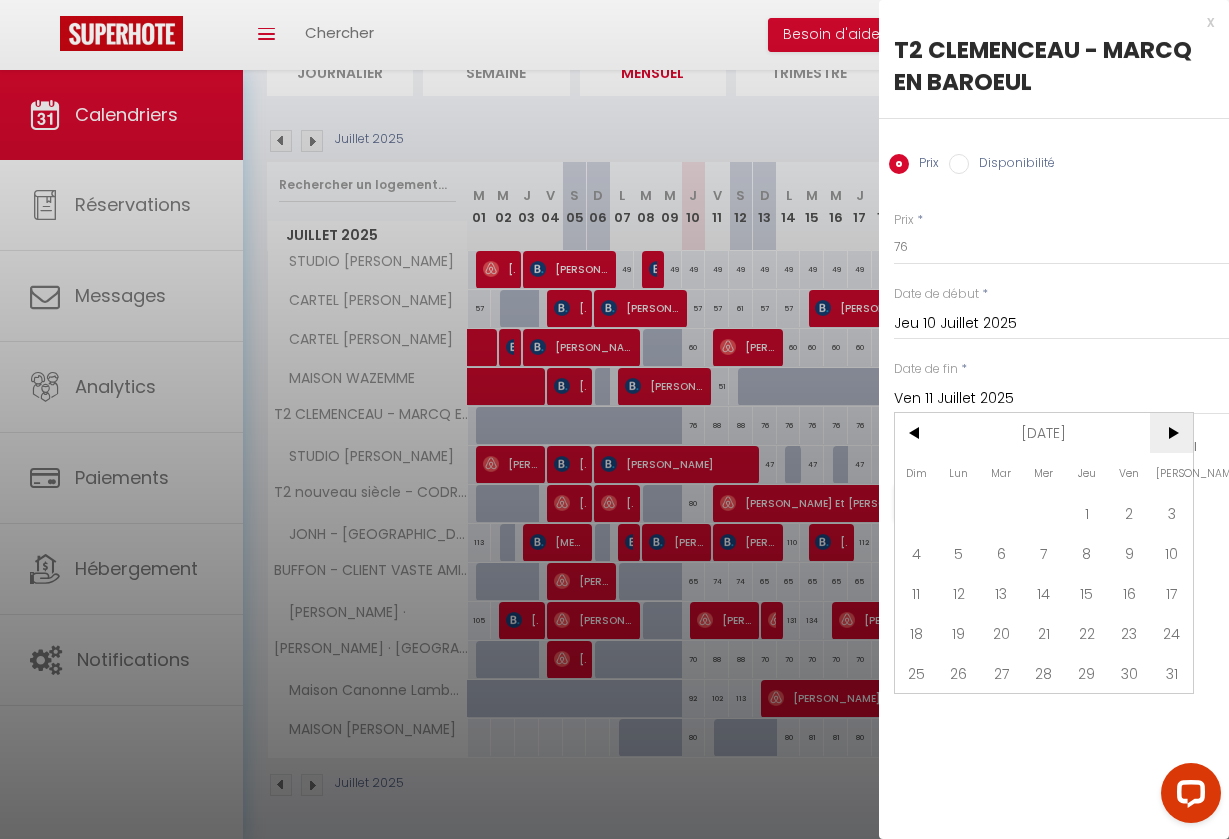 click on ">" at bounding box center [1171, 433] 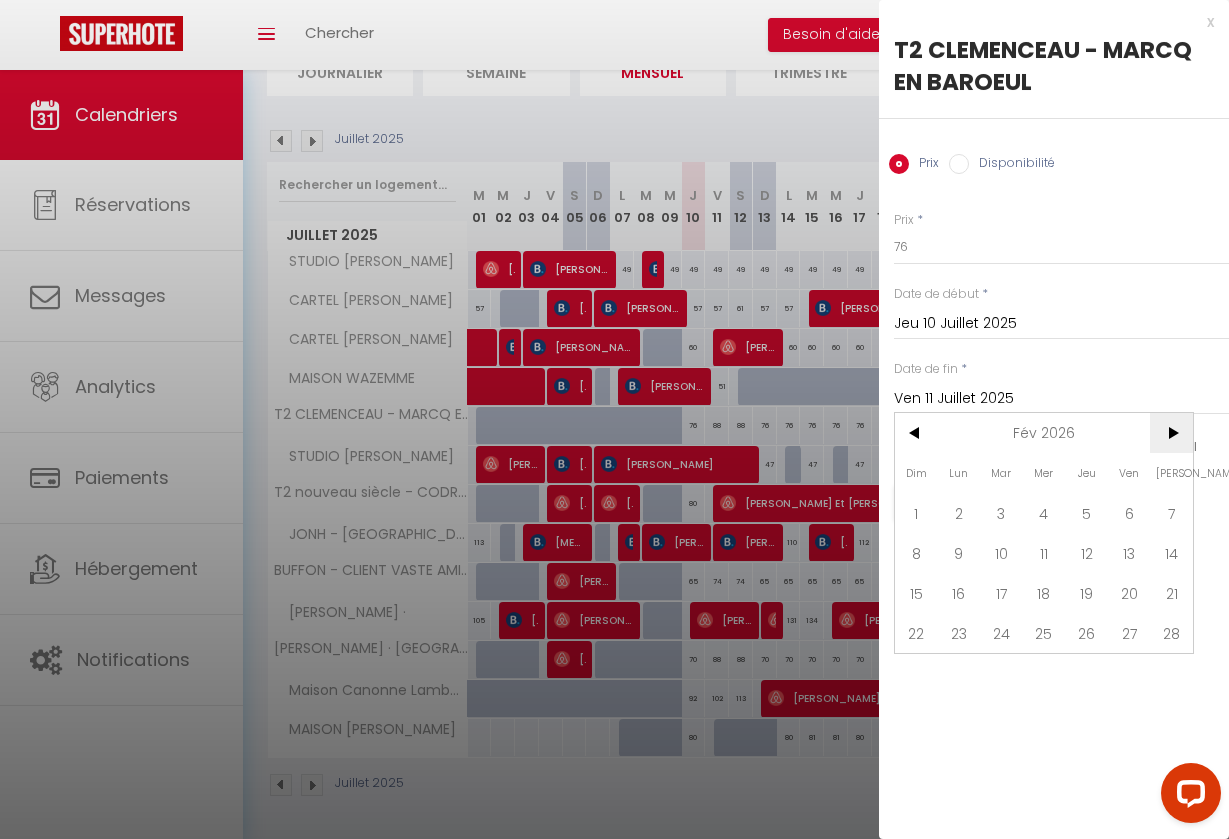 click on ">" at bounding box center [1171, 433] 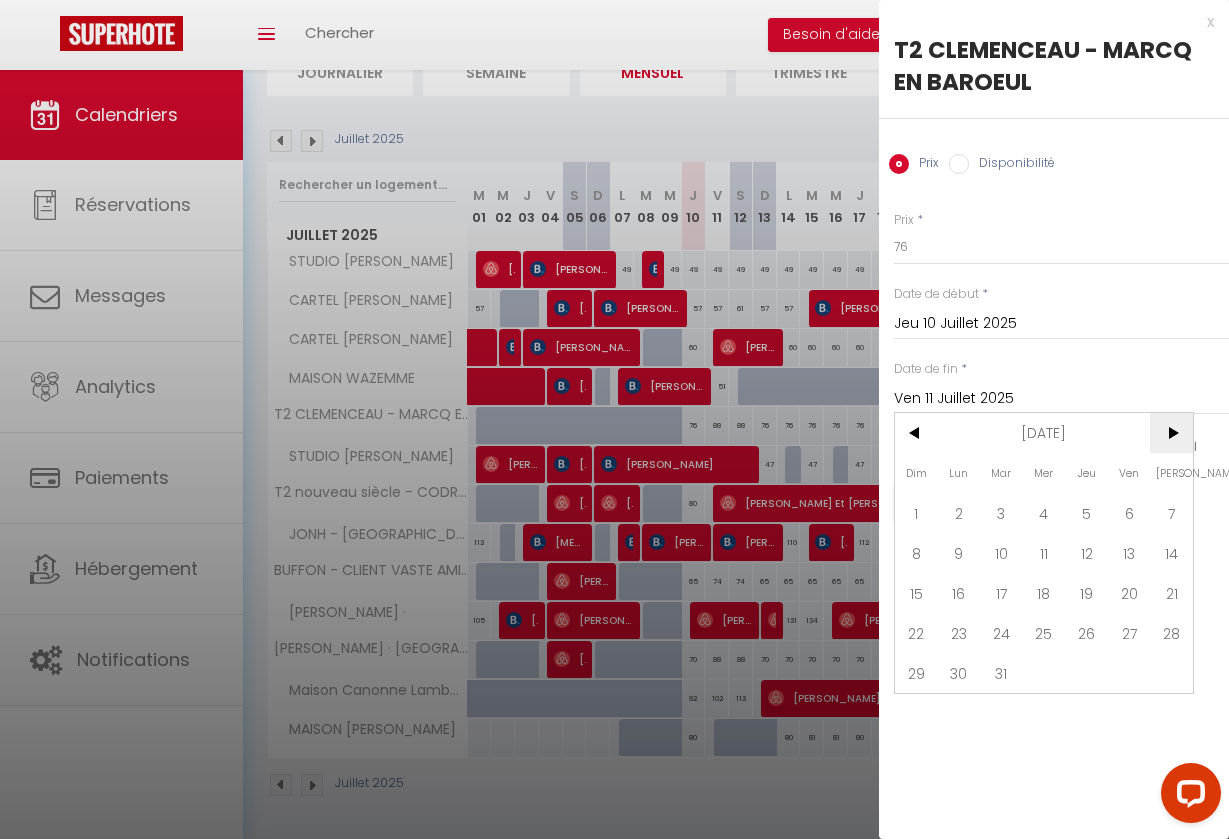 click on ">" at bounding box center (1171, 433) 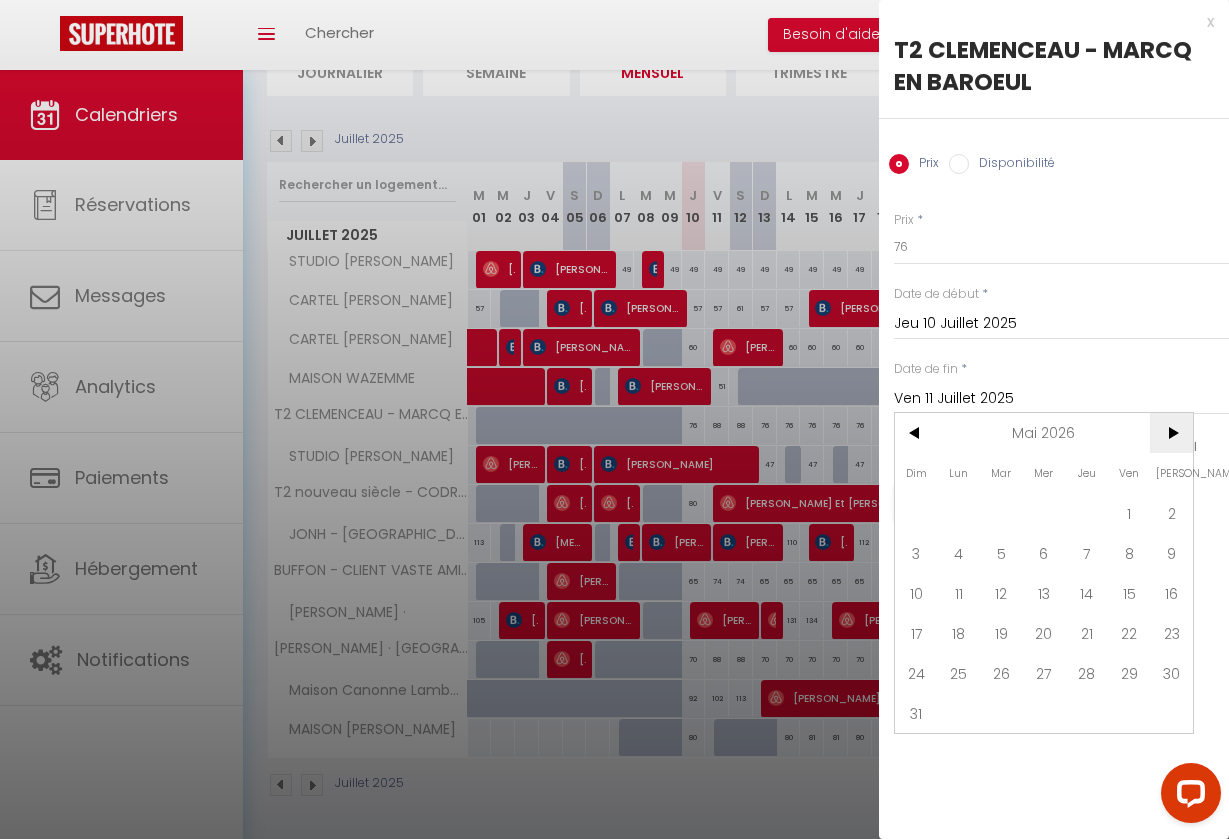 click on ">" at bounding box center (1171, 433) 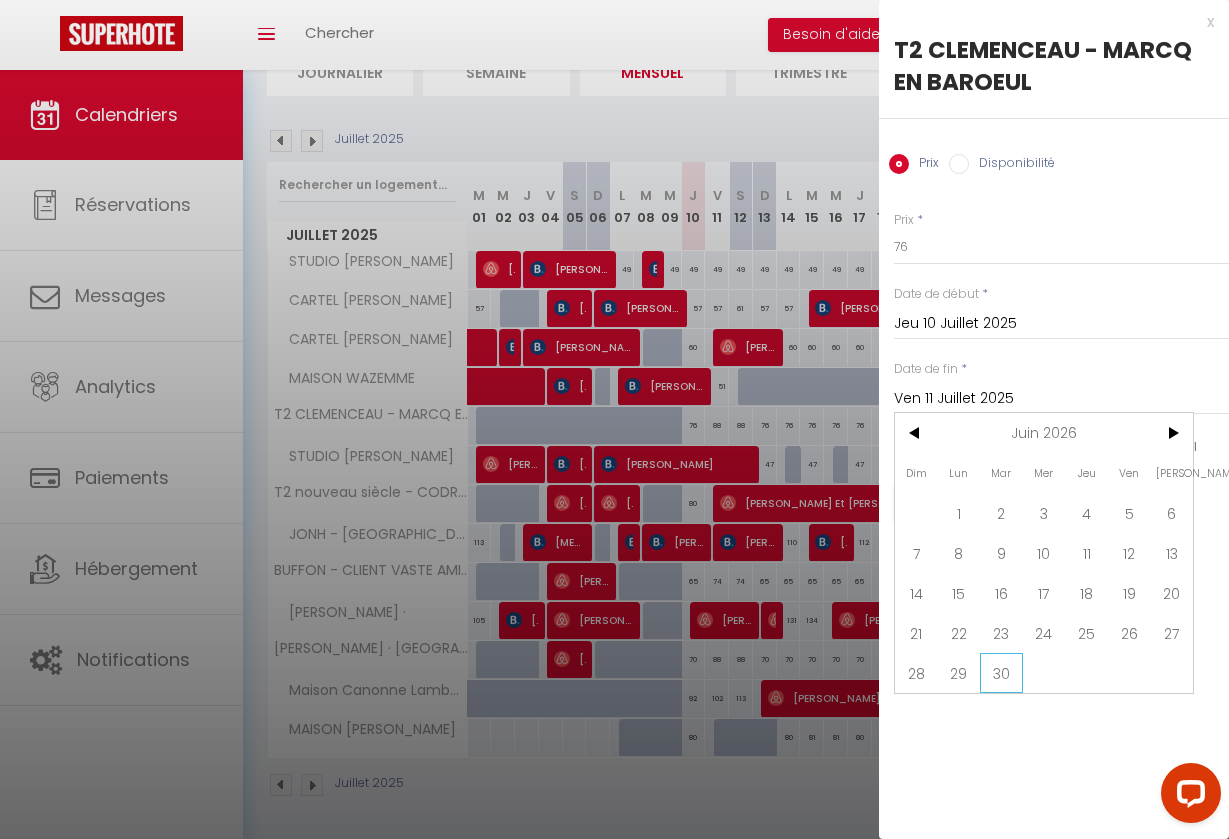 click on "30" at bounding box center [1001, 673] 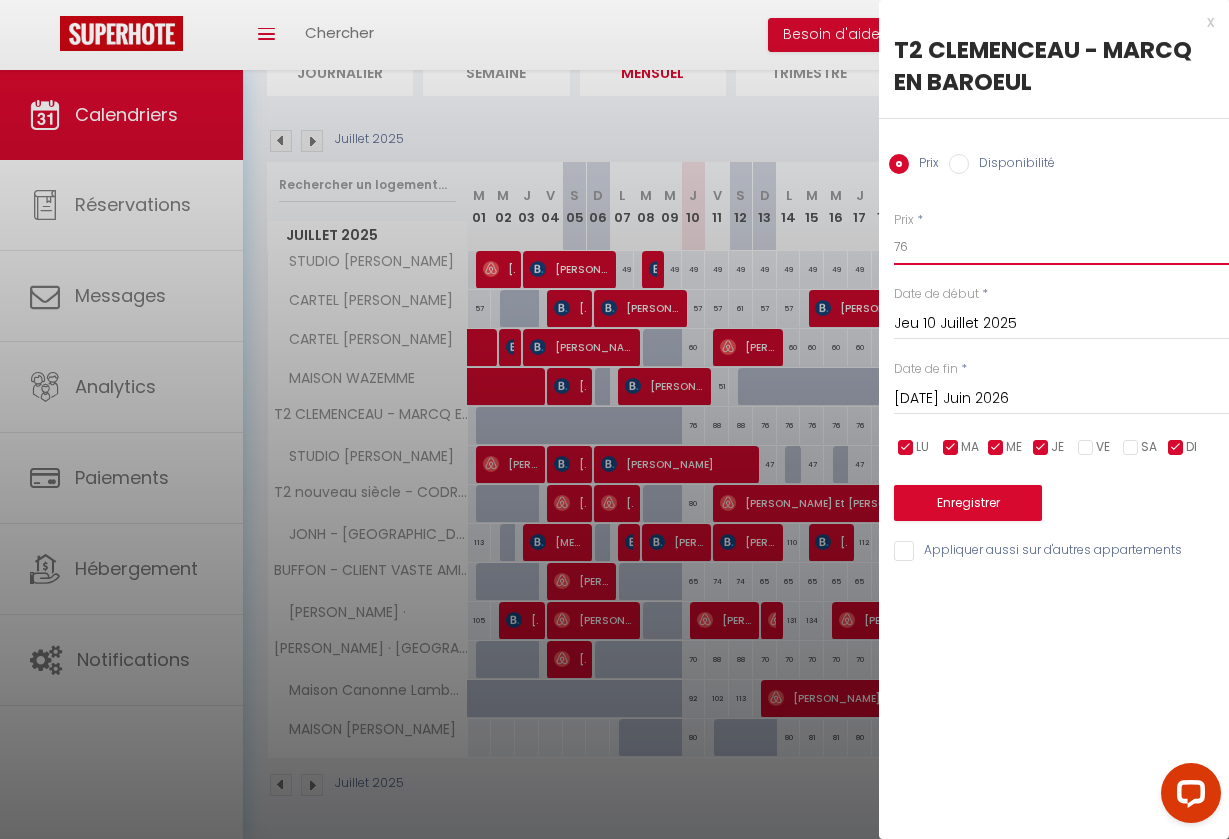 click on "76" at bounding box center [1061, 247] 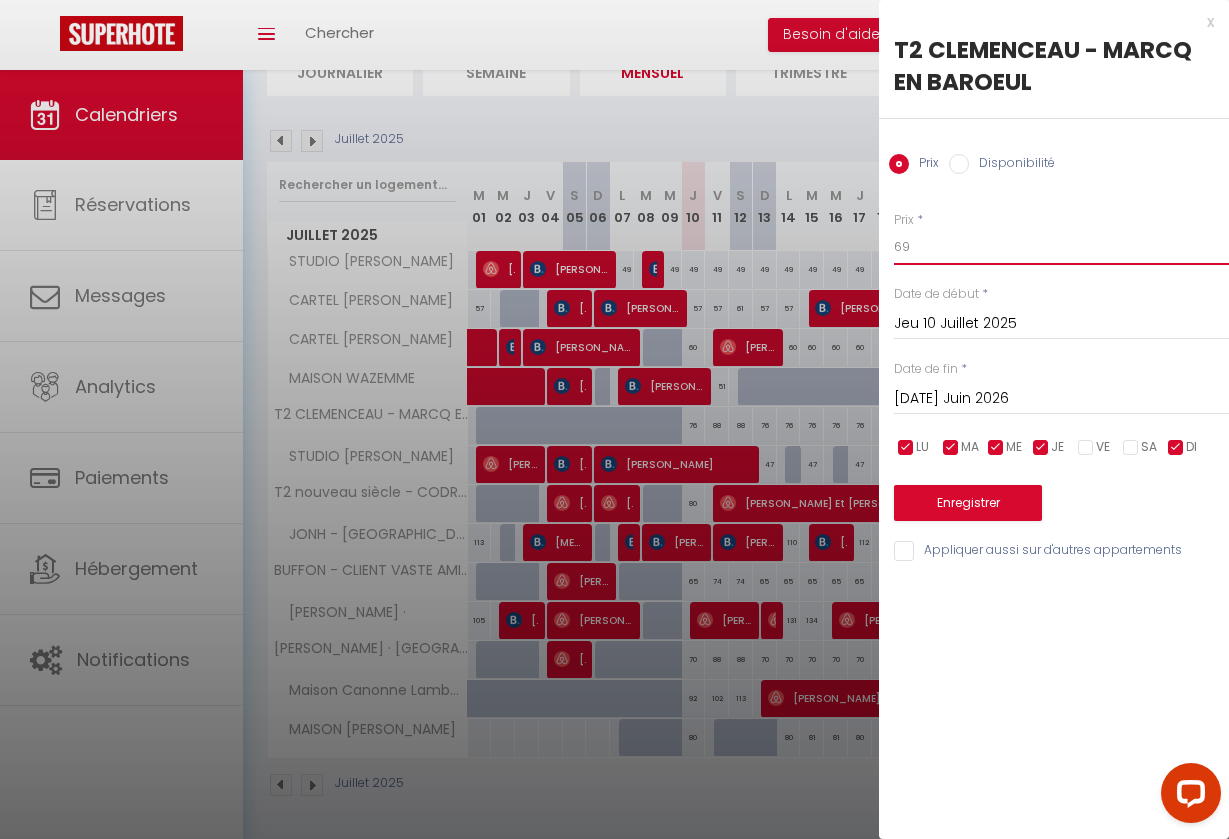type on "69" 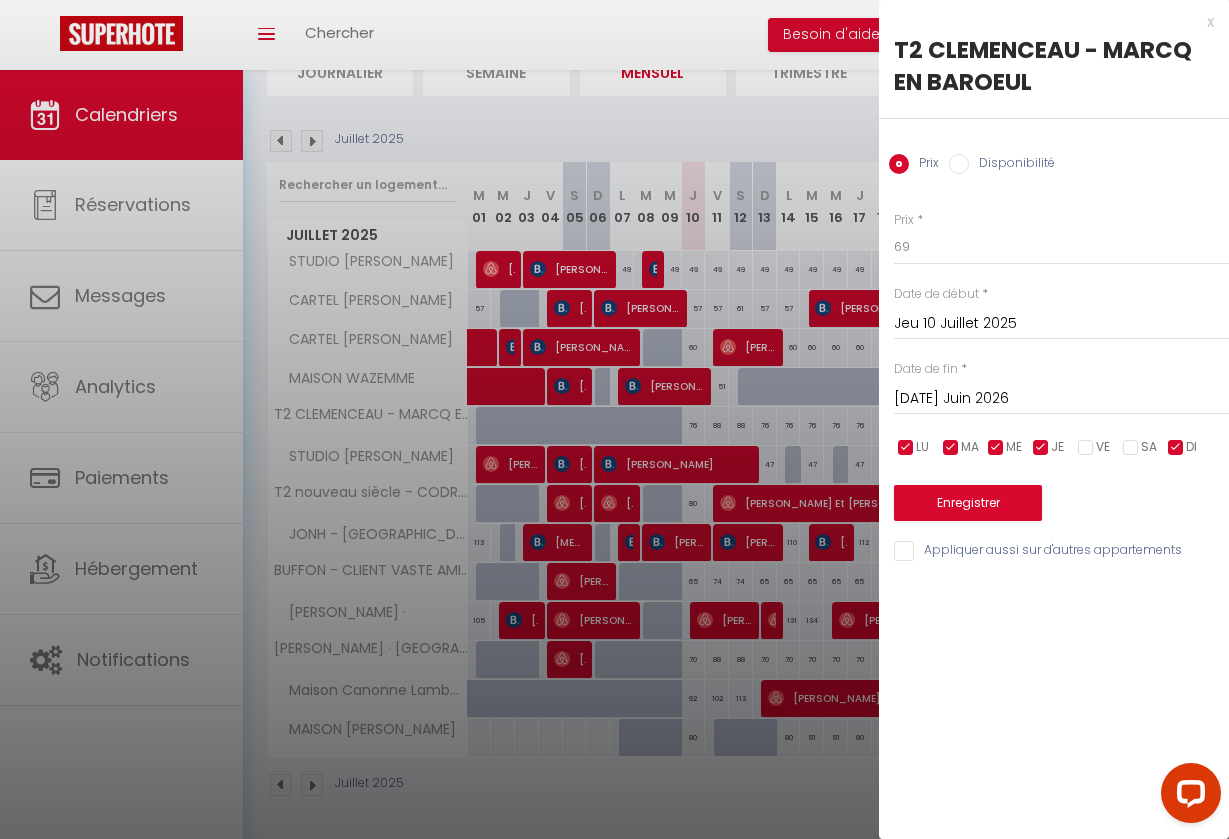 click on "Enregistrer" at bounding box center (968, 503) 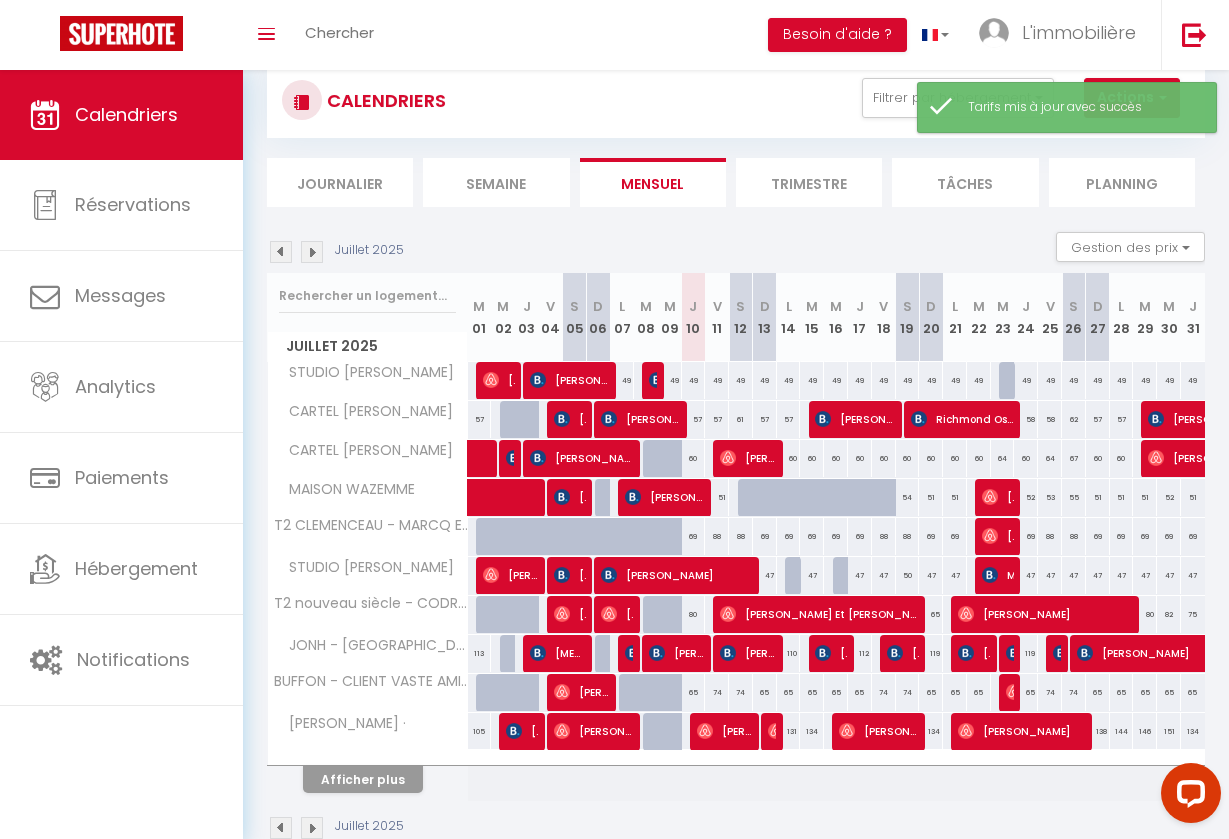 scroll, scrollTop: 140, scrollLeft: 0, axis: vertical 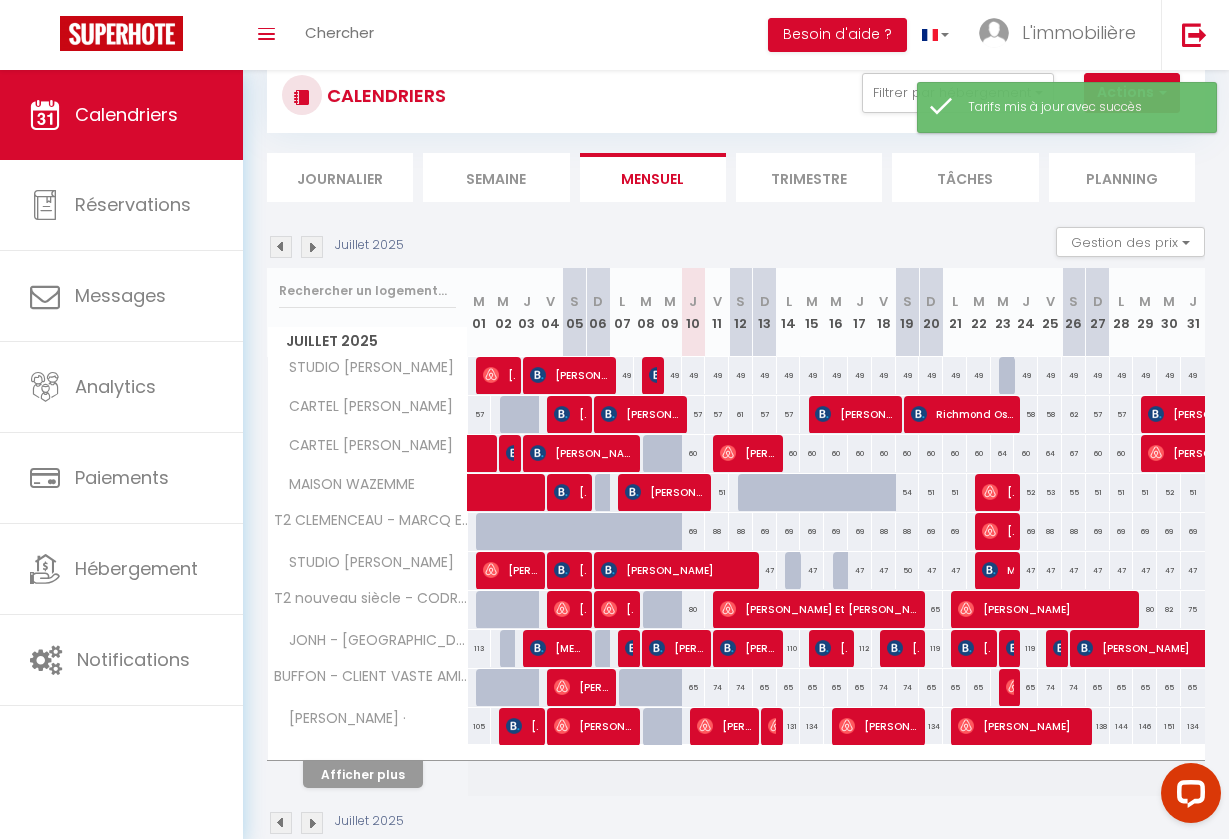 click on "88" at bounding box center [717, 531] 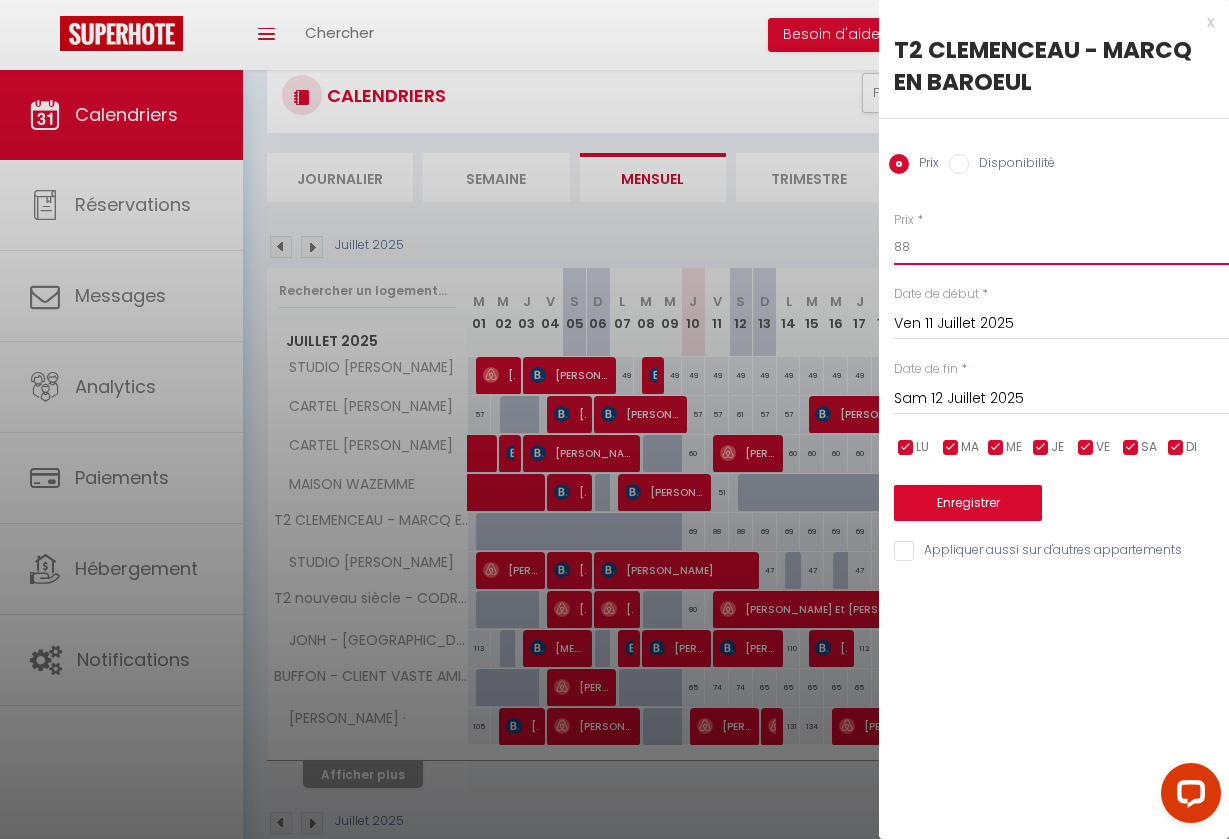 click on "88" at bounding box center (1061, 247) 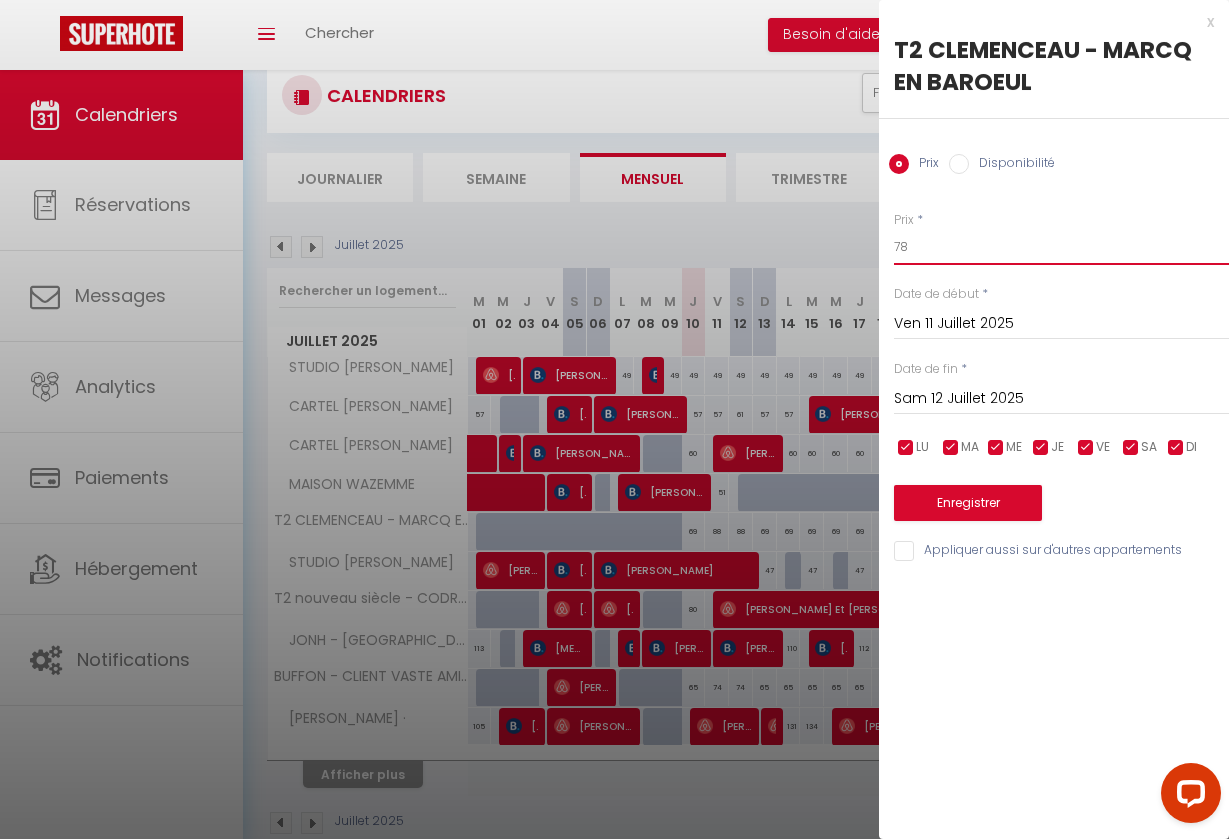 type on "78" 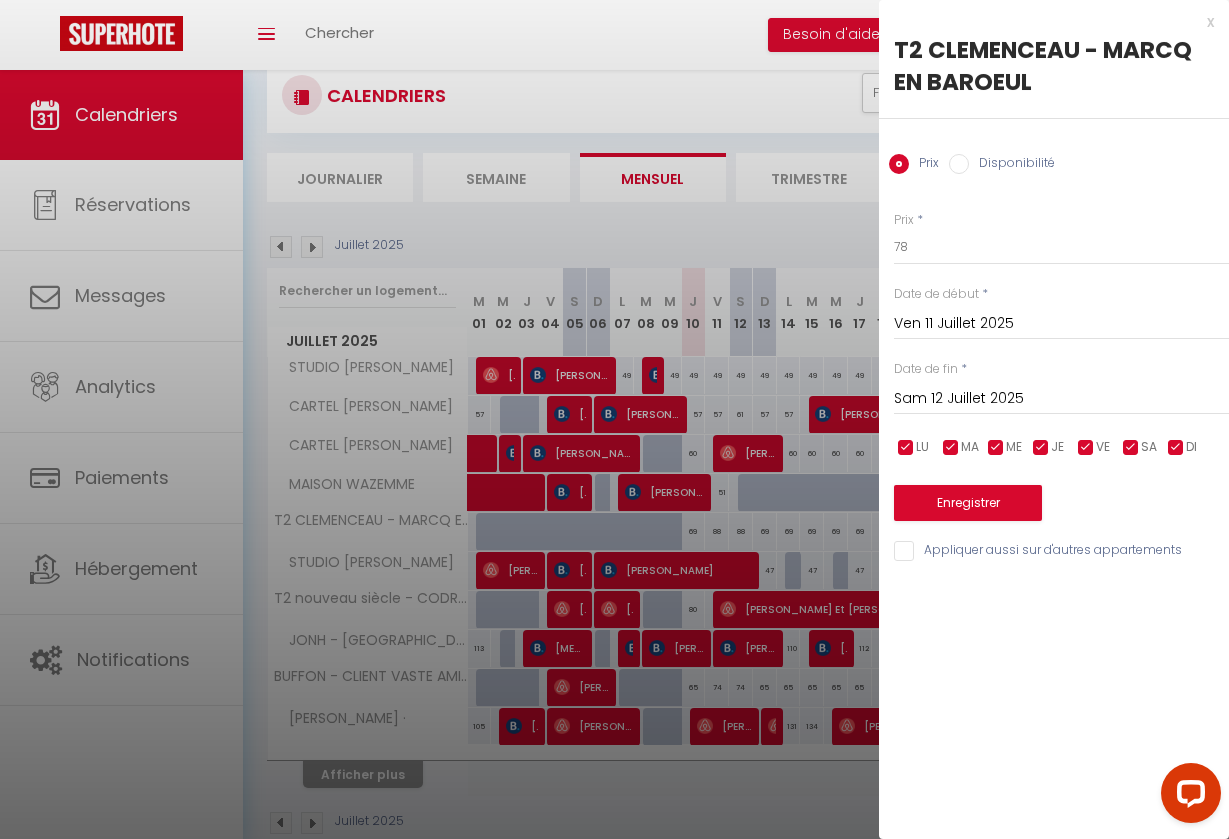 click at bounding box center [1176, 448] 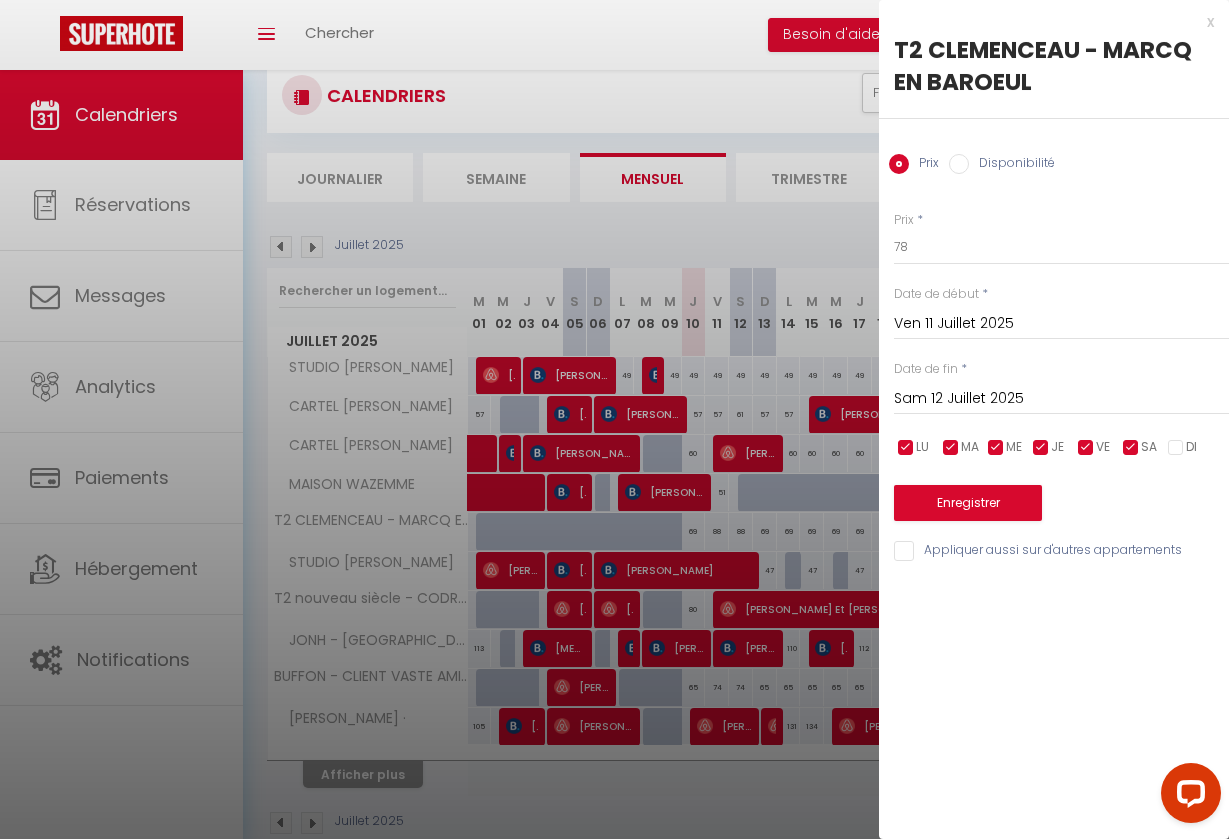 click on "JE" at bounding box center [1057, 447] 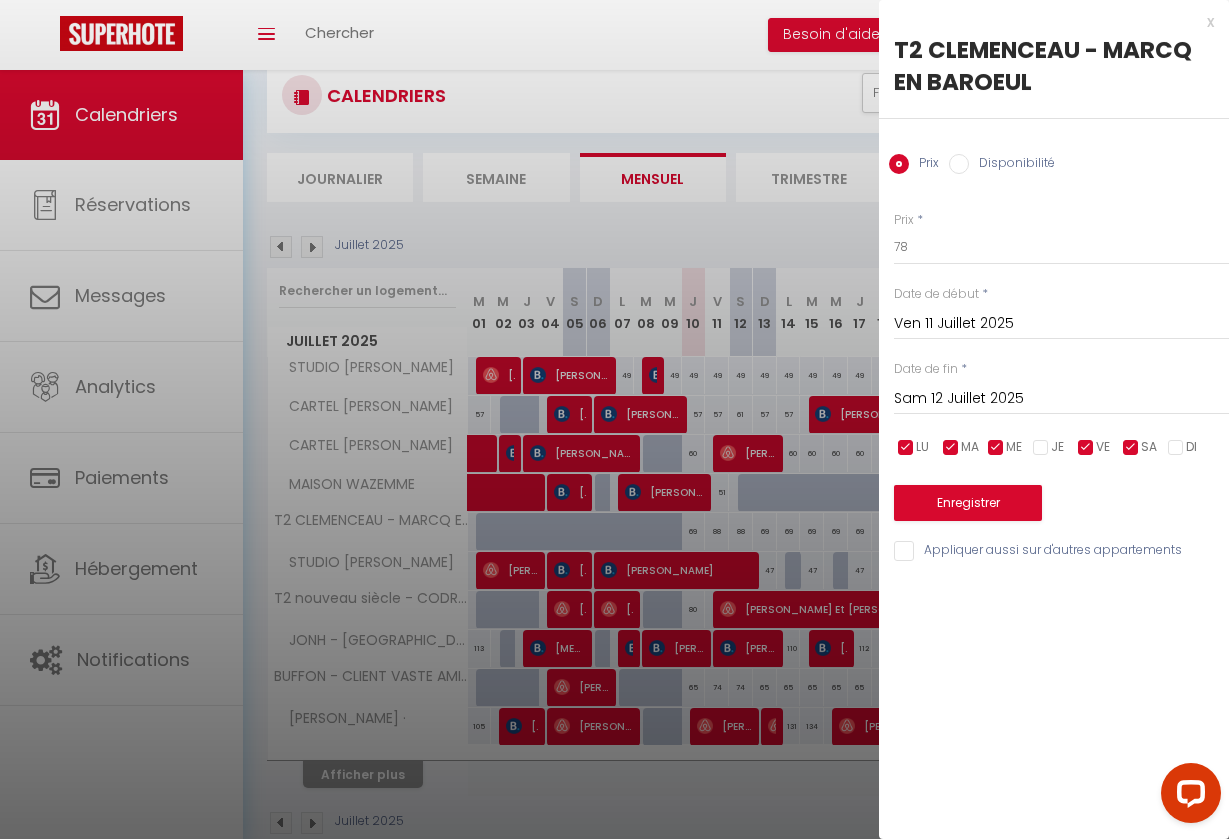 checkbox on "false" 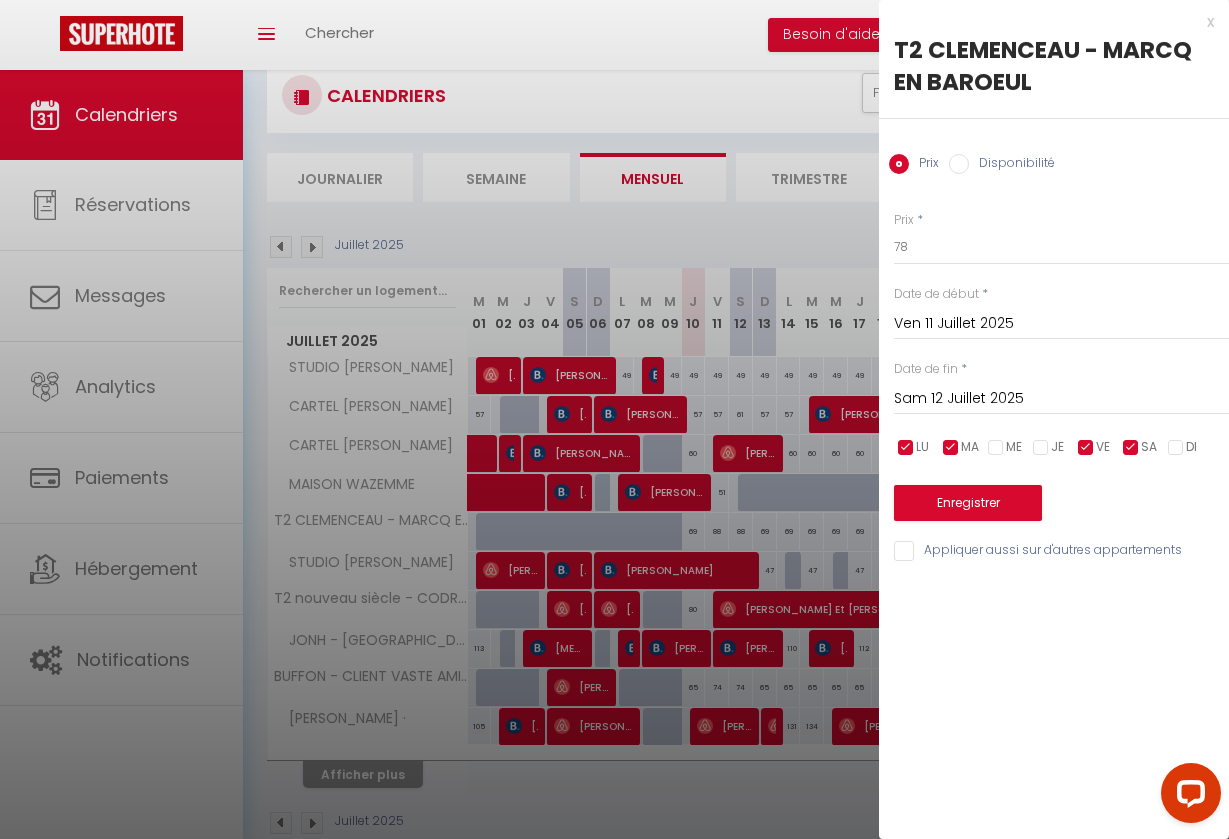 click at bounding box center [951, 448] 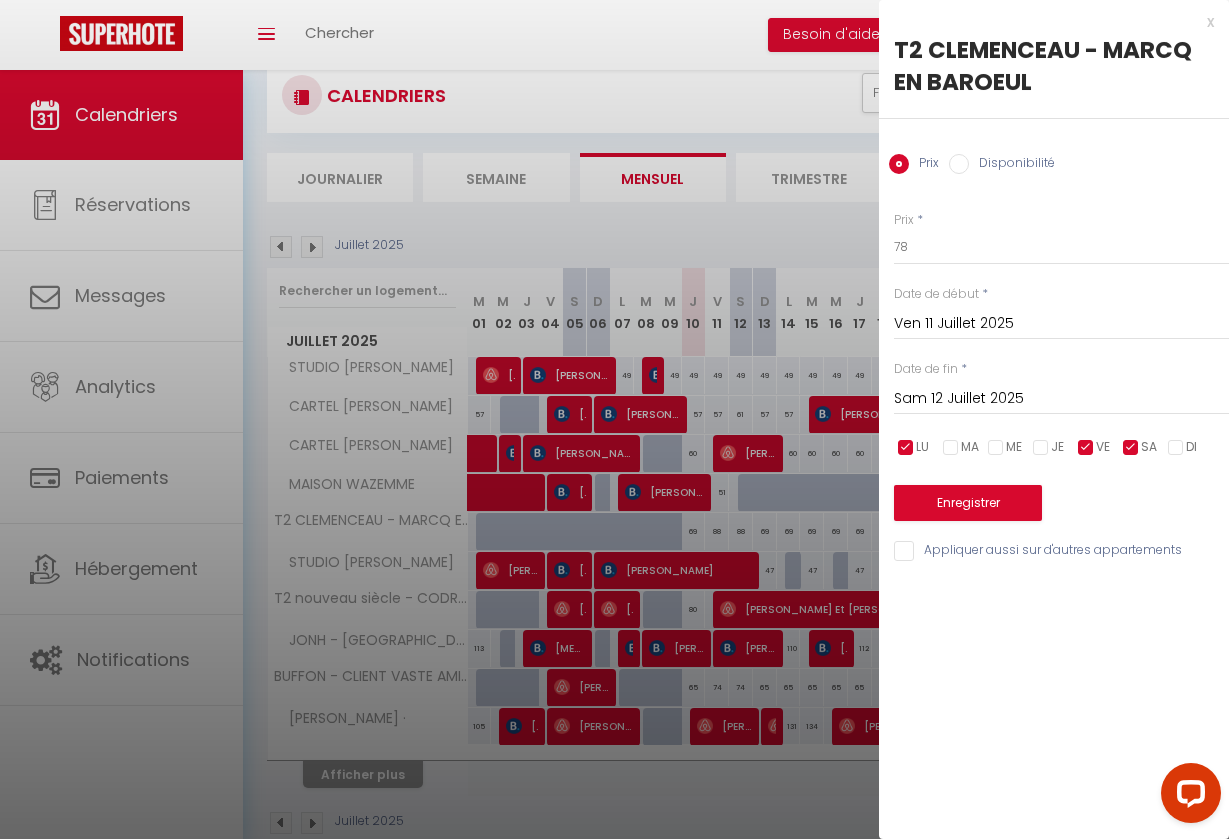 click at bounding box center [906, 448] 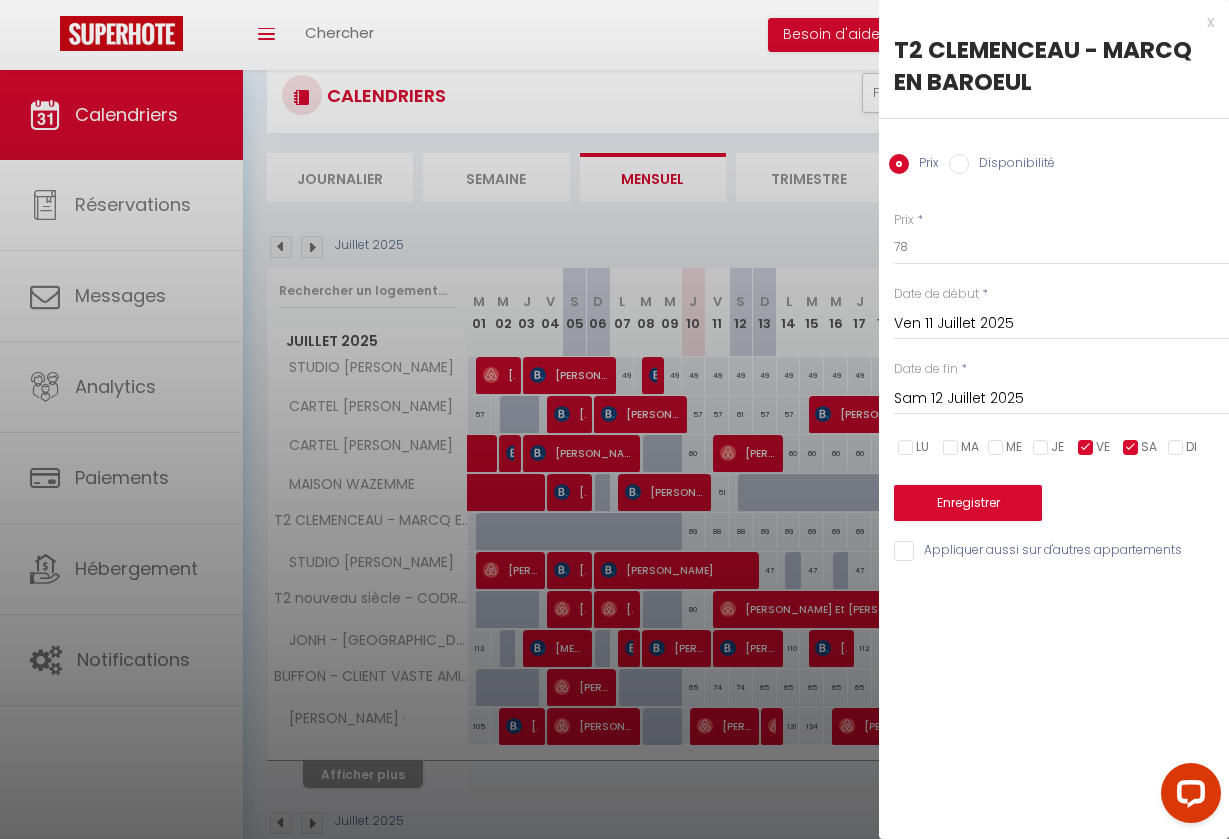 click on "Sam 12 Juillet 2025" at bounding box center [1061, 399] 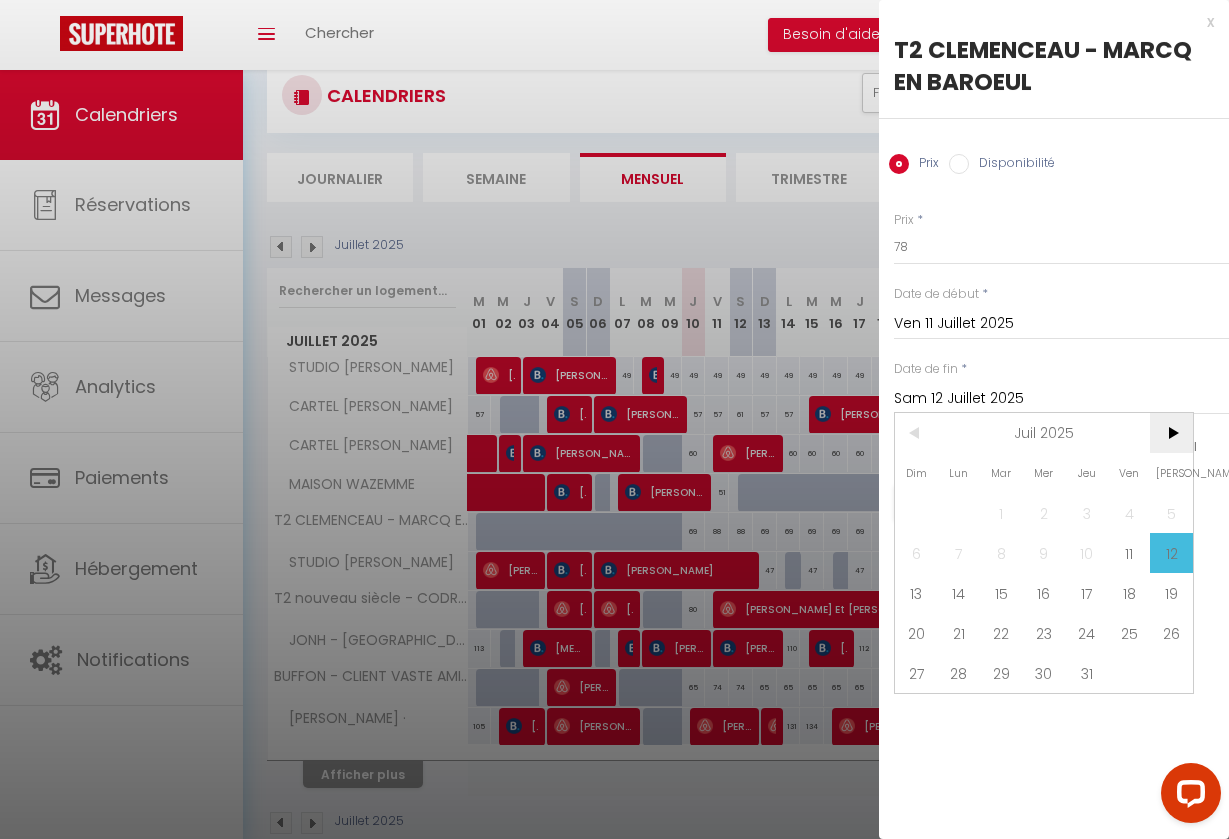 click on ">" at bounding box center [1171, 433] 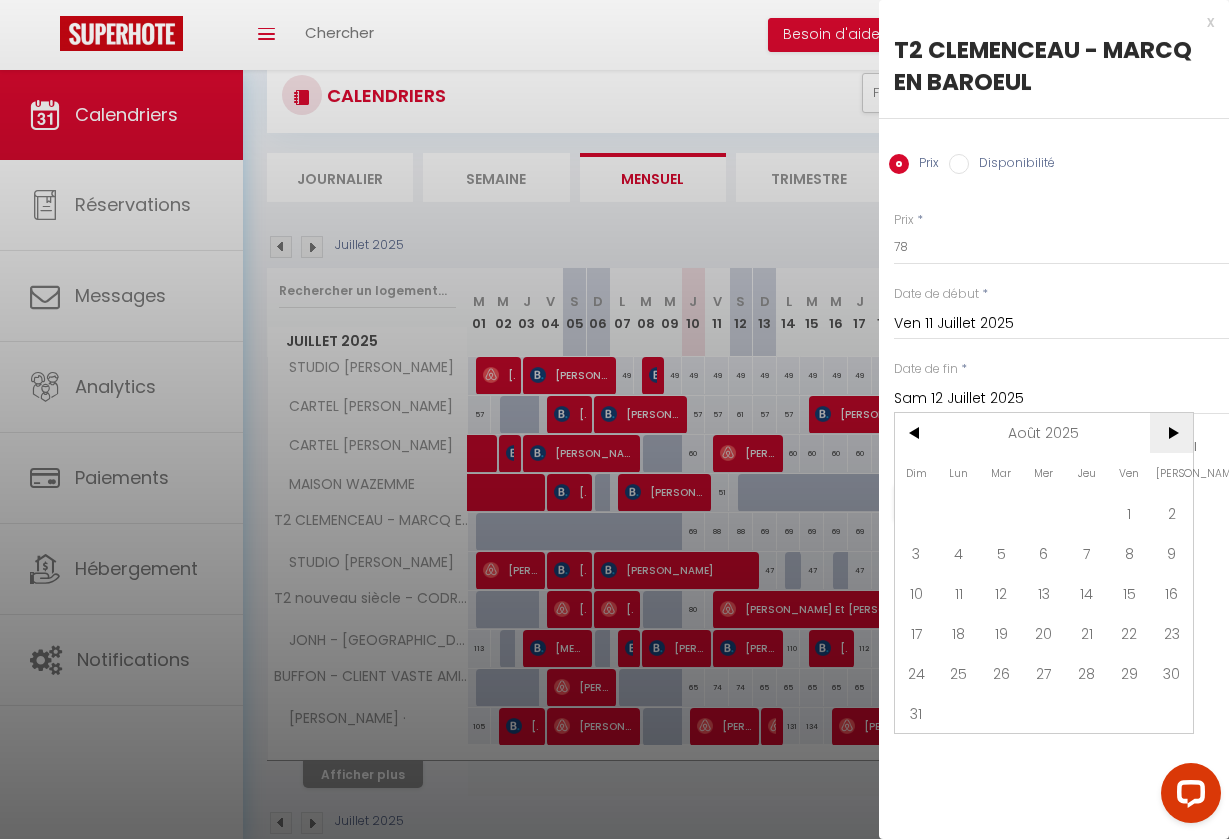 click on ">" at bounding box center [1171, 433] 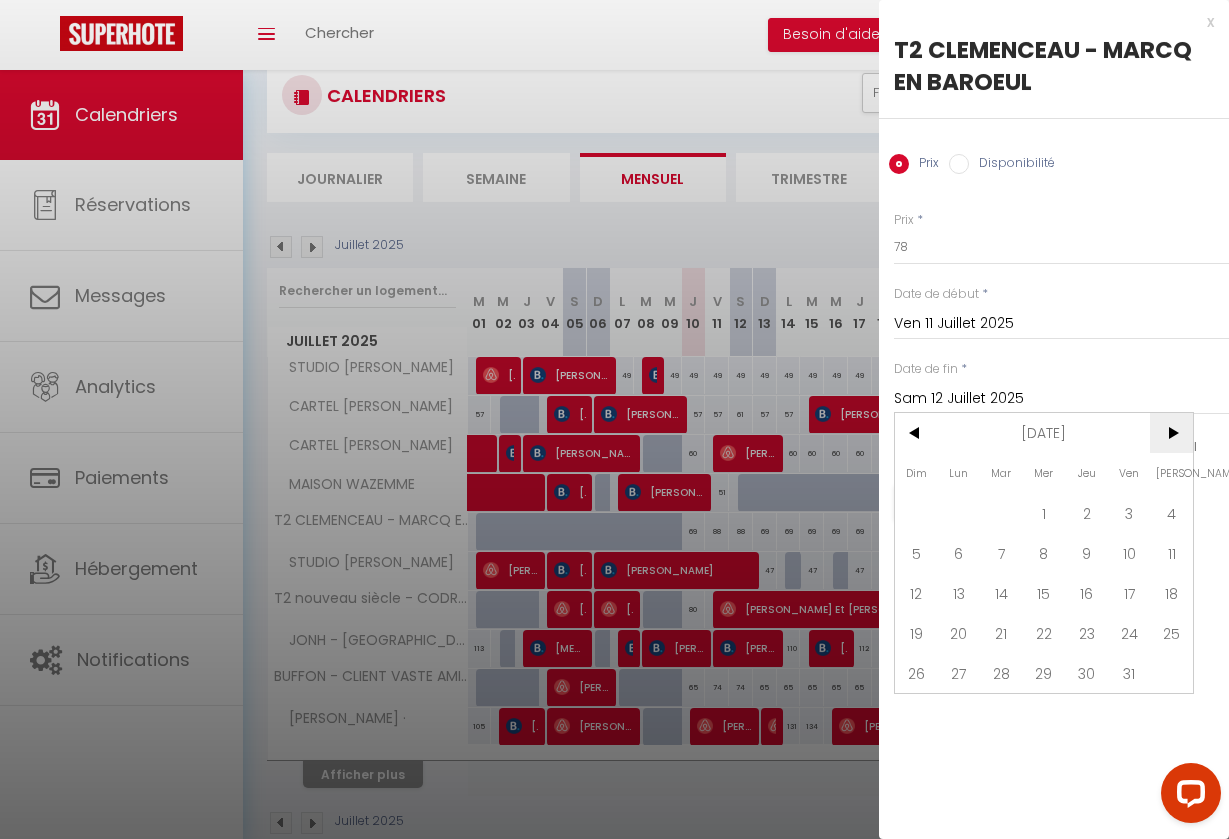 click on ">" at bounding box center (1171, 433) 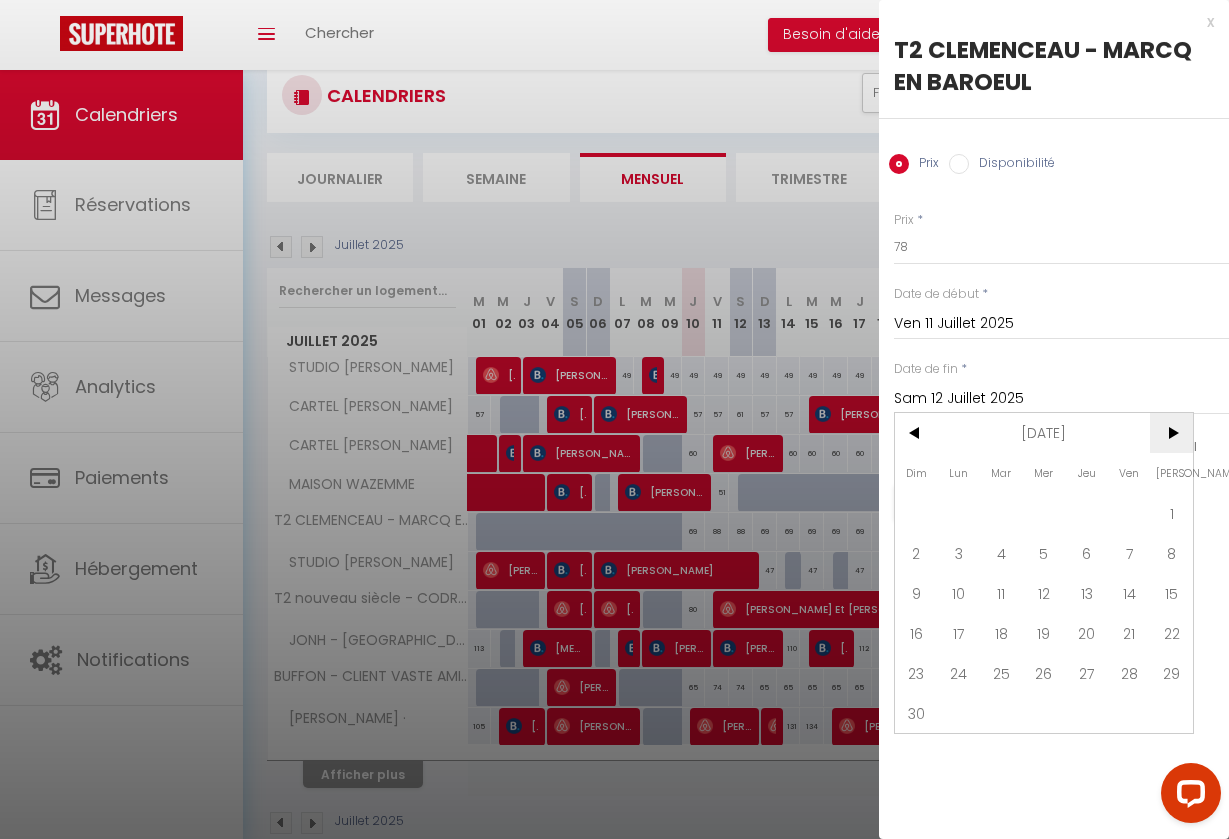 click on ">" at bounding box center (1171, 433) 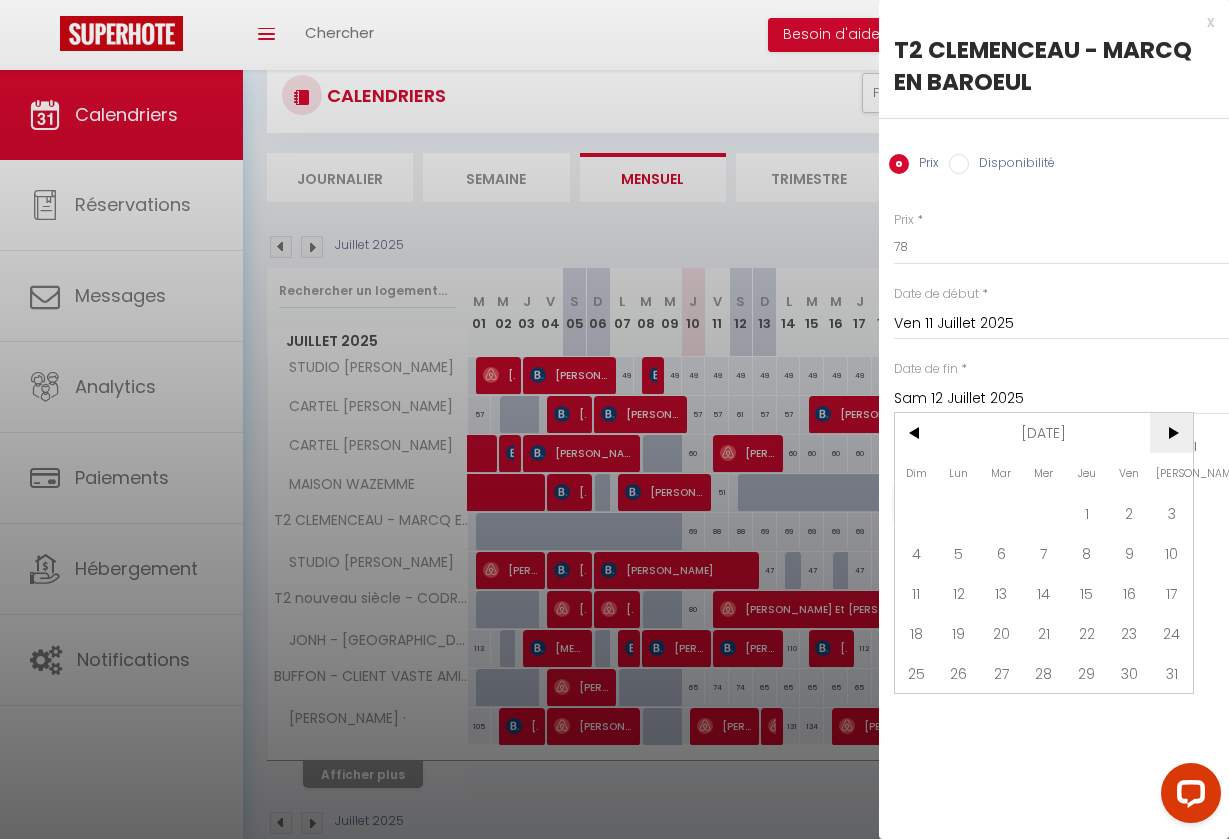 click on ">" at bounding box center (1171, 433) 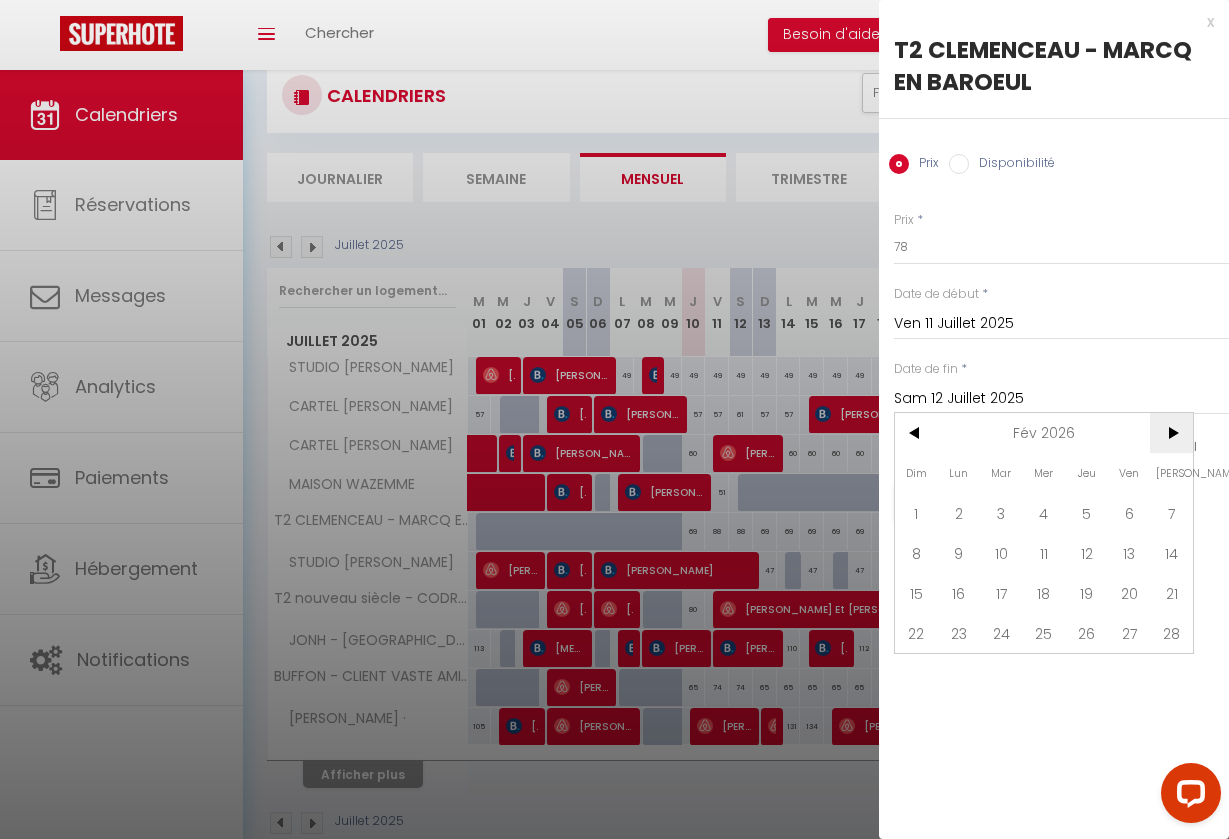 click on ">" at bounding box center [1171, 433] 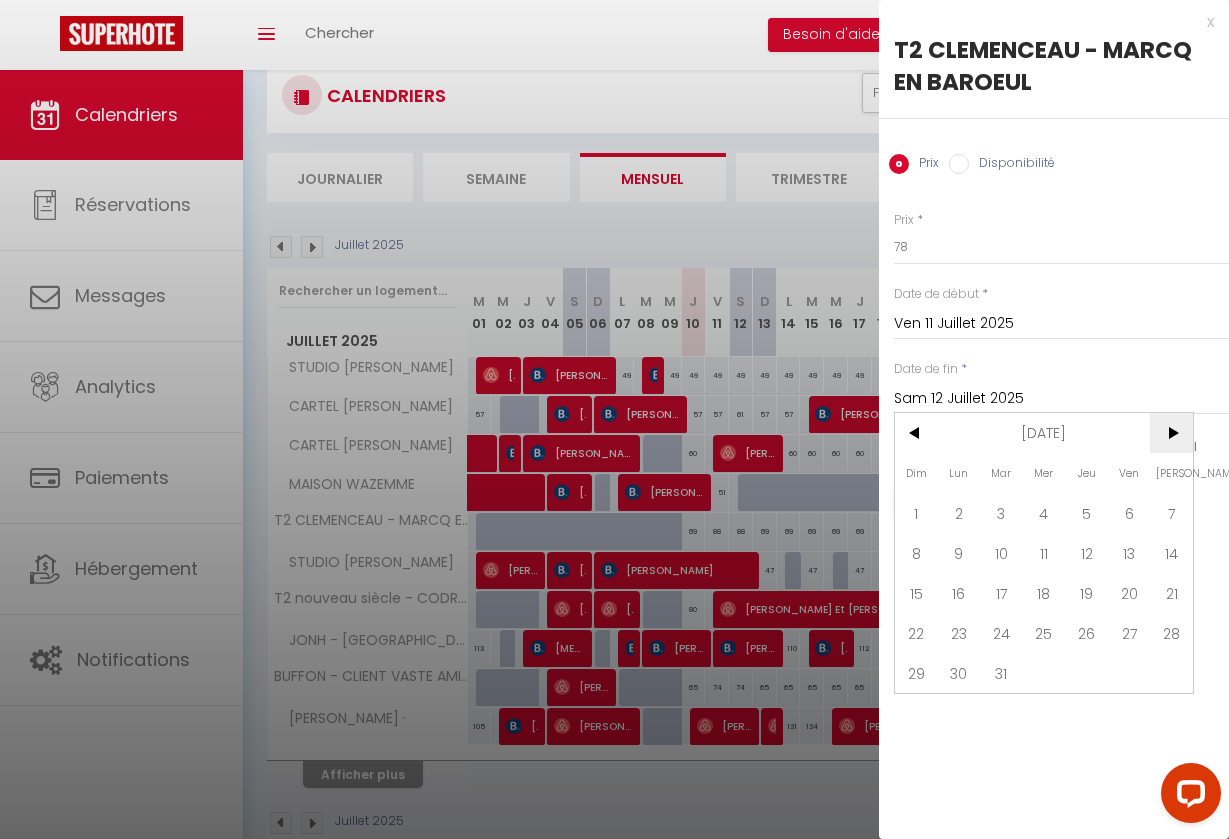click on ">" at bounding box center [1171, 433] 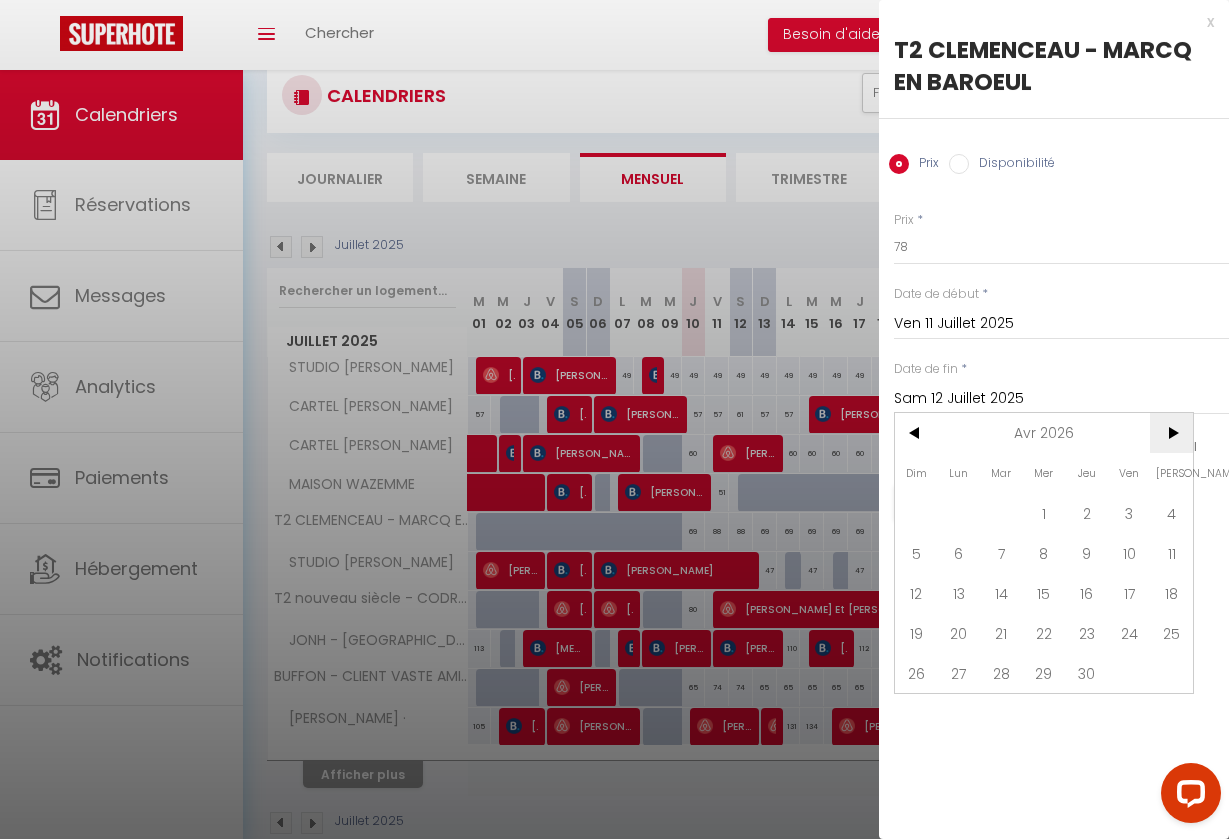 click on ">" at bounding box center [1171, 433] 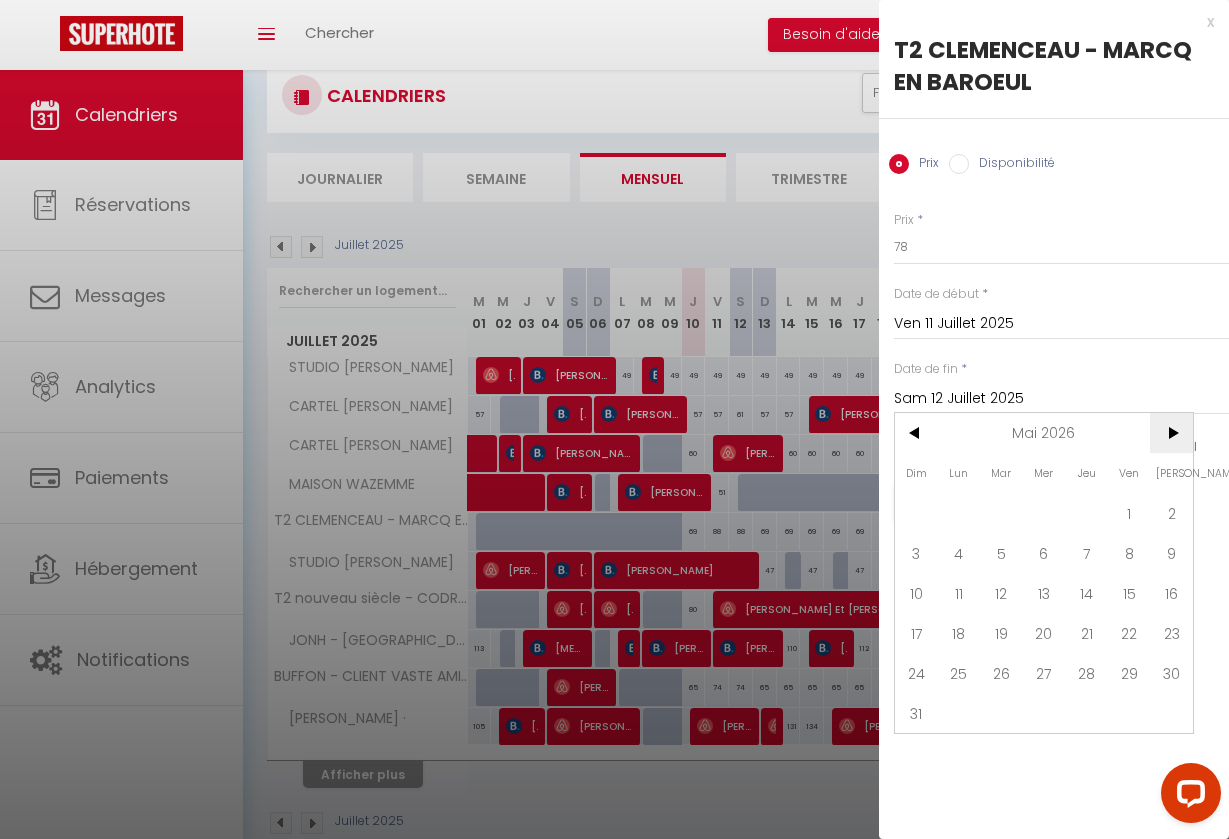 click on ">" at bounding box center [1171, 433] 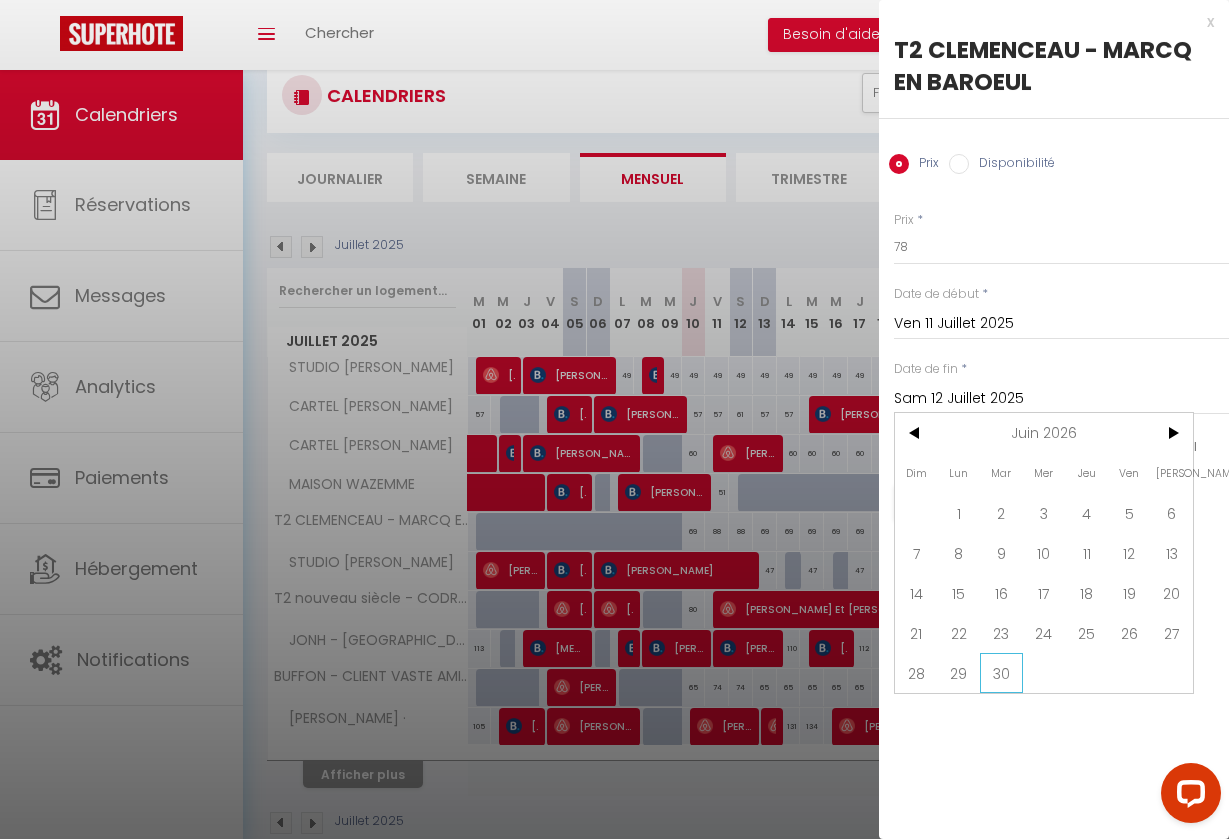 click on "30" at bounding box center [1001, 673] 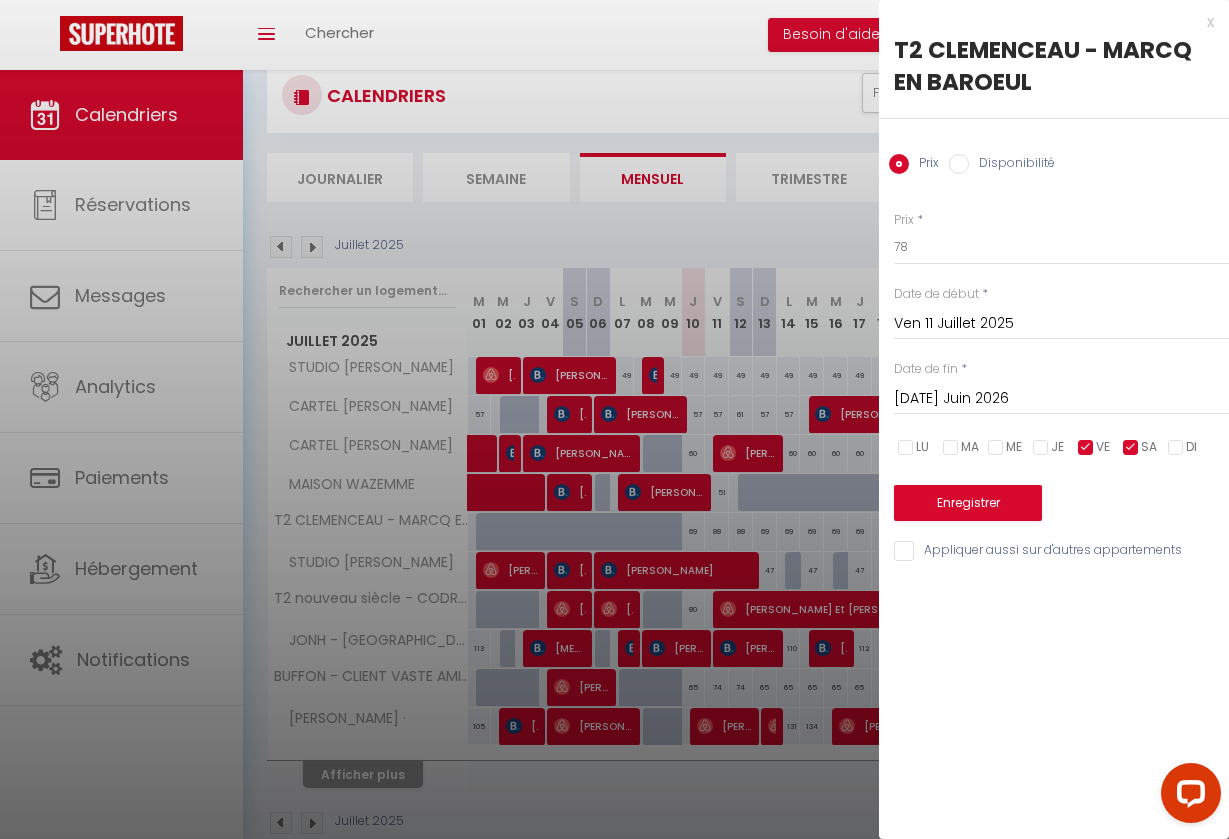 click on "Enregistrer" at bounding box center [968, 503] 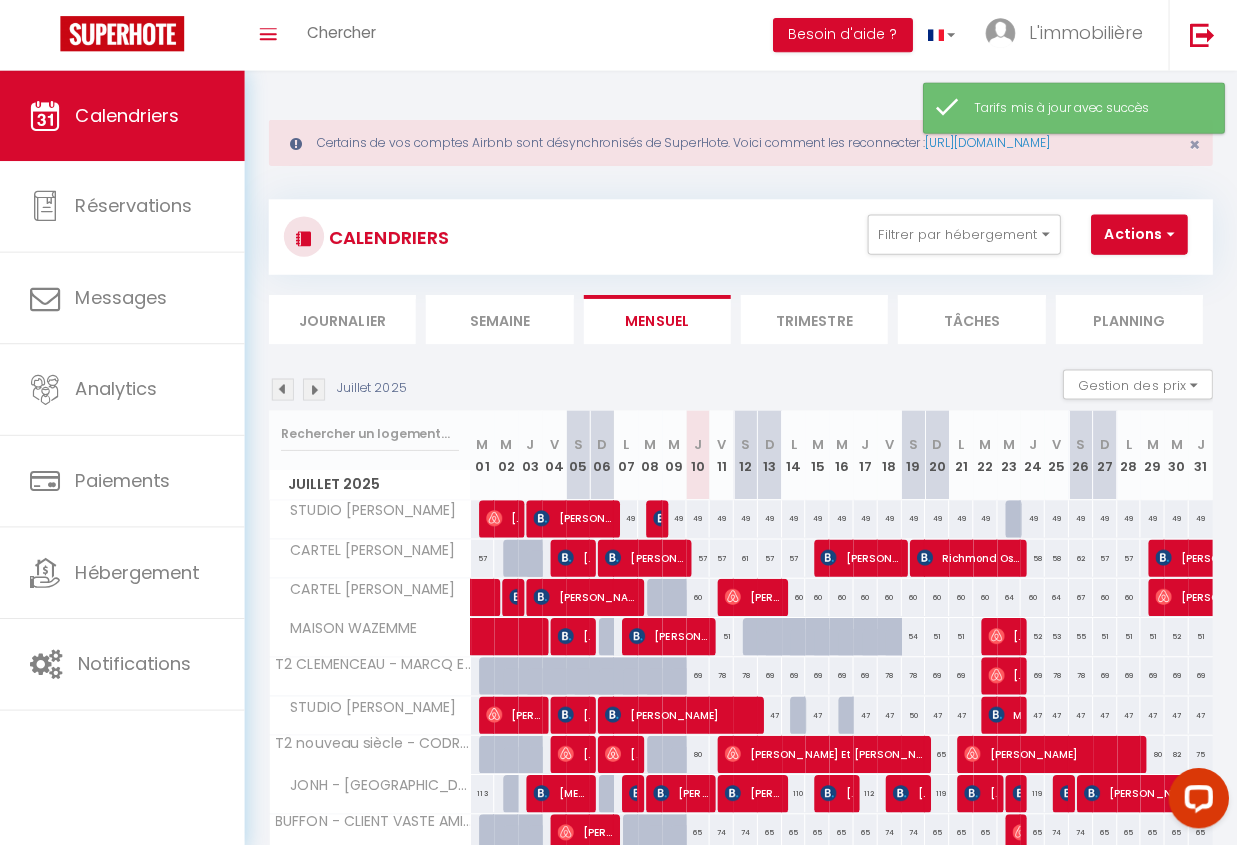 scroll, scrollTop: 0, scrollLeft: 0, axis: both 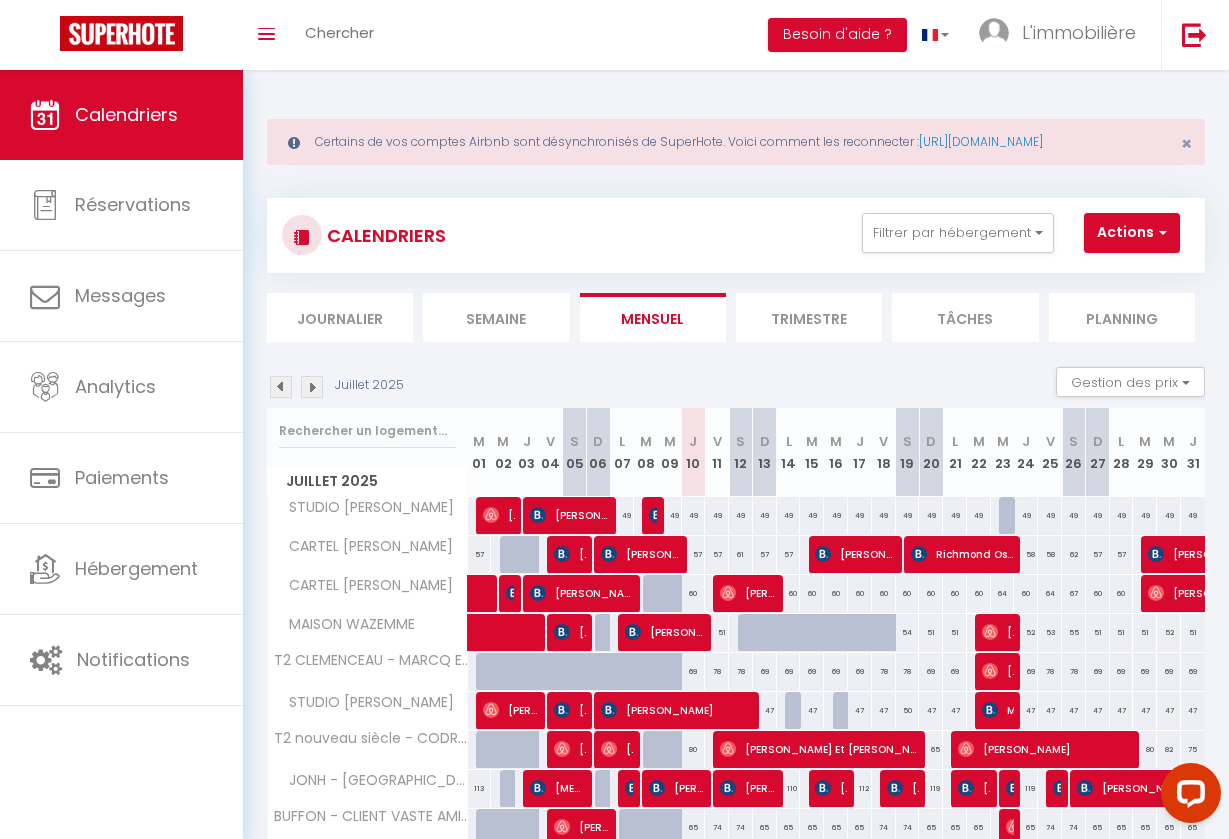 click on "Actions" at bounding box center [1132, 233] 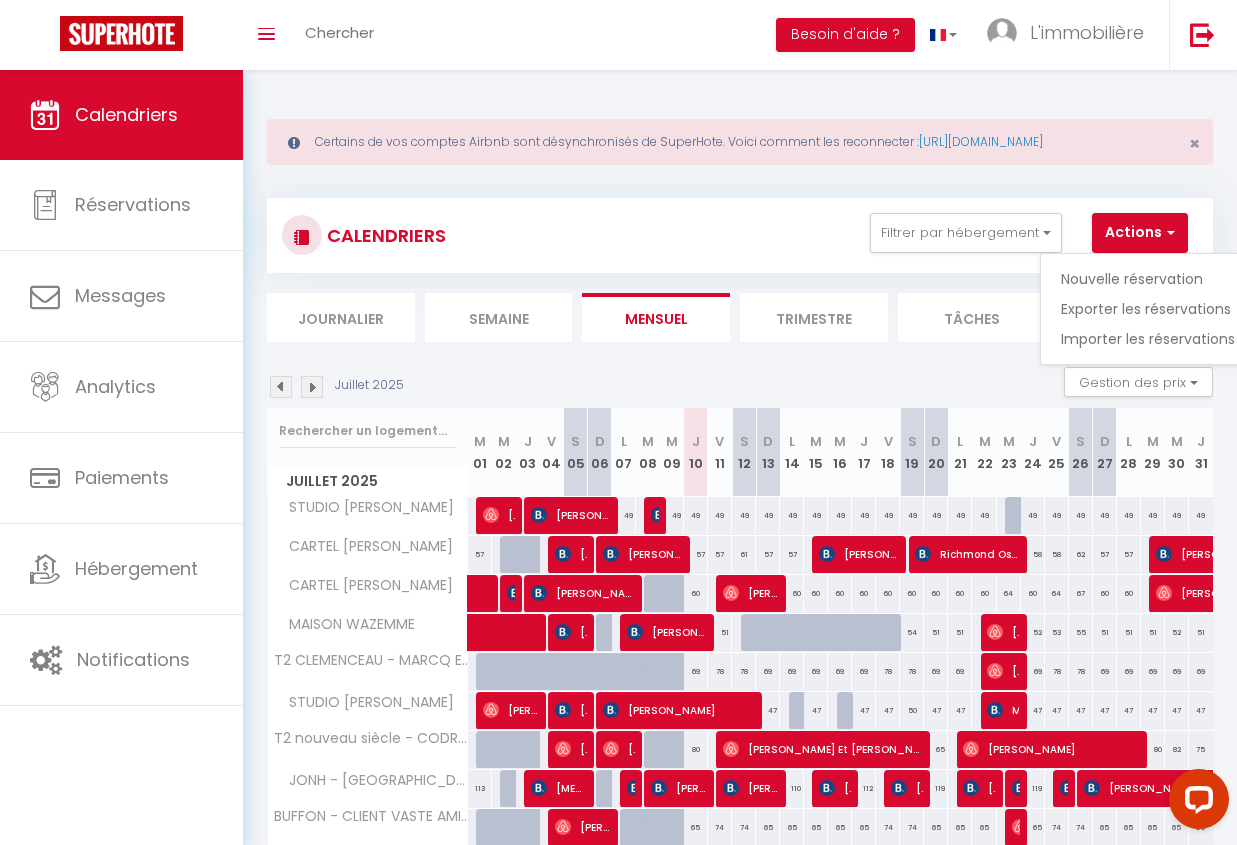 click on "Actions" at bounding box center [1140, 233] 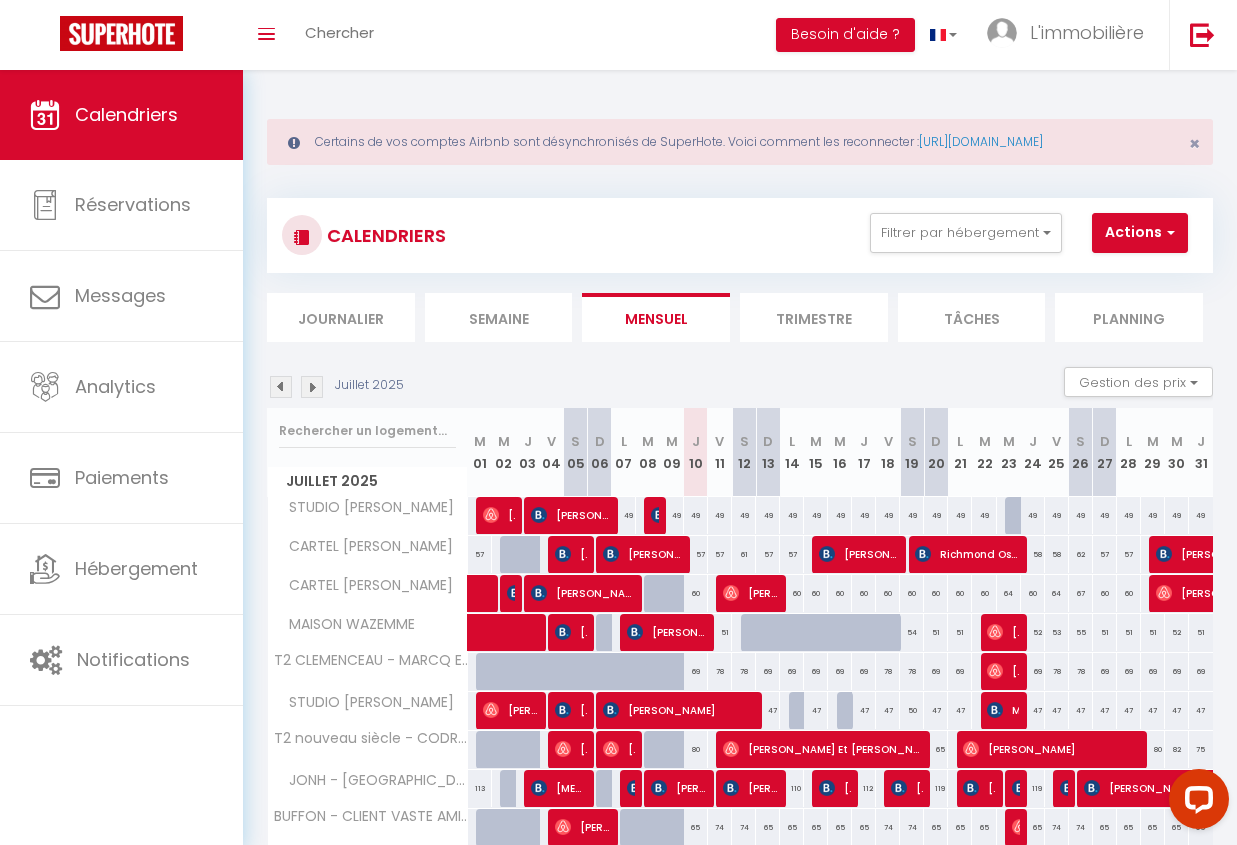 click on "Actions" at bounding box center [1140, 233] 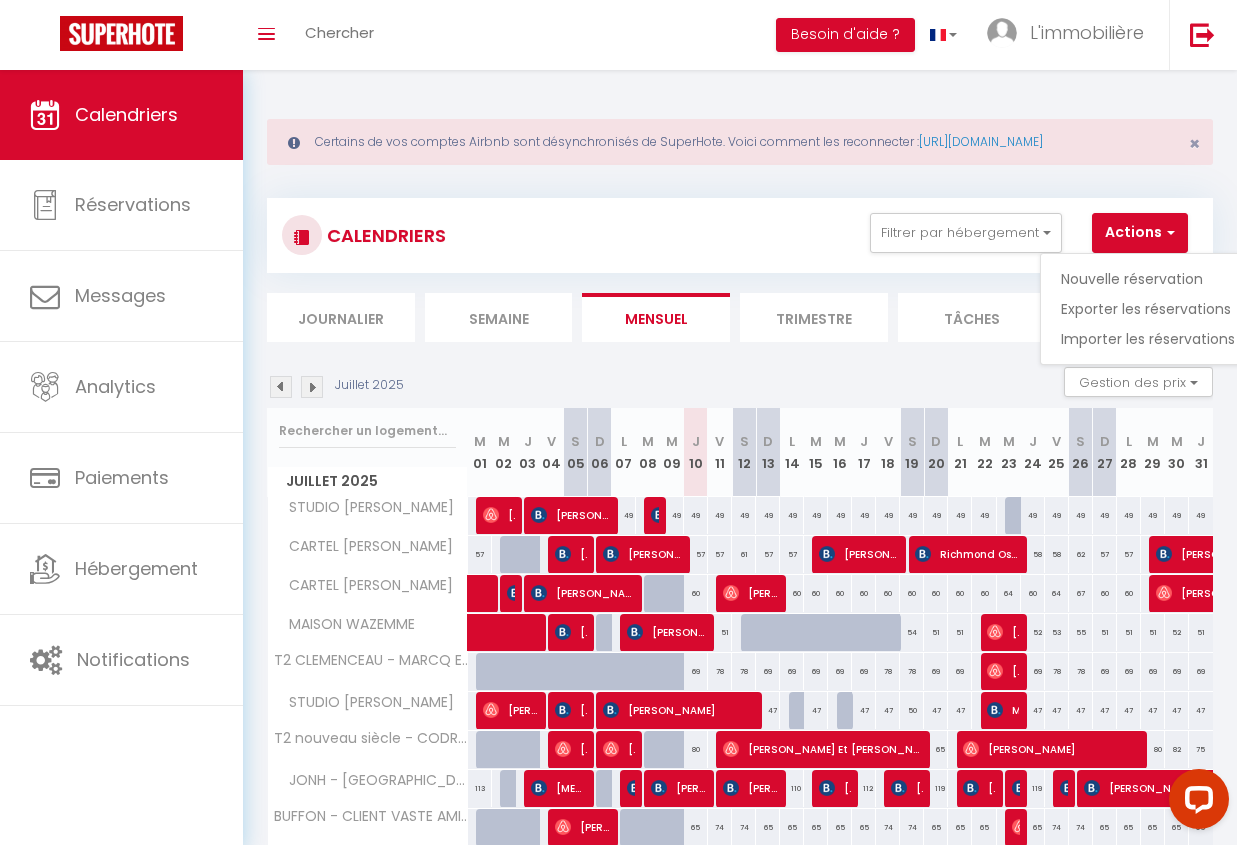 click on "Importer les réservations" at bounding box center (1148, 339) 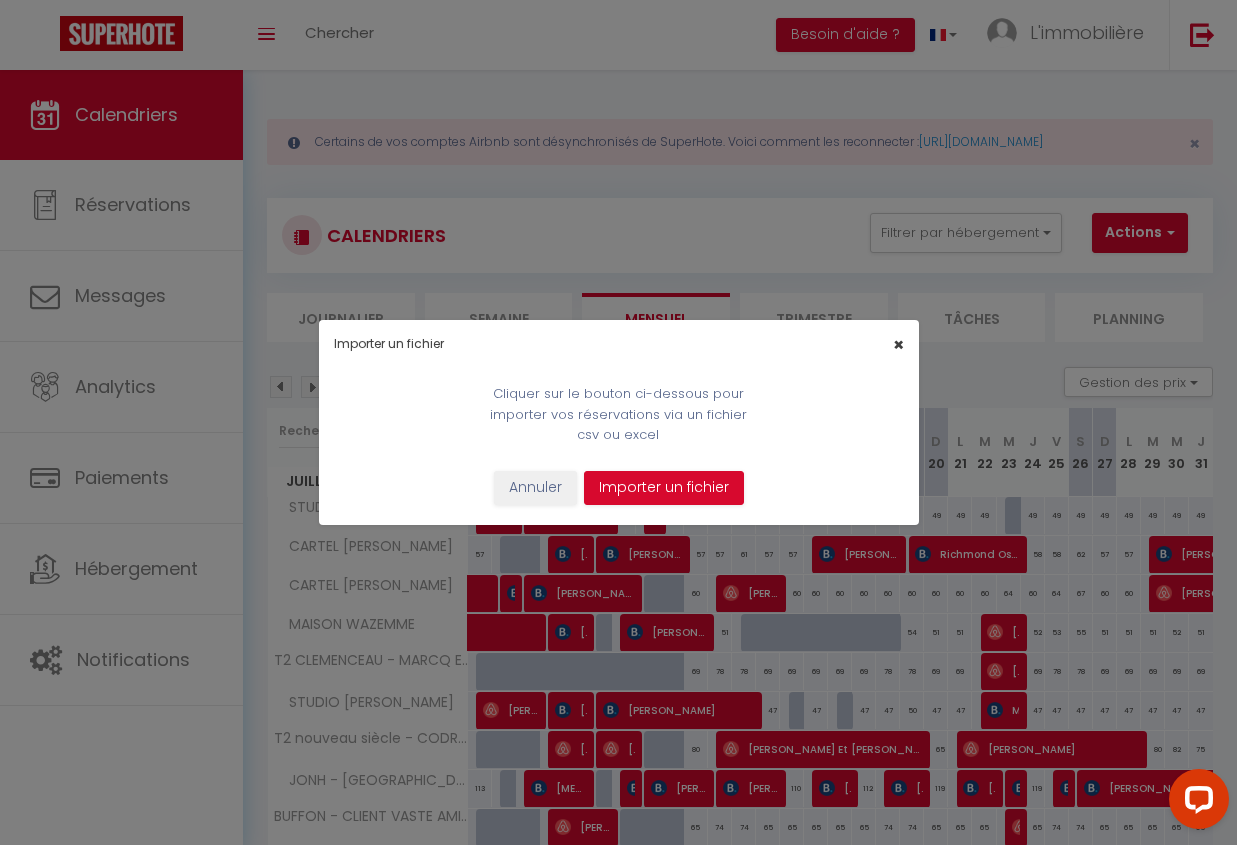 click on "×" at bounding box center (898, 344) 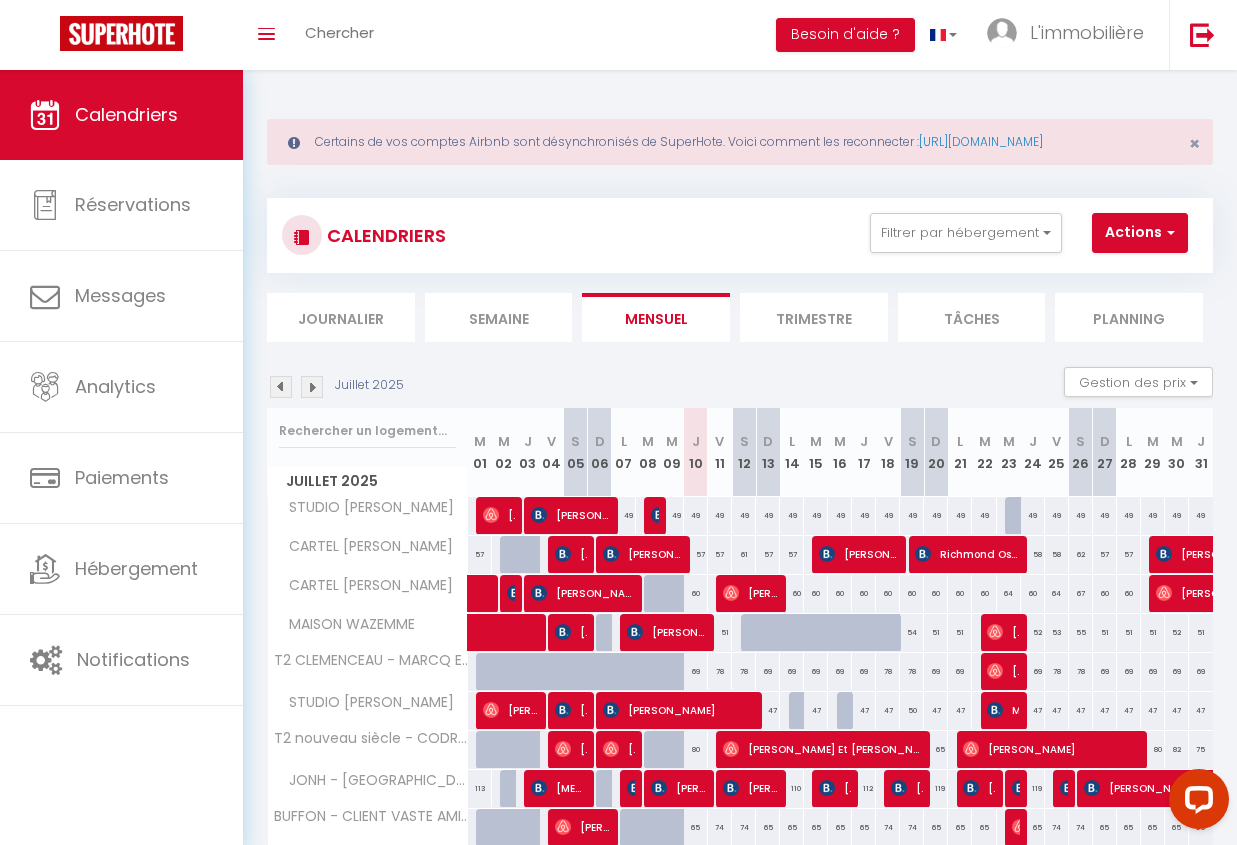 click on "Actions" at bounding box center (1140, 233) 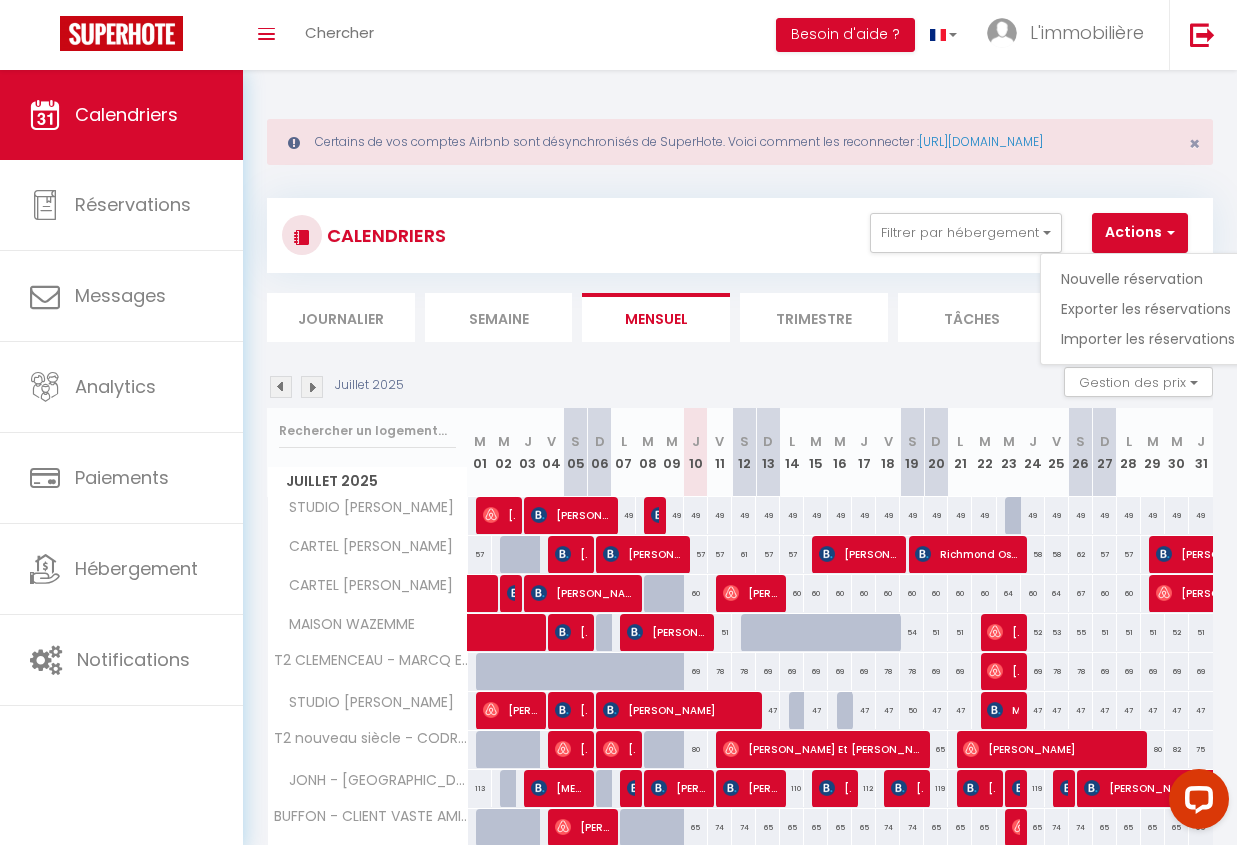 click on "Actions" at bounding box center (1140, 233) 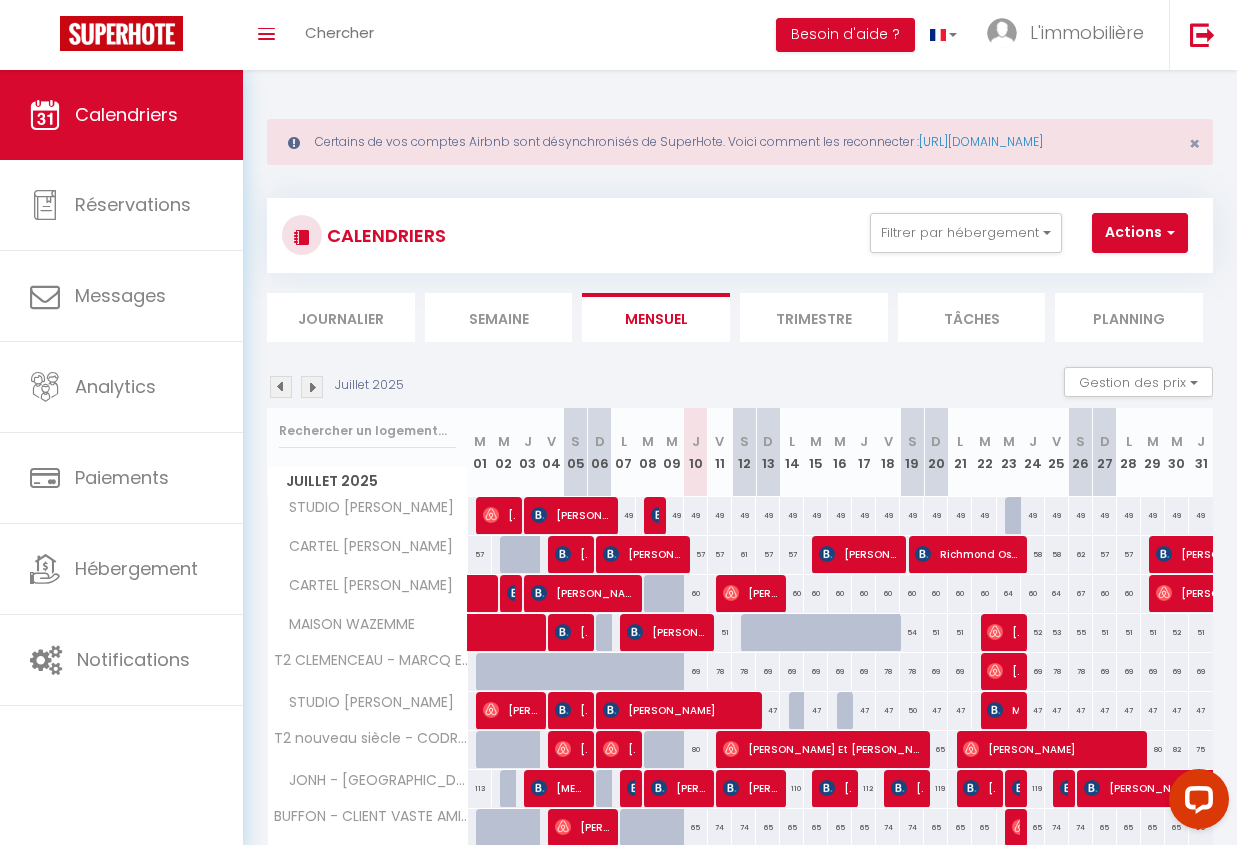 click on "Actions" at bounding box center (1140, 233) 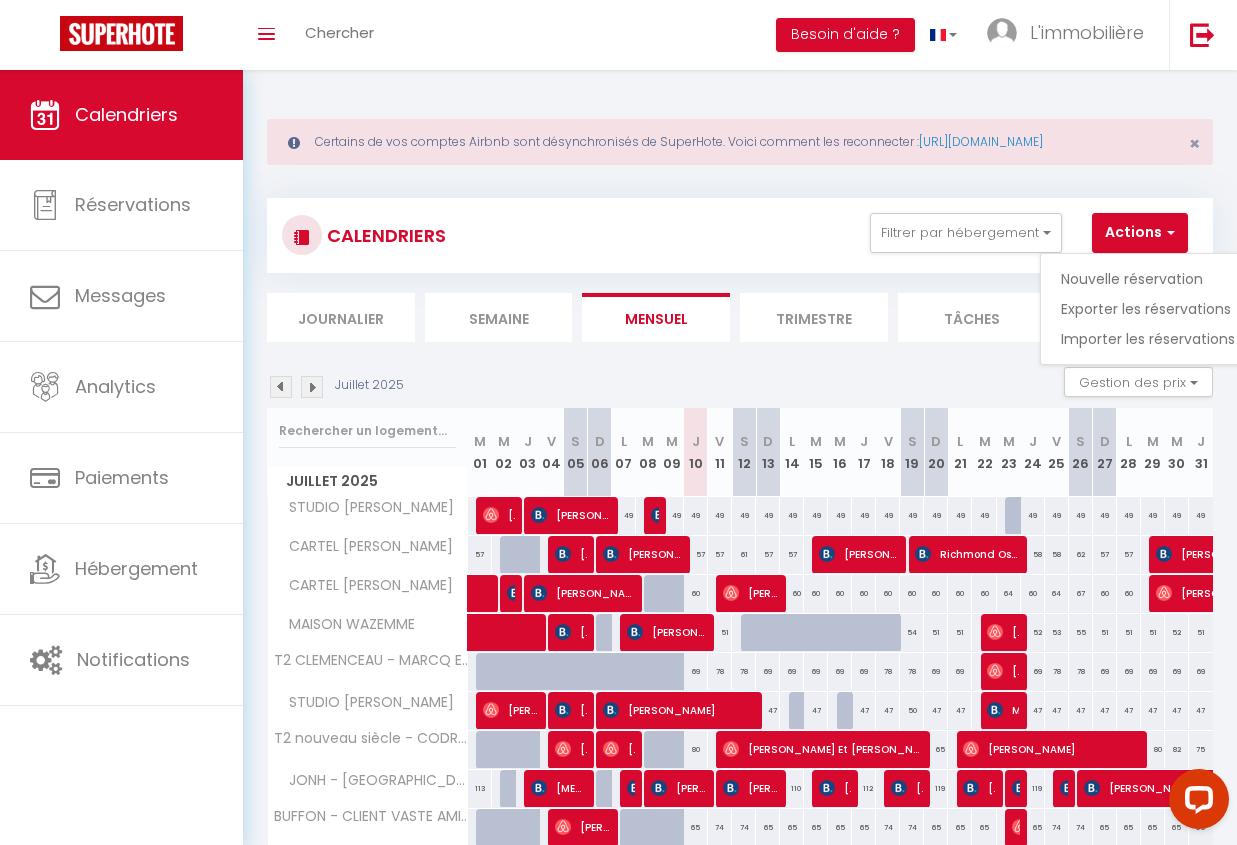click on "Exporter les réservations" at bounding box center (1148, 309) 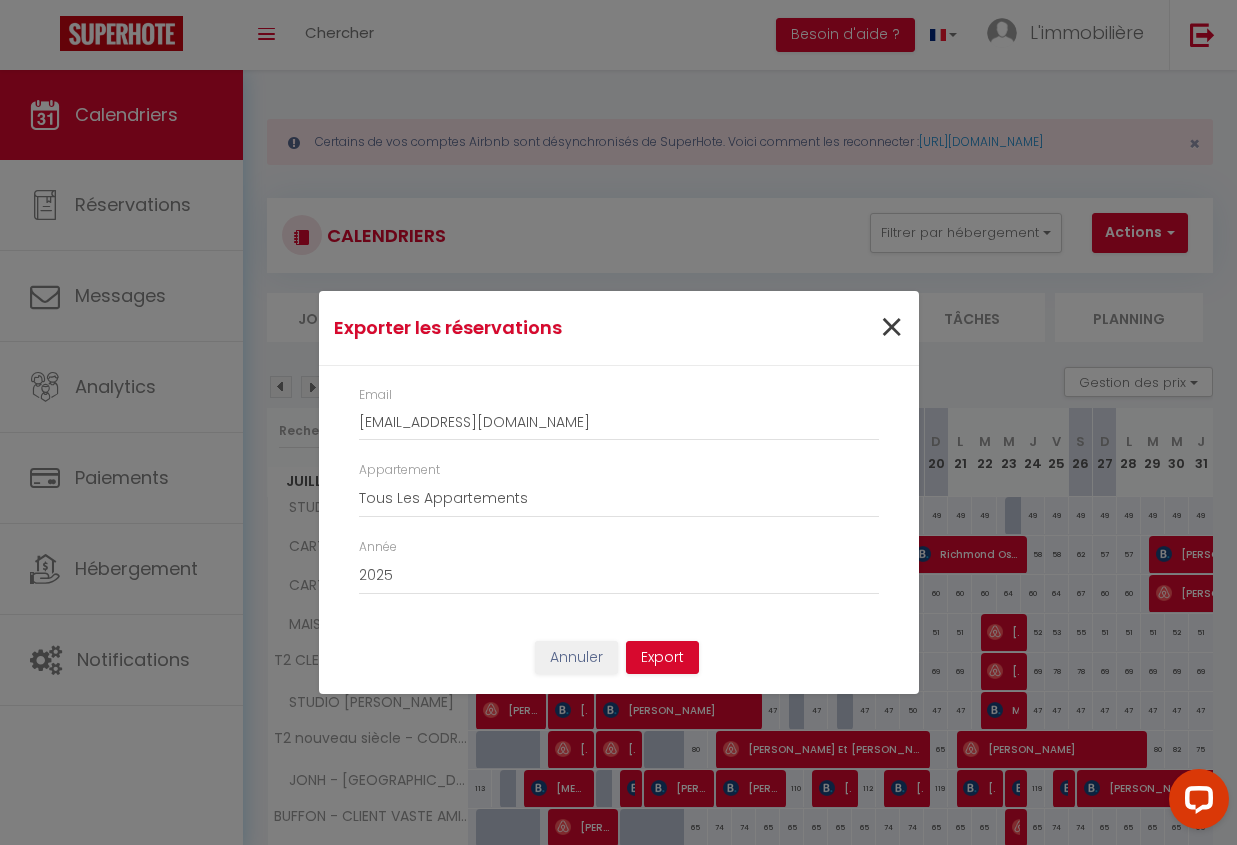 click on "×" at bounding box center (891, 328) 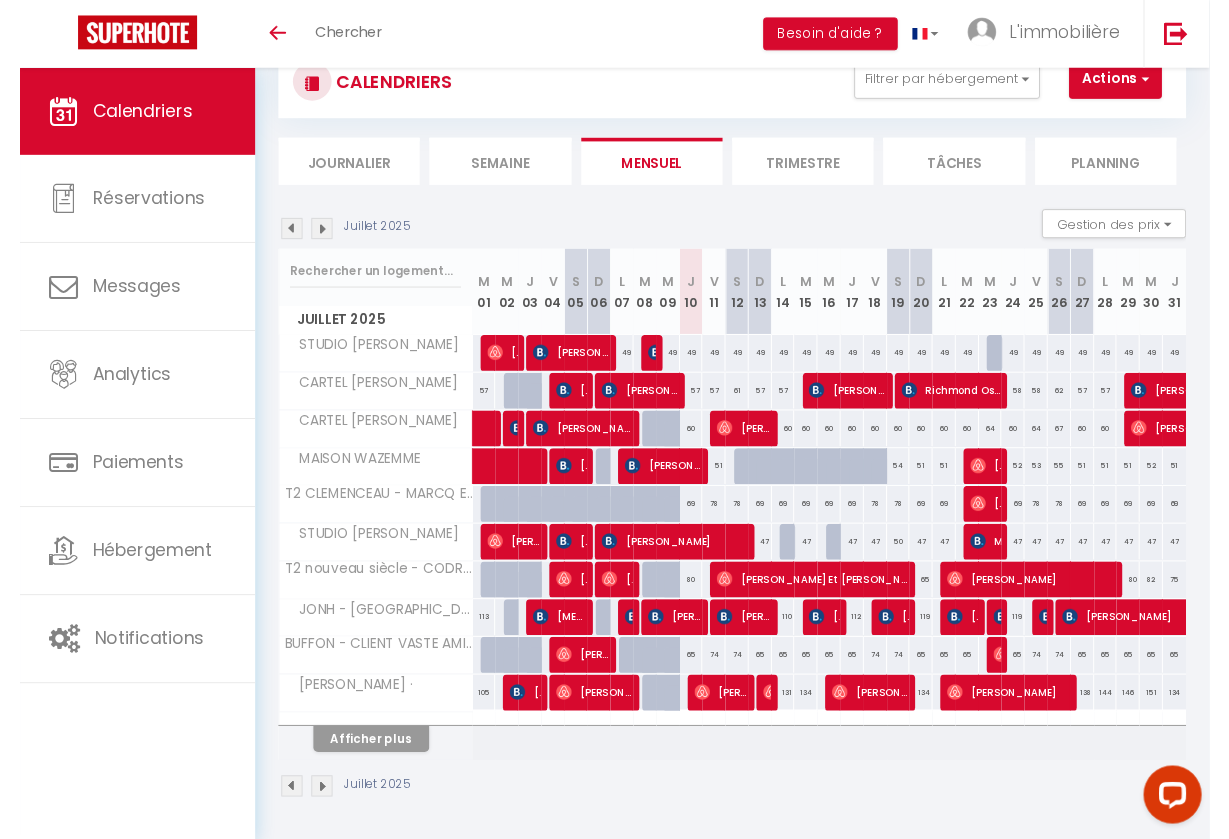 scroll, scrollTop: 150, scrollLeft: 0, axis: vertical 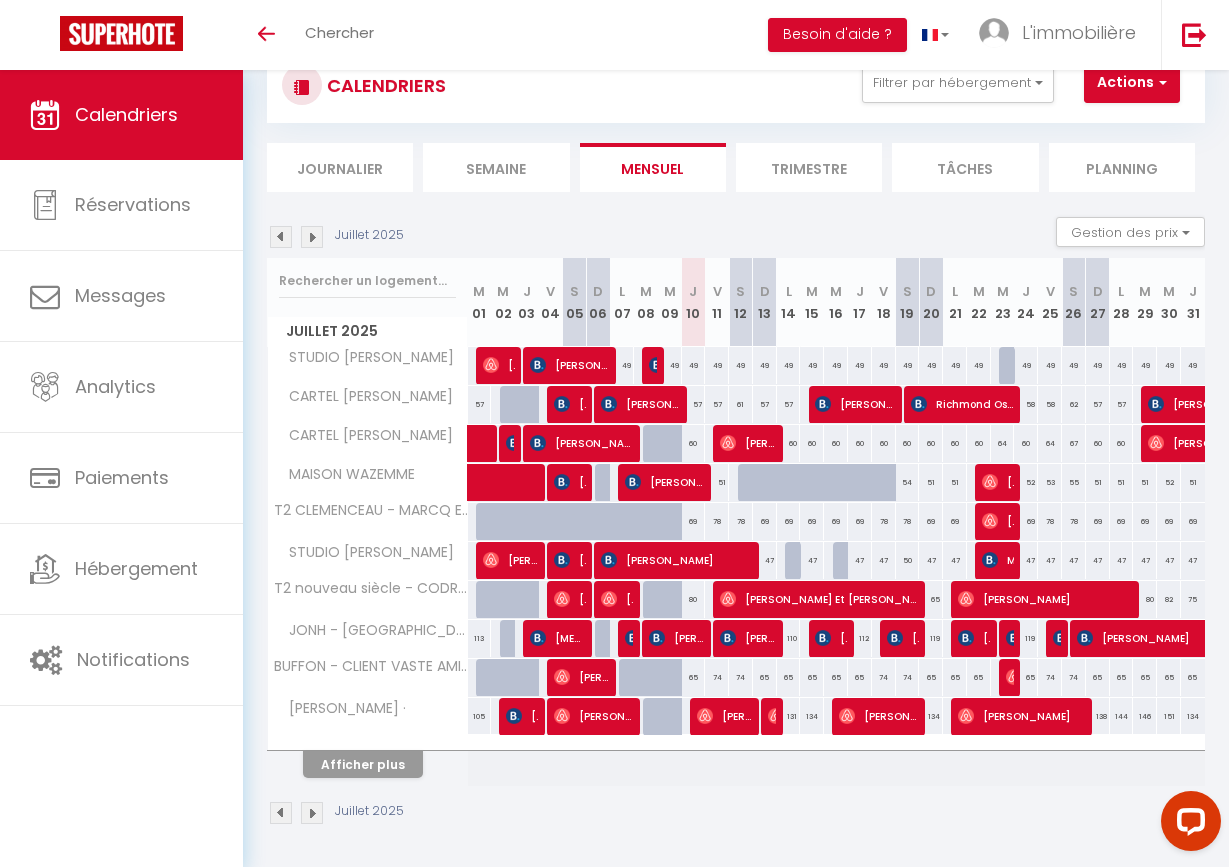 click on "Afficher plus" at bounding box center [363, 764] 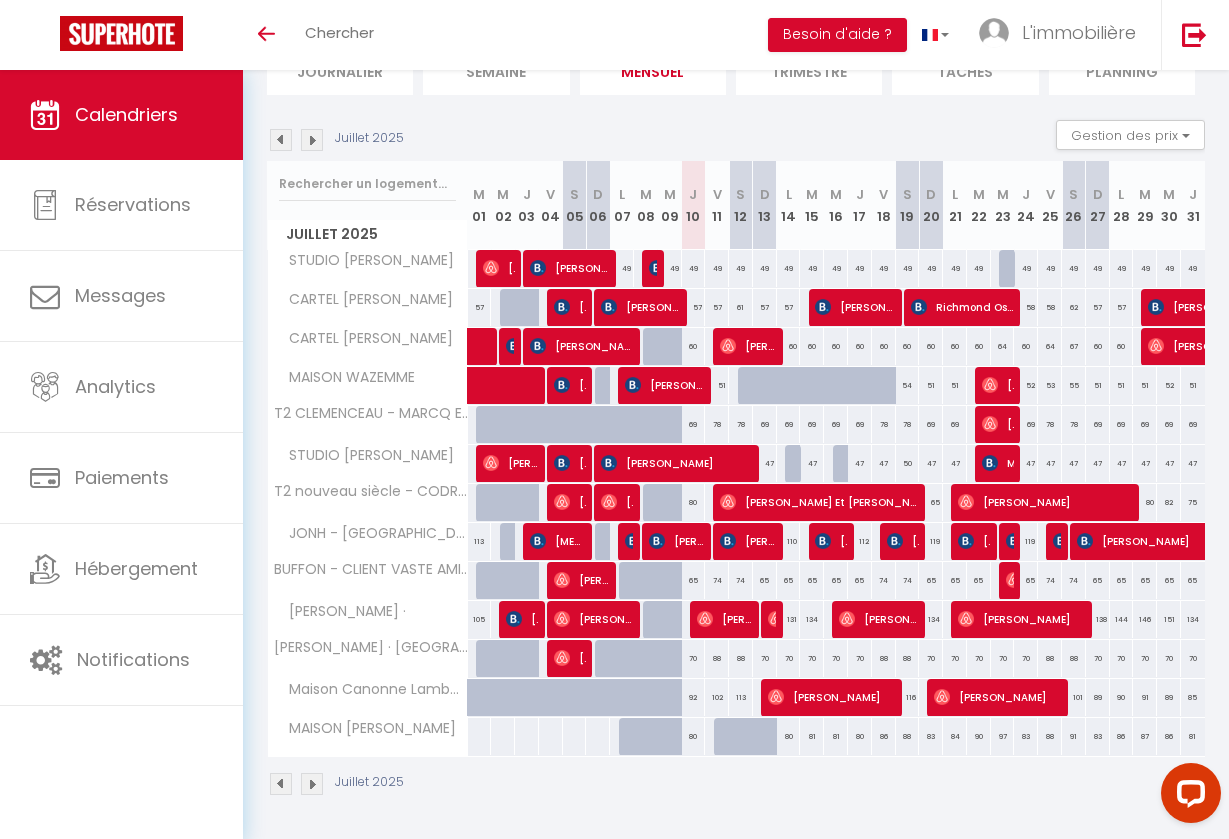 scroll, scrollTop: 246, scrollLeft: 0, axis: vertical 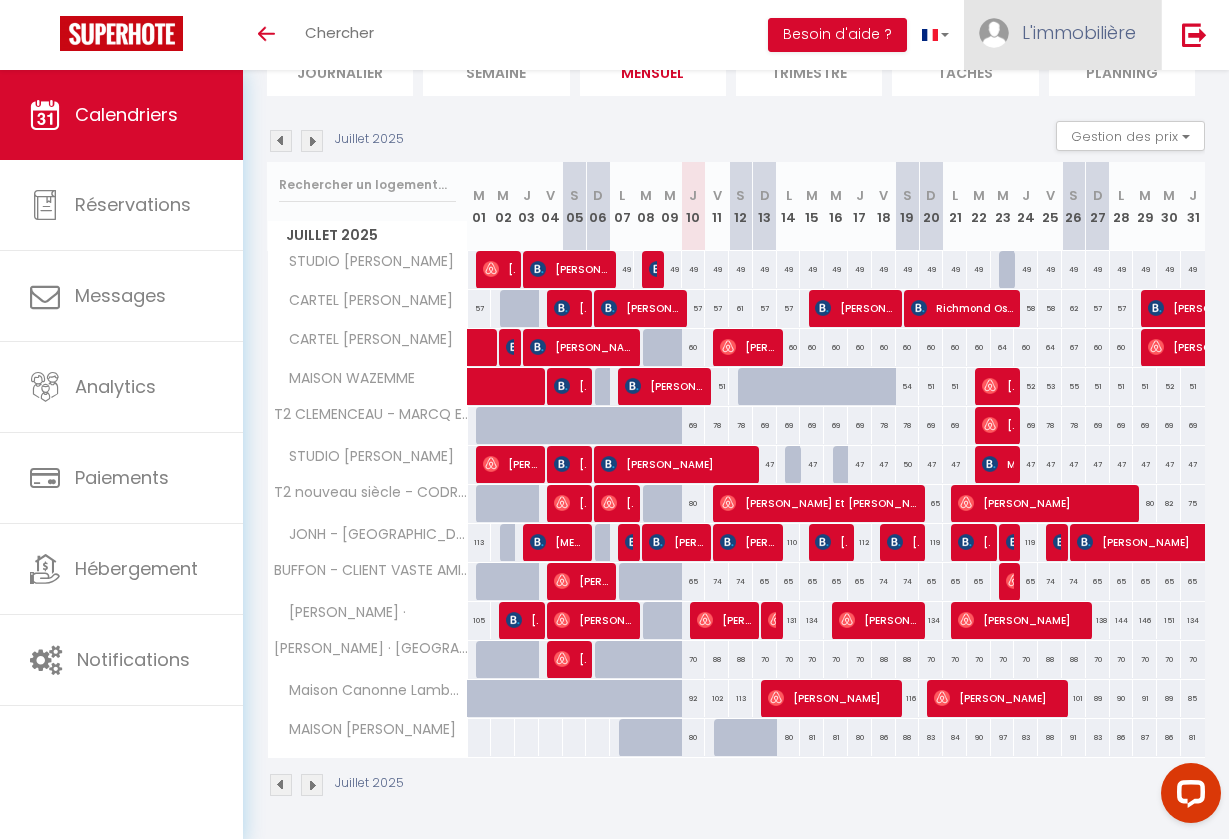 click on "L'immobilière" at bounding box center (1079, 32) 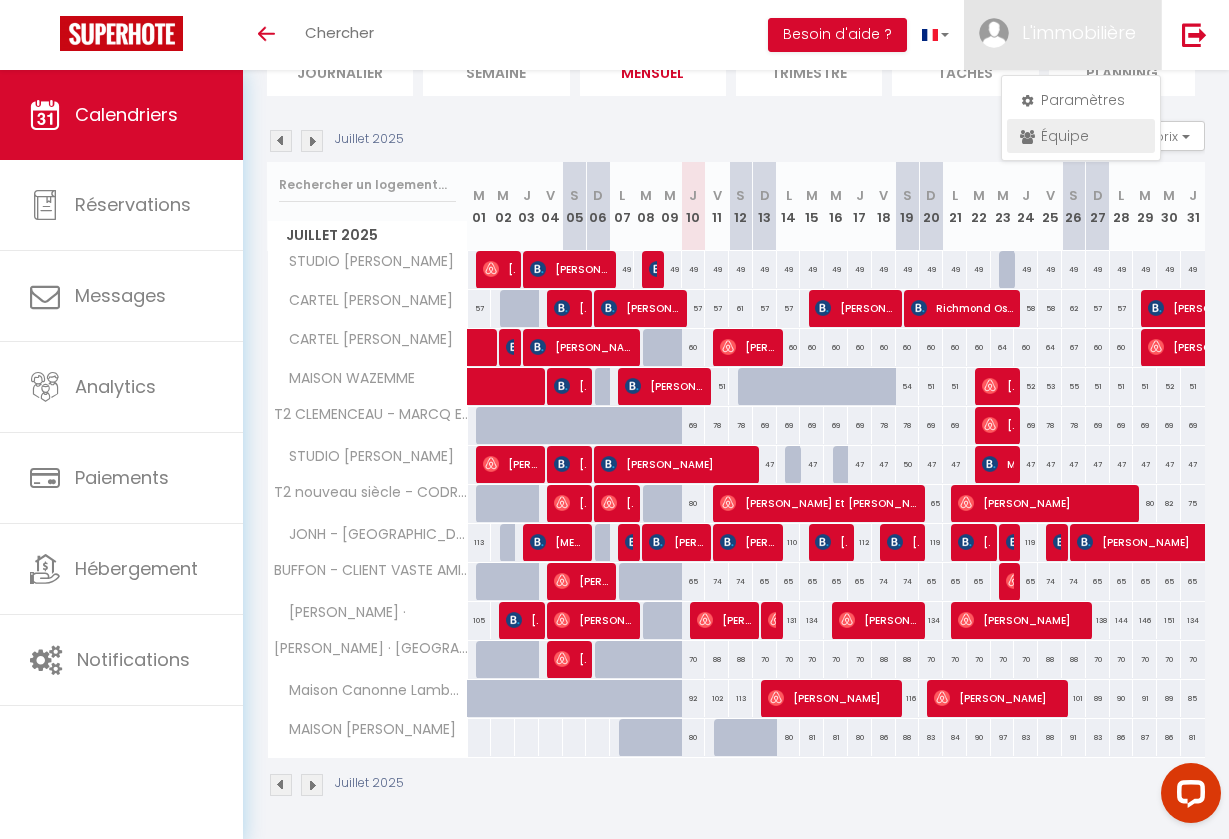 click on "Équipe" at bounding box center [1081, 136] 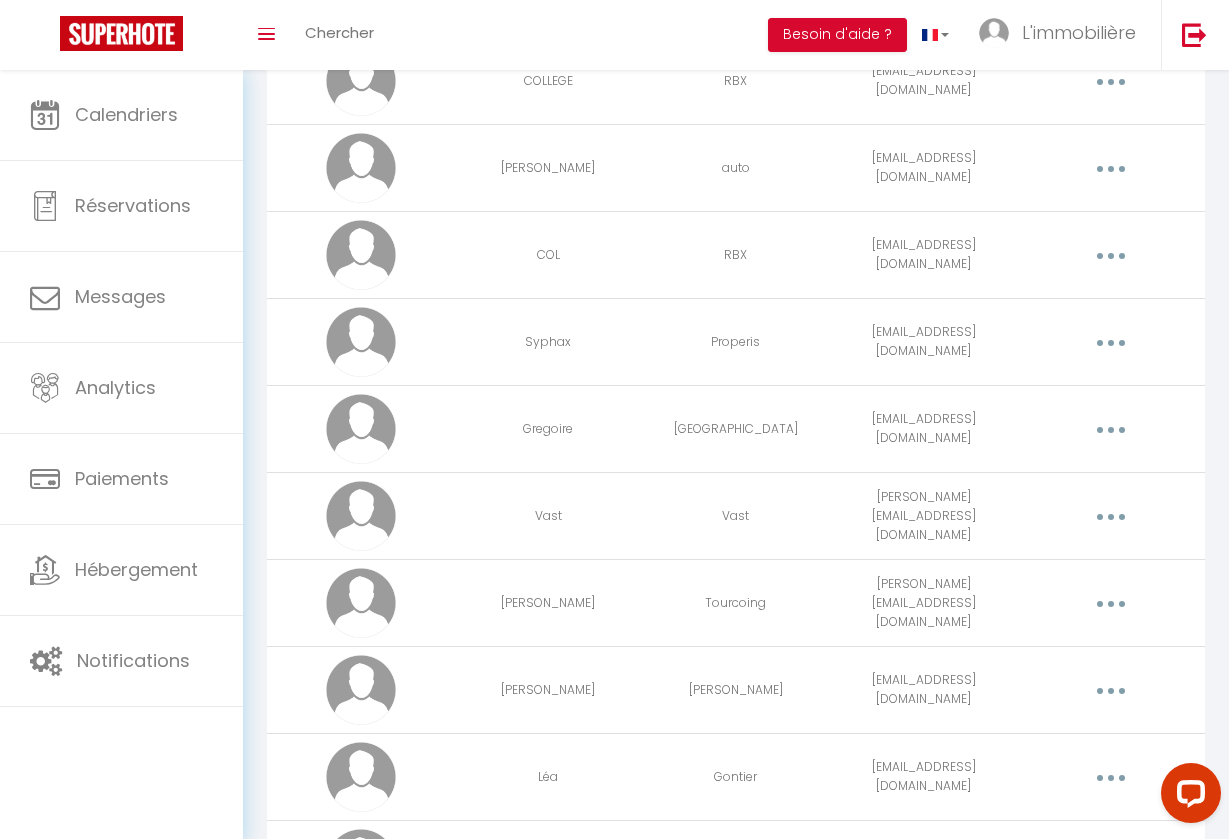 scroll, scrollTop: 2076, scrollLeft: 0, axis: vertical 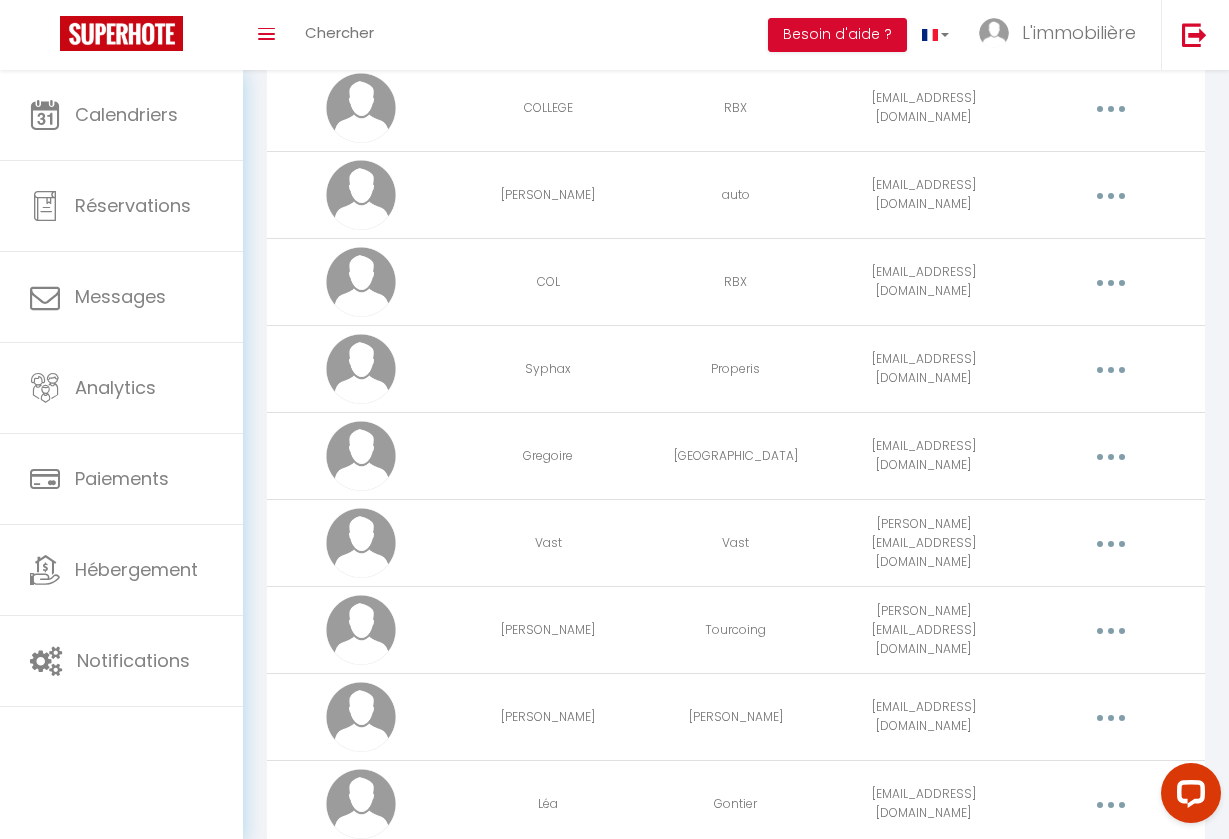 click at bounding box center (1111, 369) 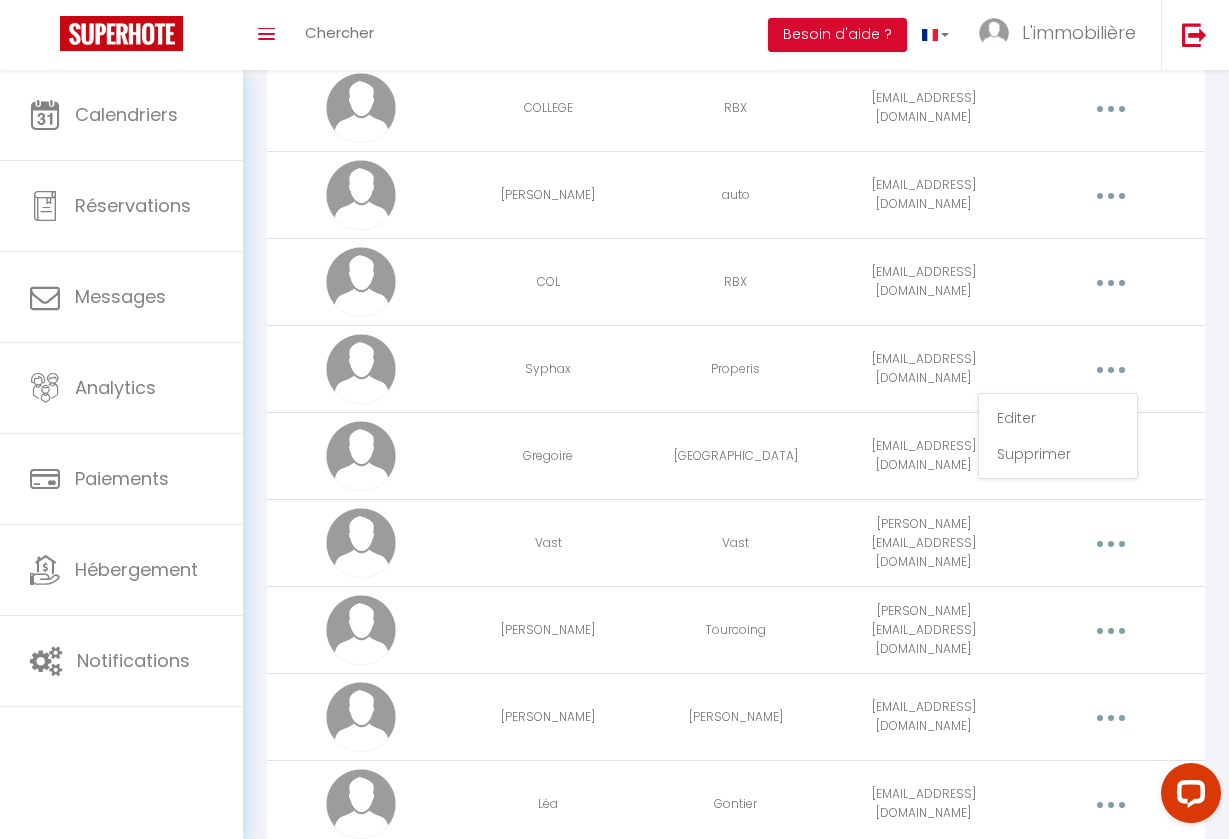 click on "Editer   Supprimer" at bounding box center (1111, 369) 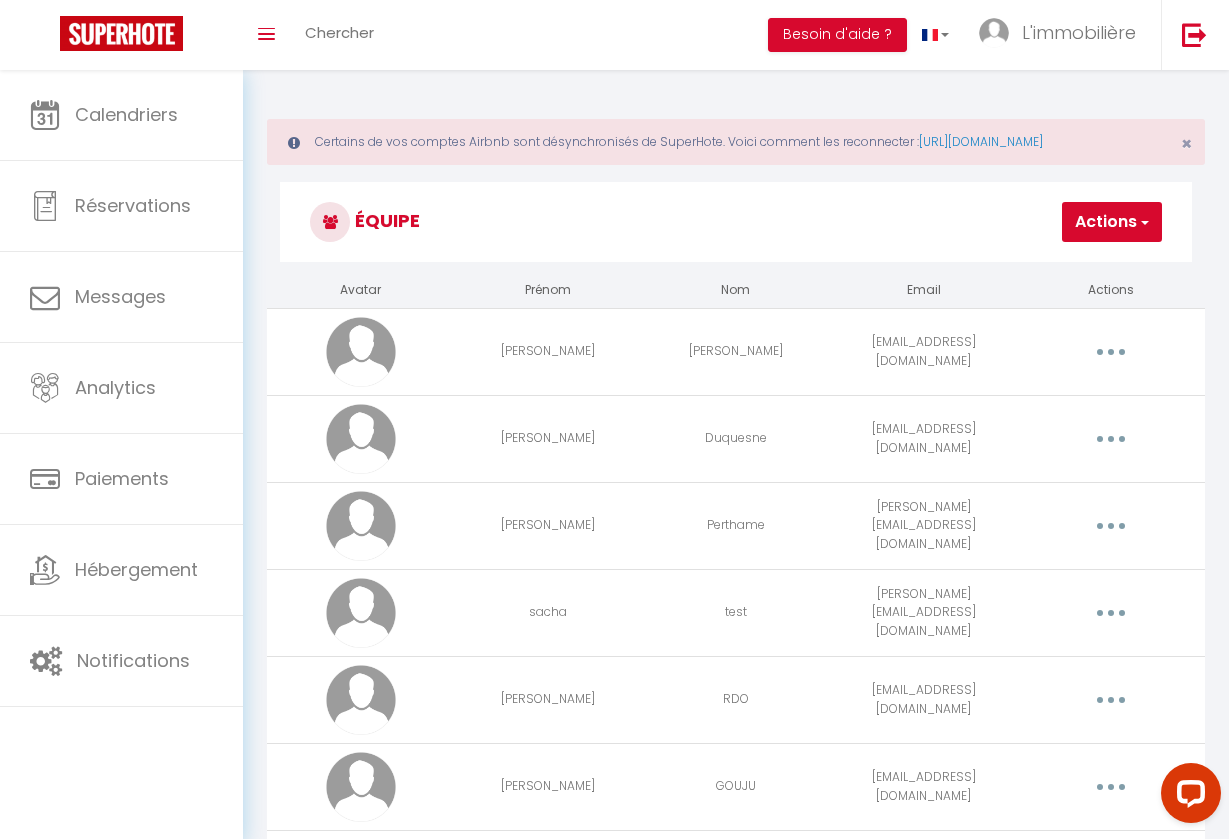 scroll, scrollTop: 0, scrollLeft: 0, axis: both 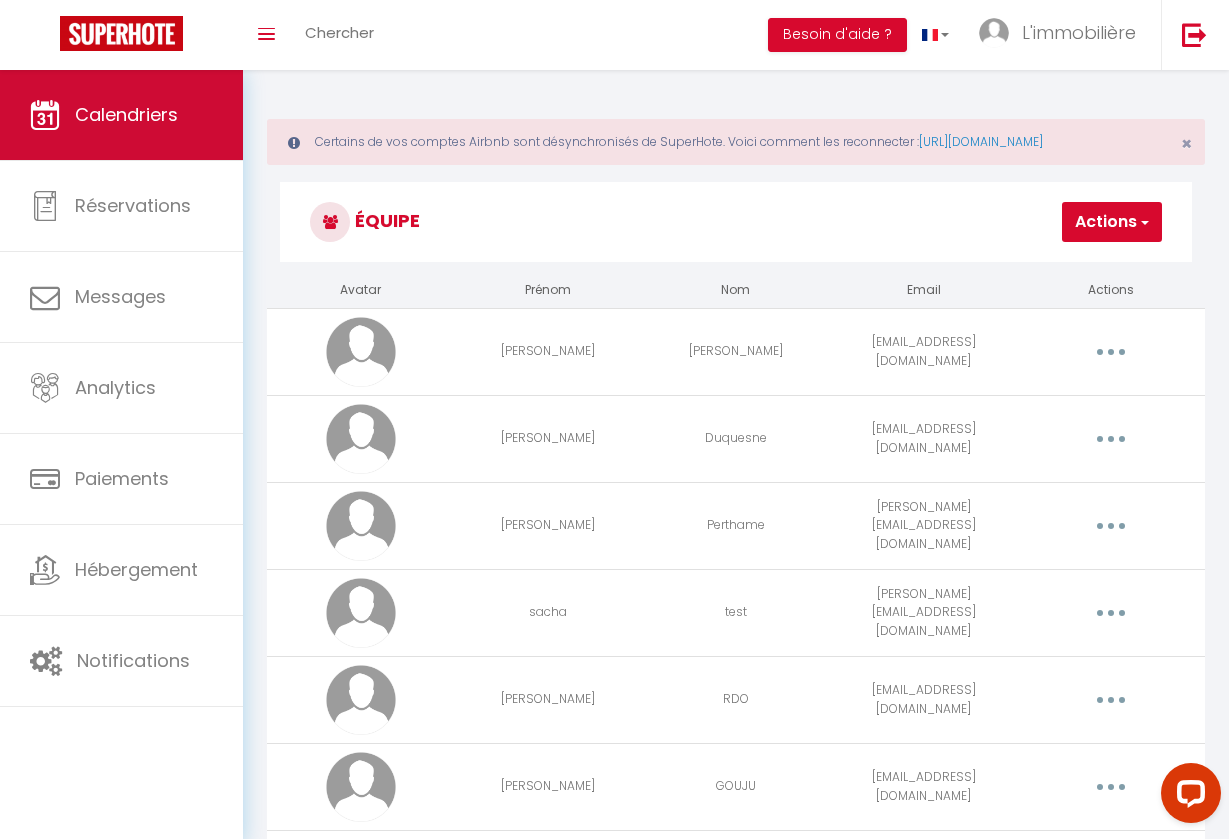 click on "Calendriers" at bounding box center [121, 115] 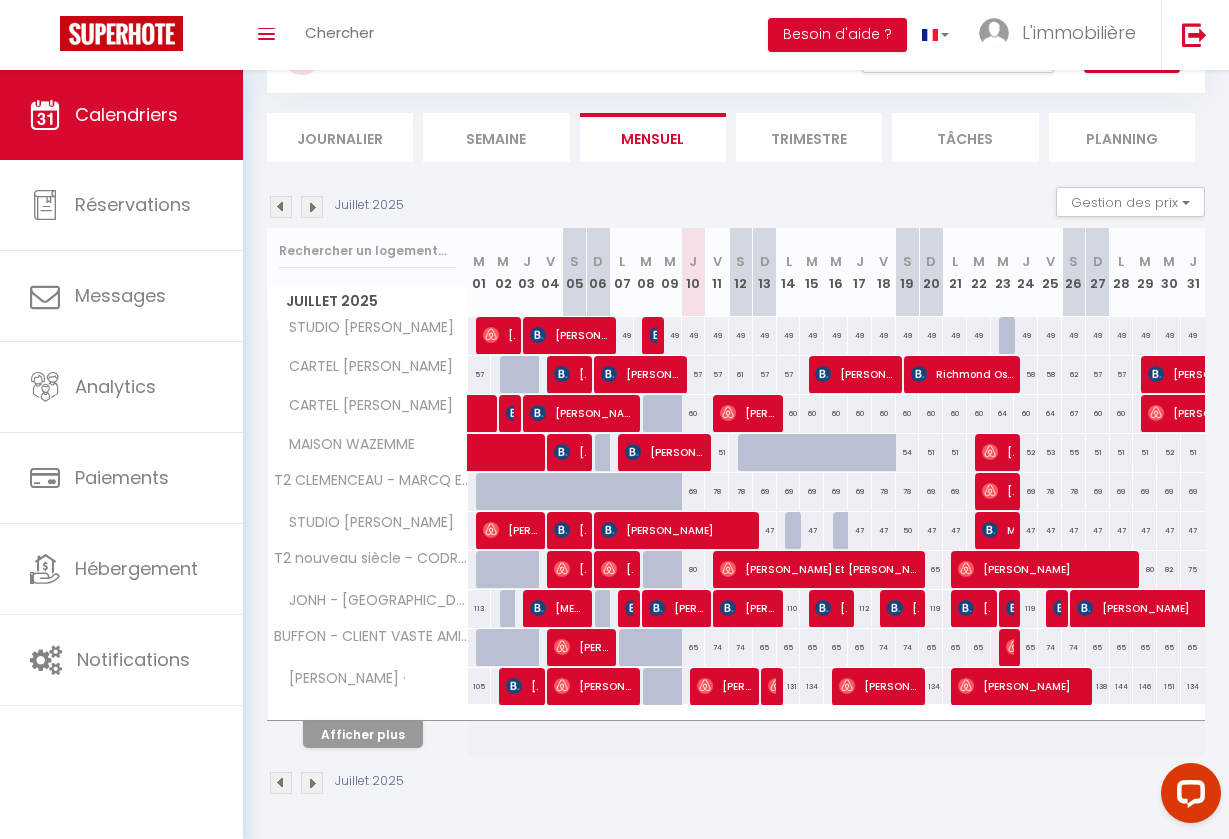 scroll, scrollTop: 178, scrollLeft: 0, axis: vertical 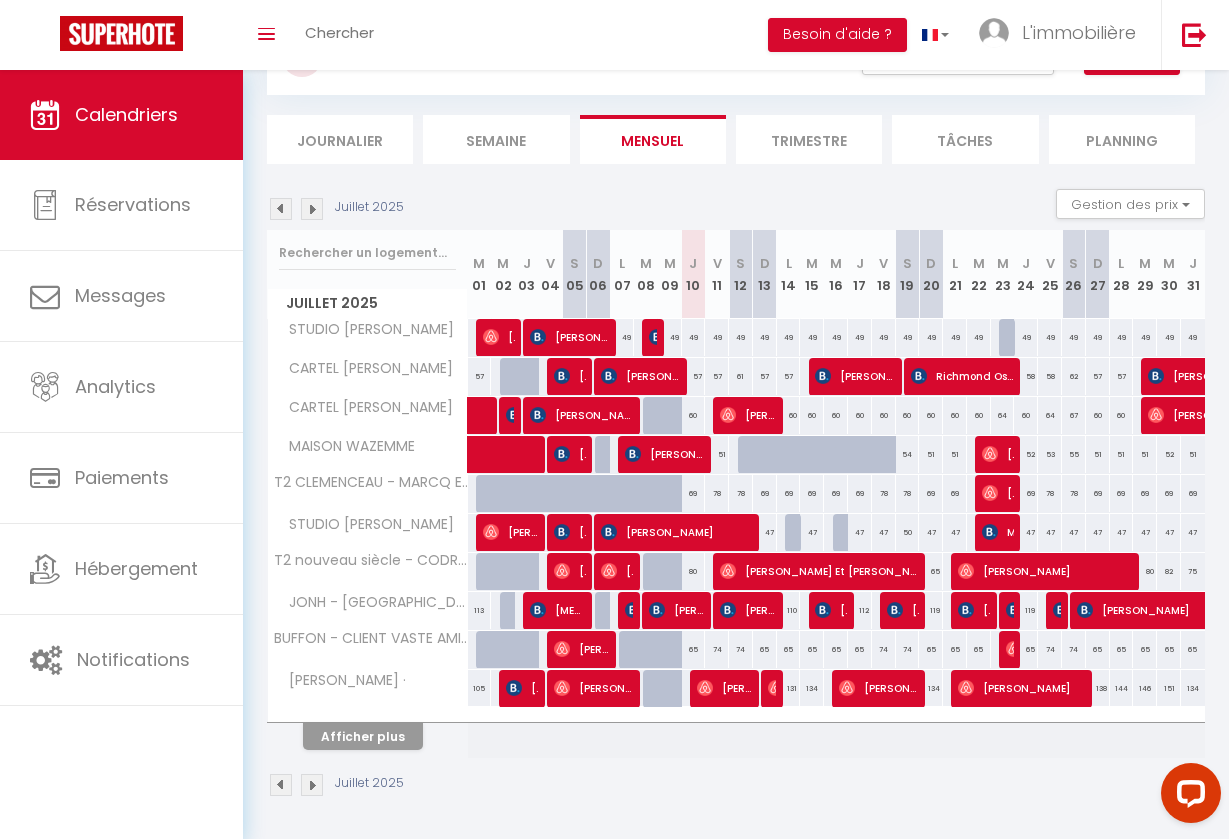 click on "Afficher plus" at bounding box center [363, 736] 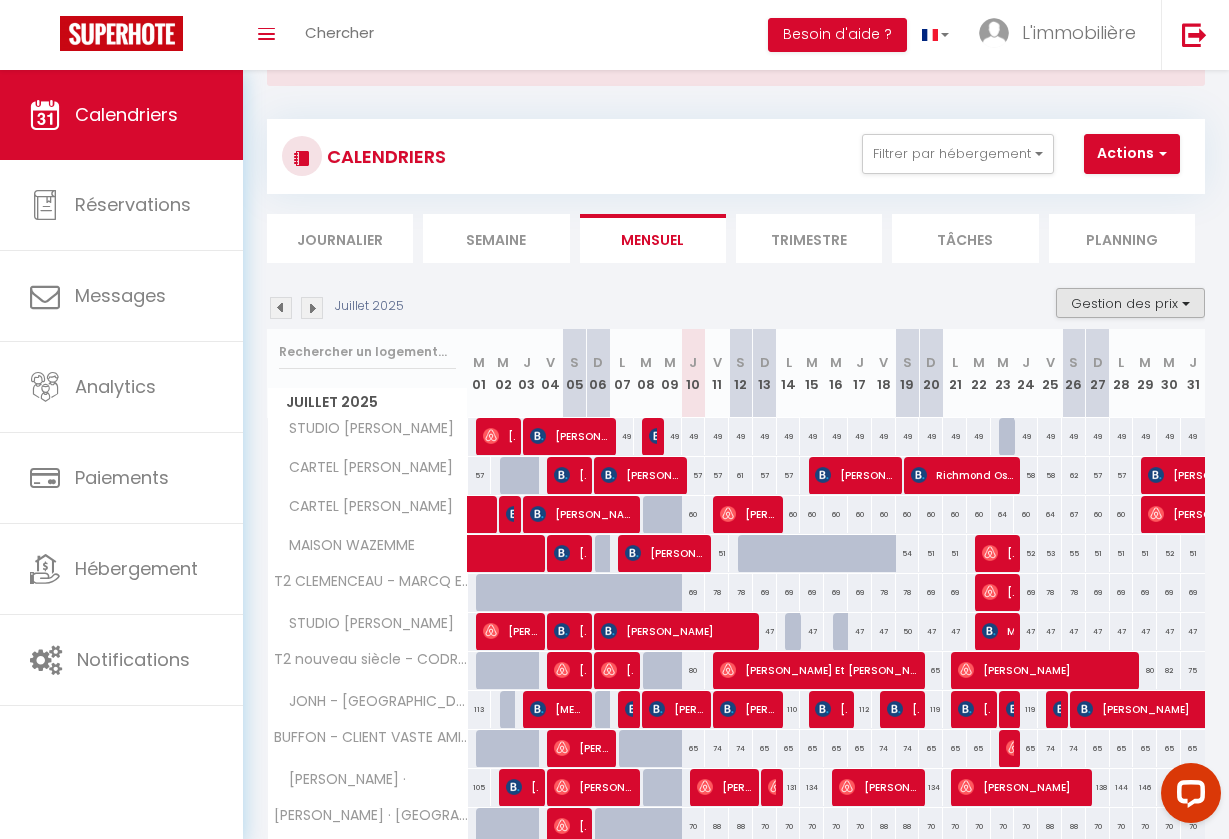 scroll, scrollTop: 27, scrollLeft: 0, axis: vertical 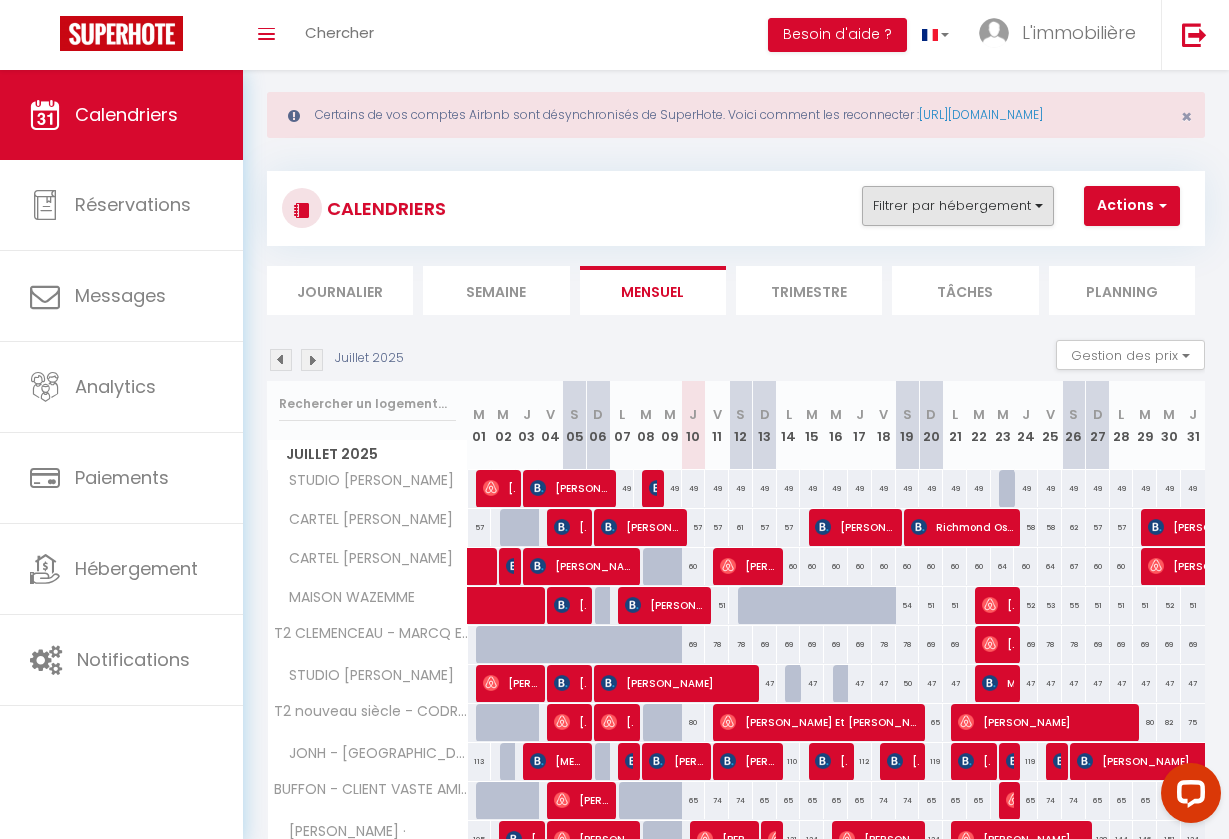 click on "Filtrer par hébergement" at bounding box center [958, 206] 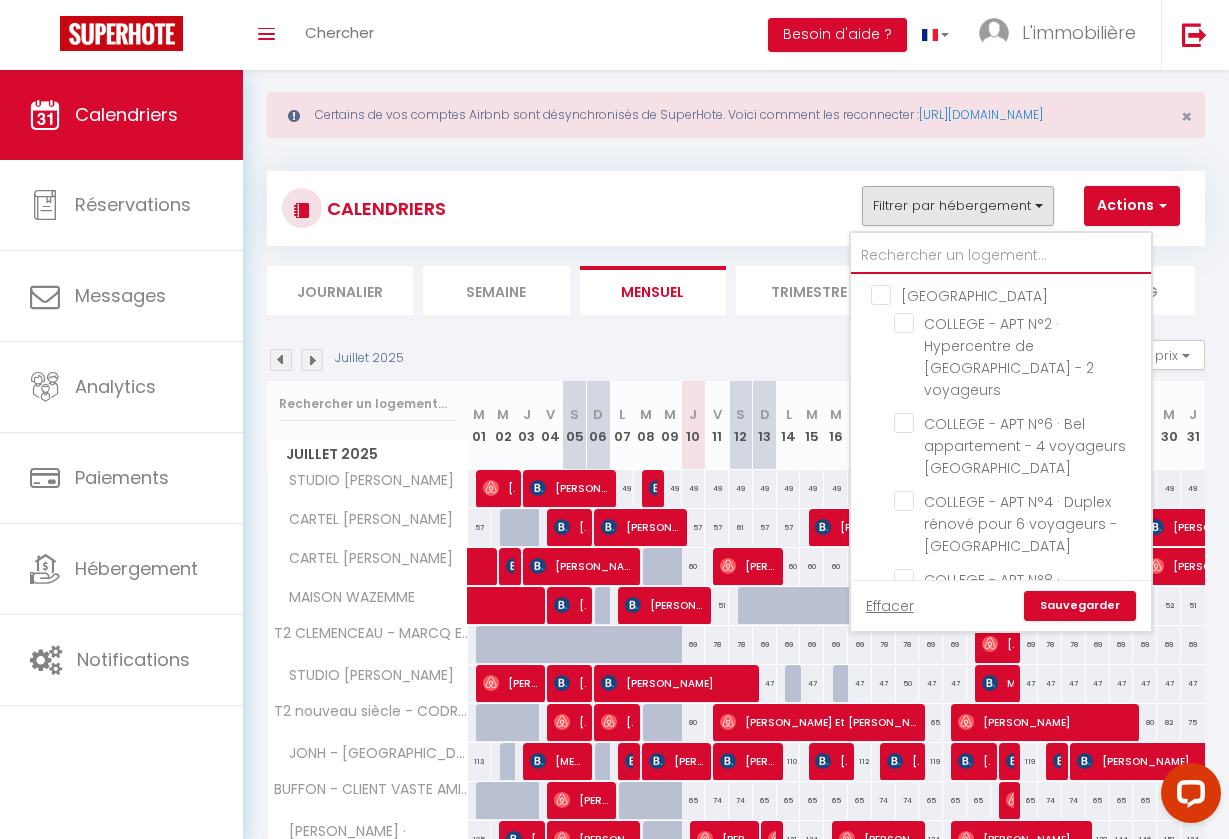 click at bounding box center [1001, 256] 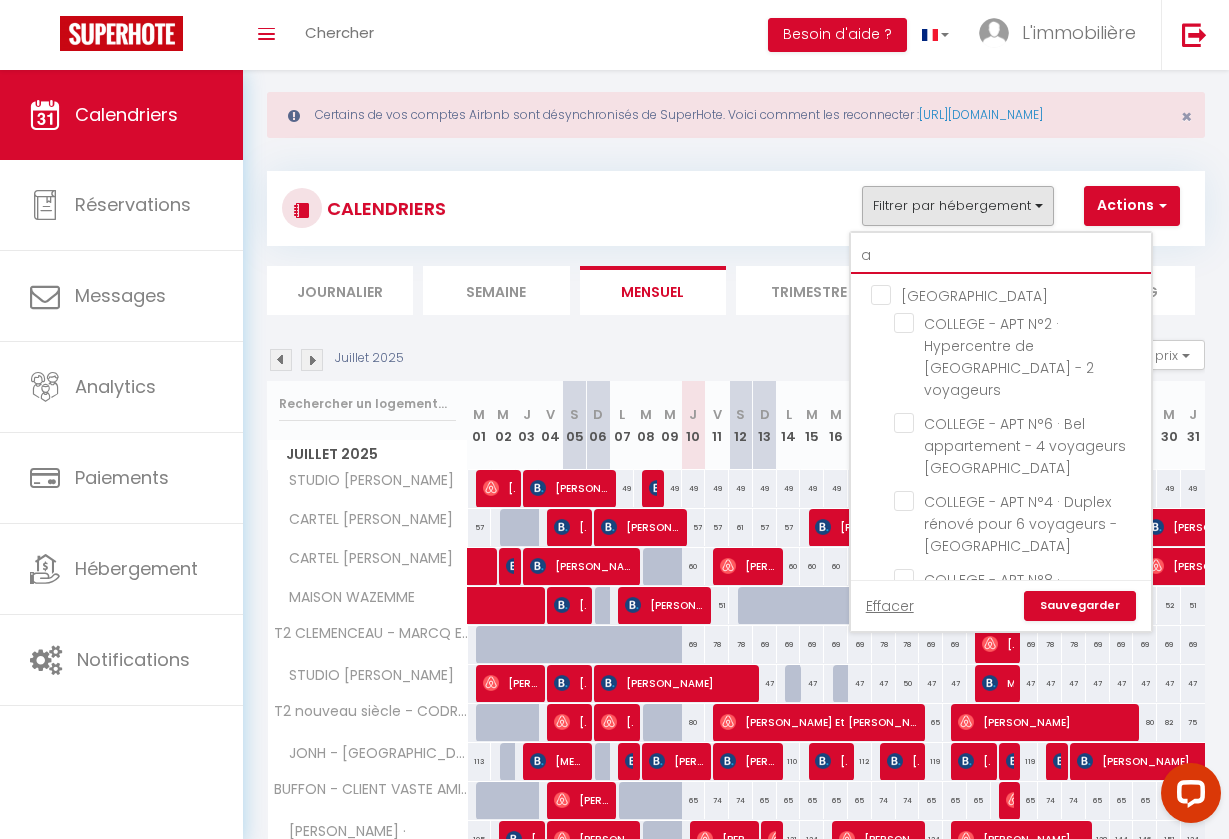 checkbox on "false" 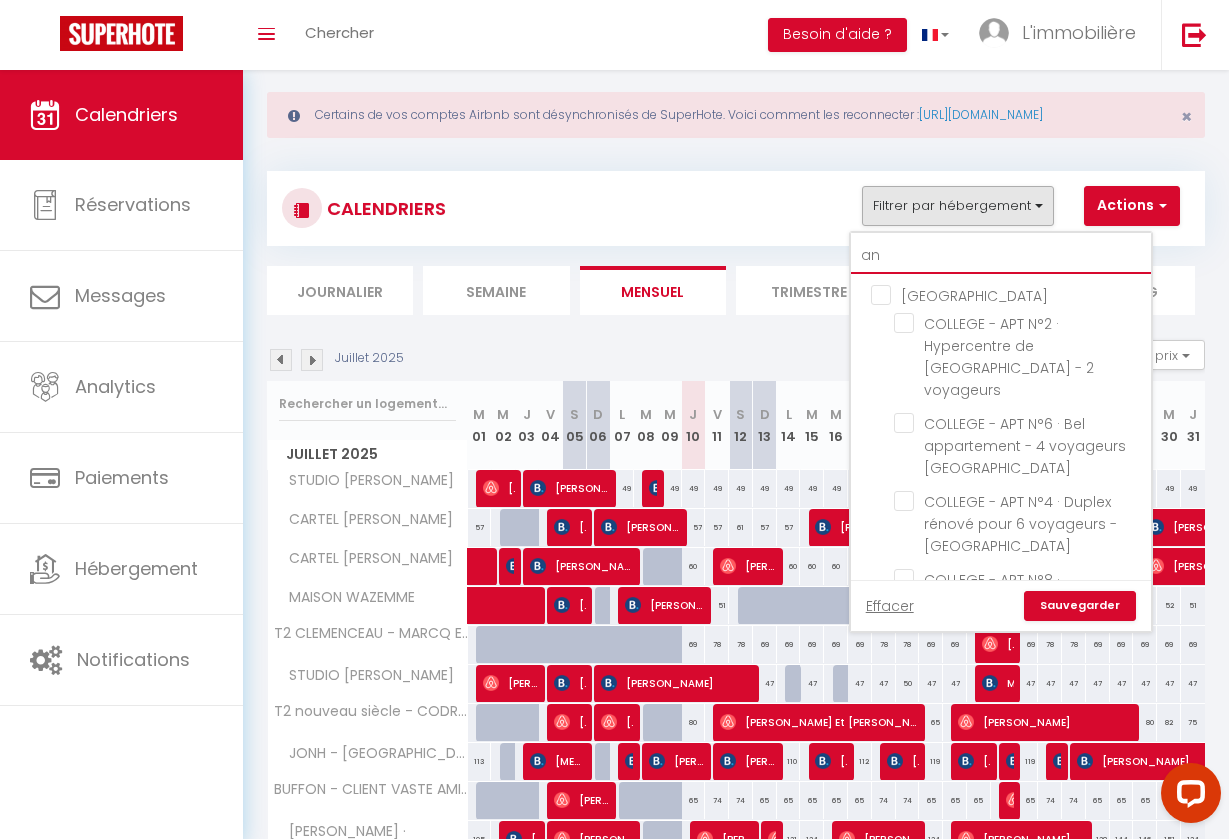 checkbox on "false" 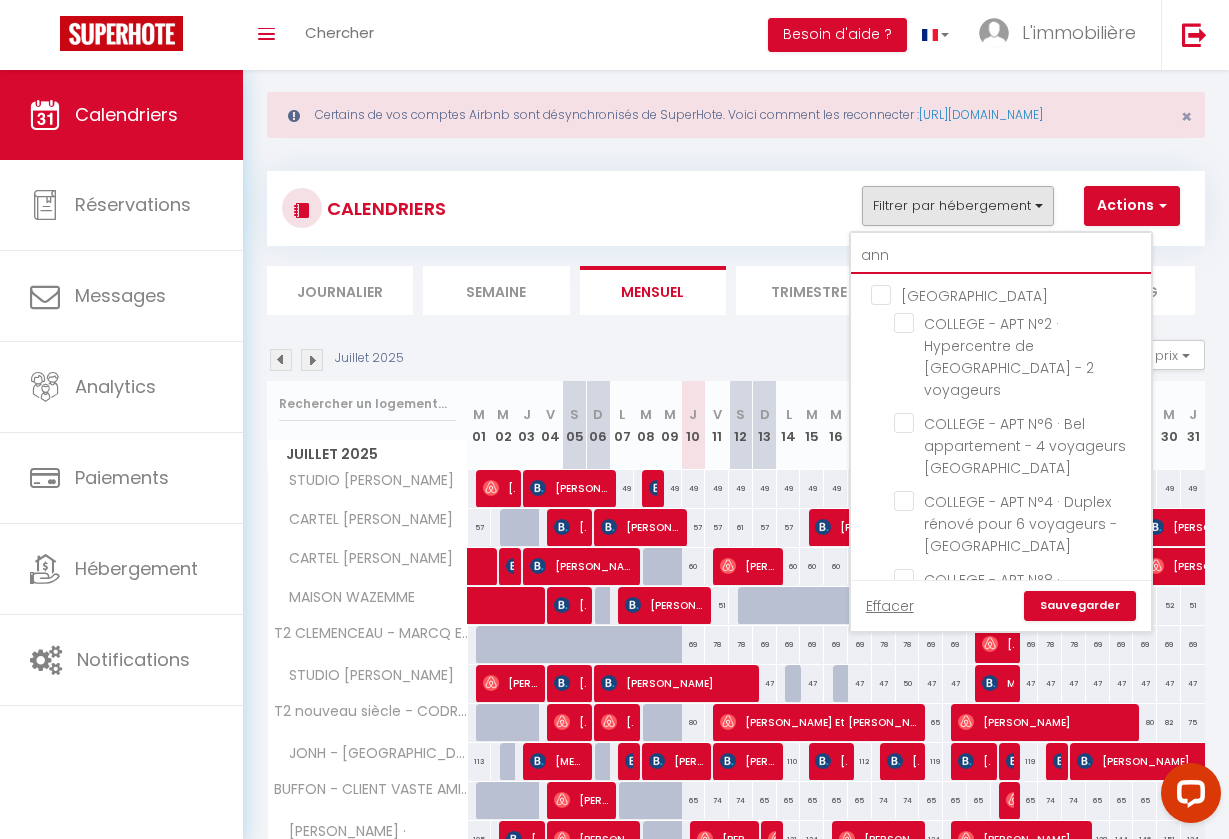 checkbox on "false" 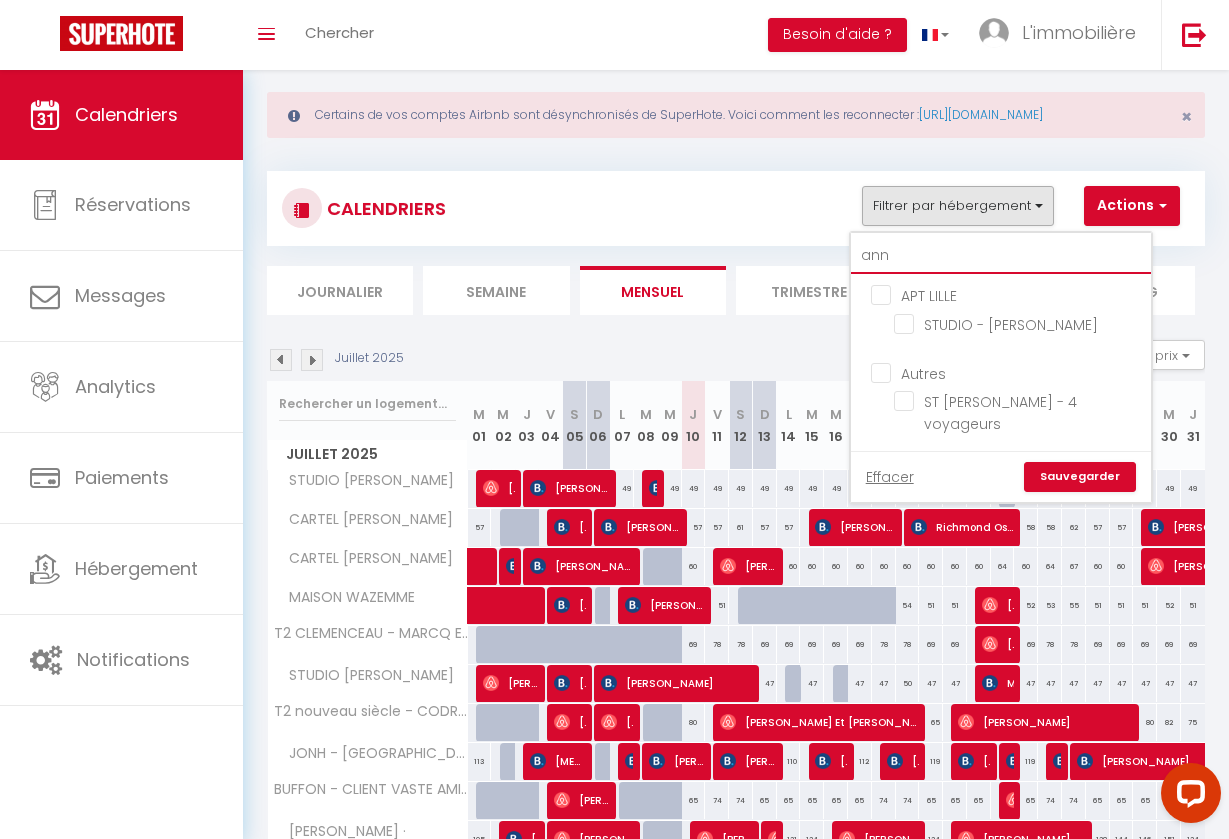 type on "anne" 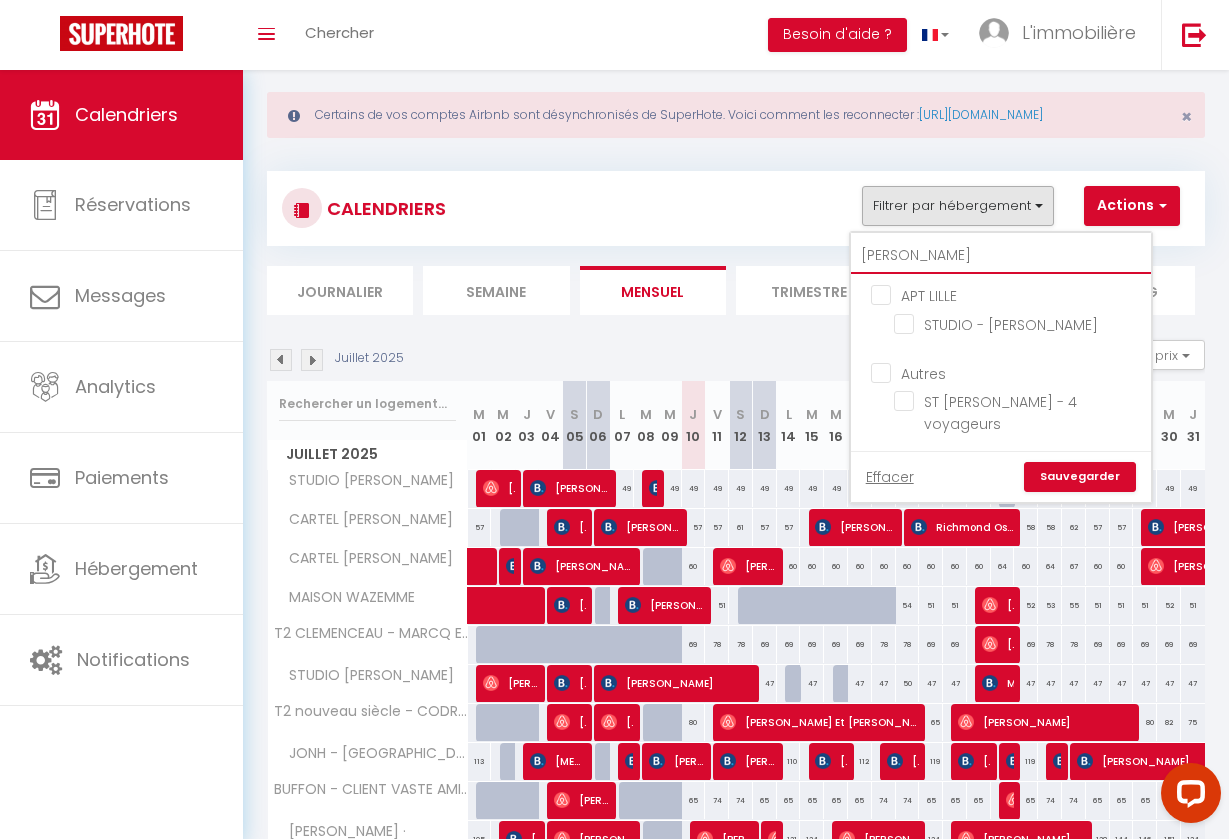 checkbox on "false" 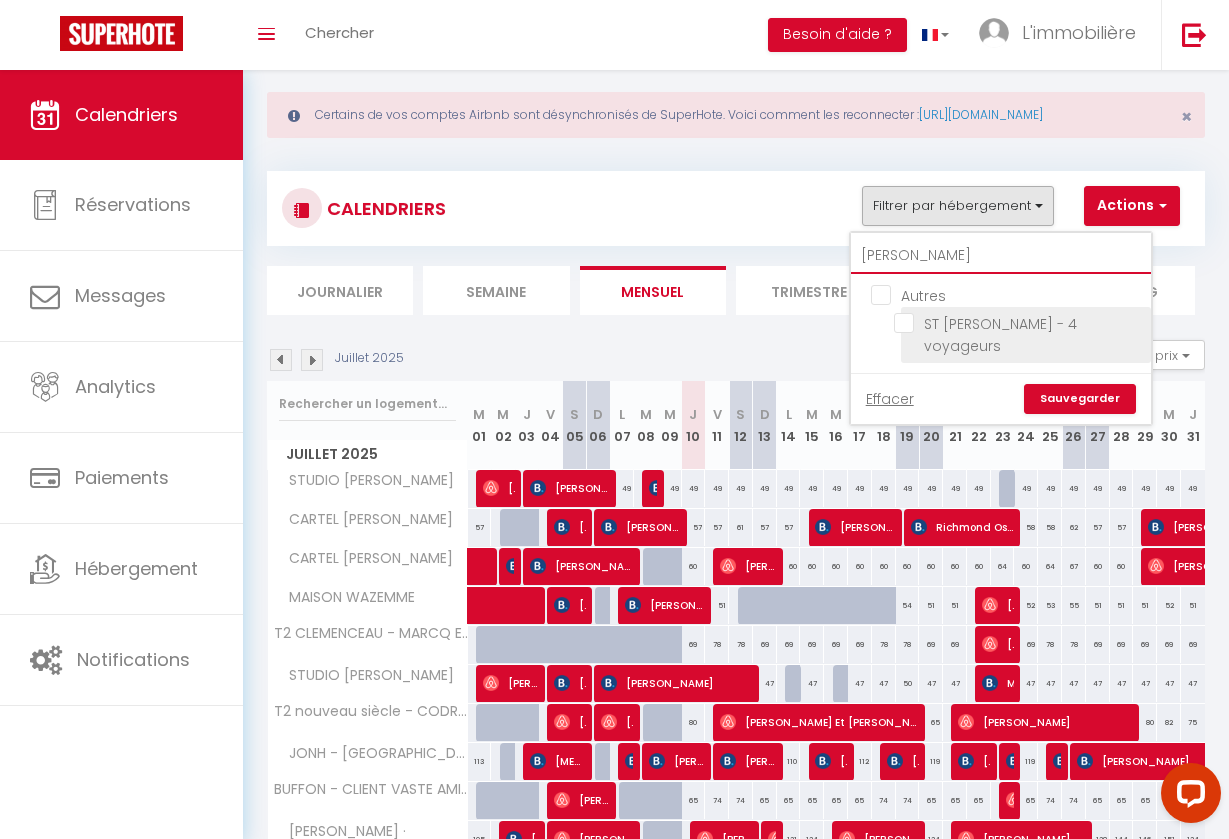type on "anne" 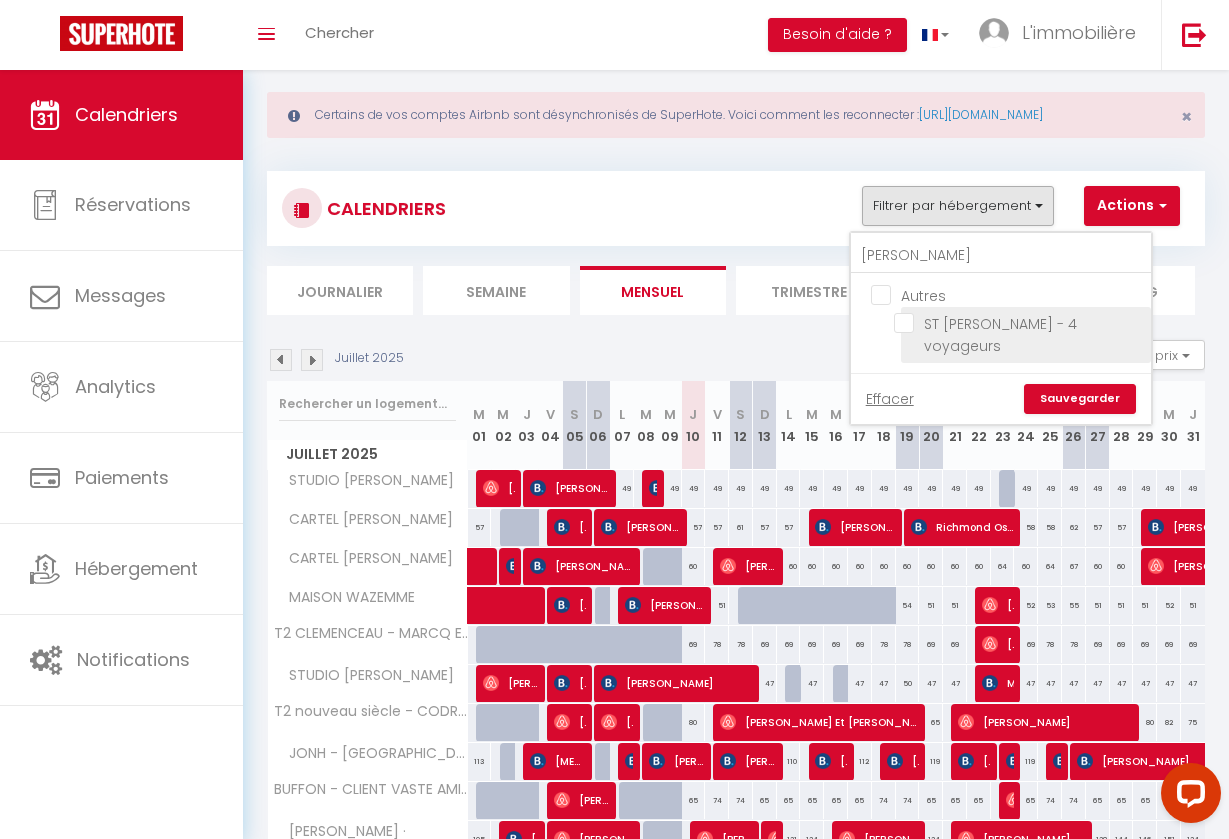 click on "ST ANNE - 4 voyageurs" at bounding box center (1019, 323) 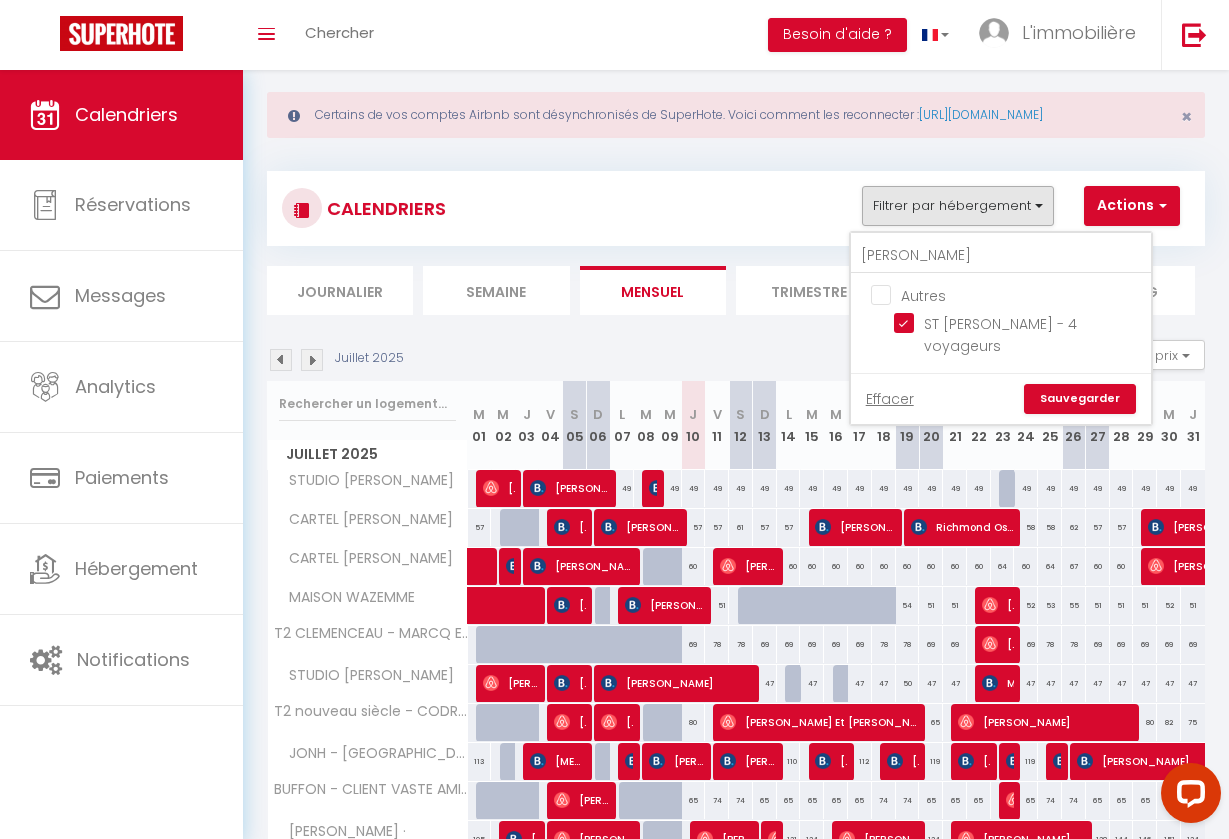 click on "Sauvegarder" at bounding box center (1080, 399) 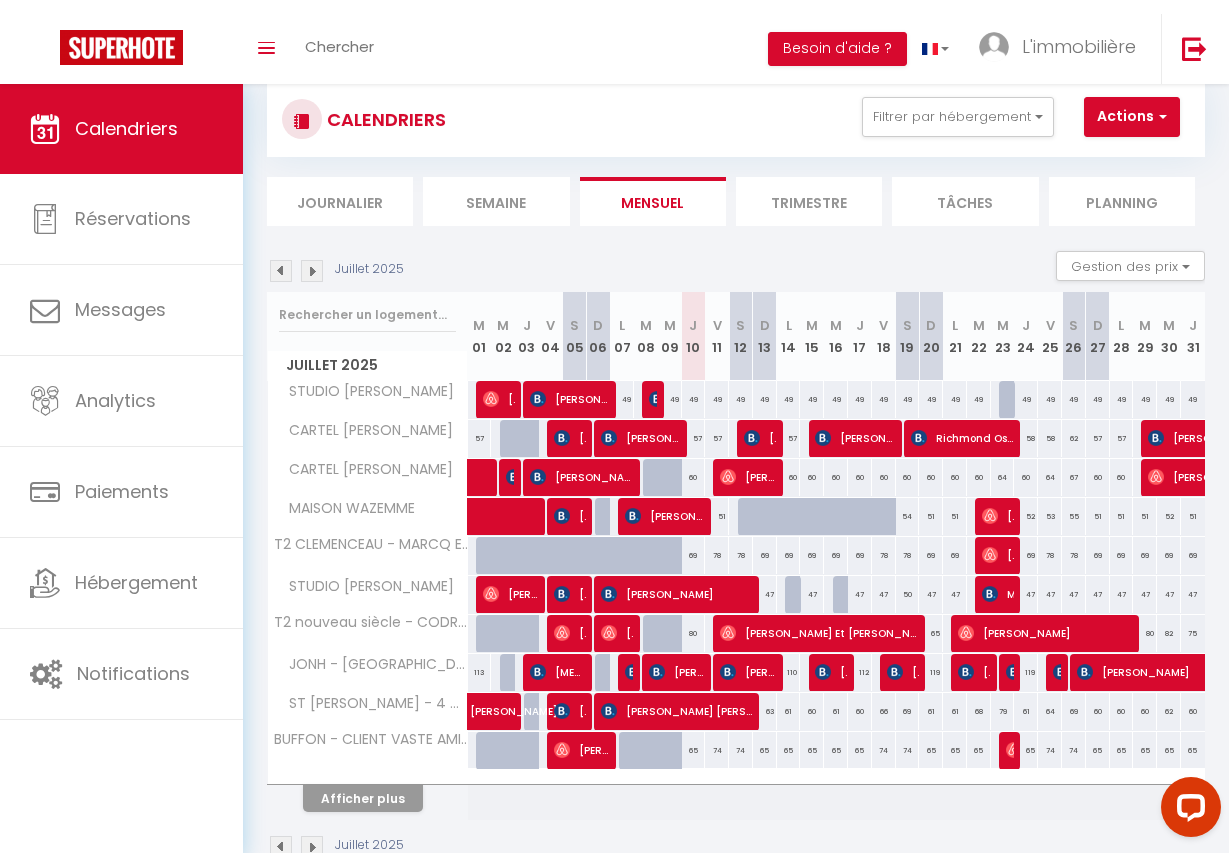 scroll, scrollTop: 132, scrollLeft: 0, axis: vertical 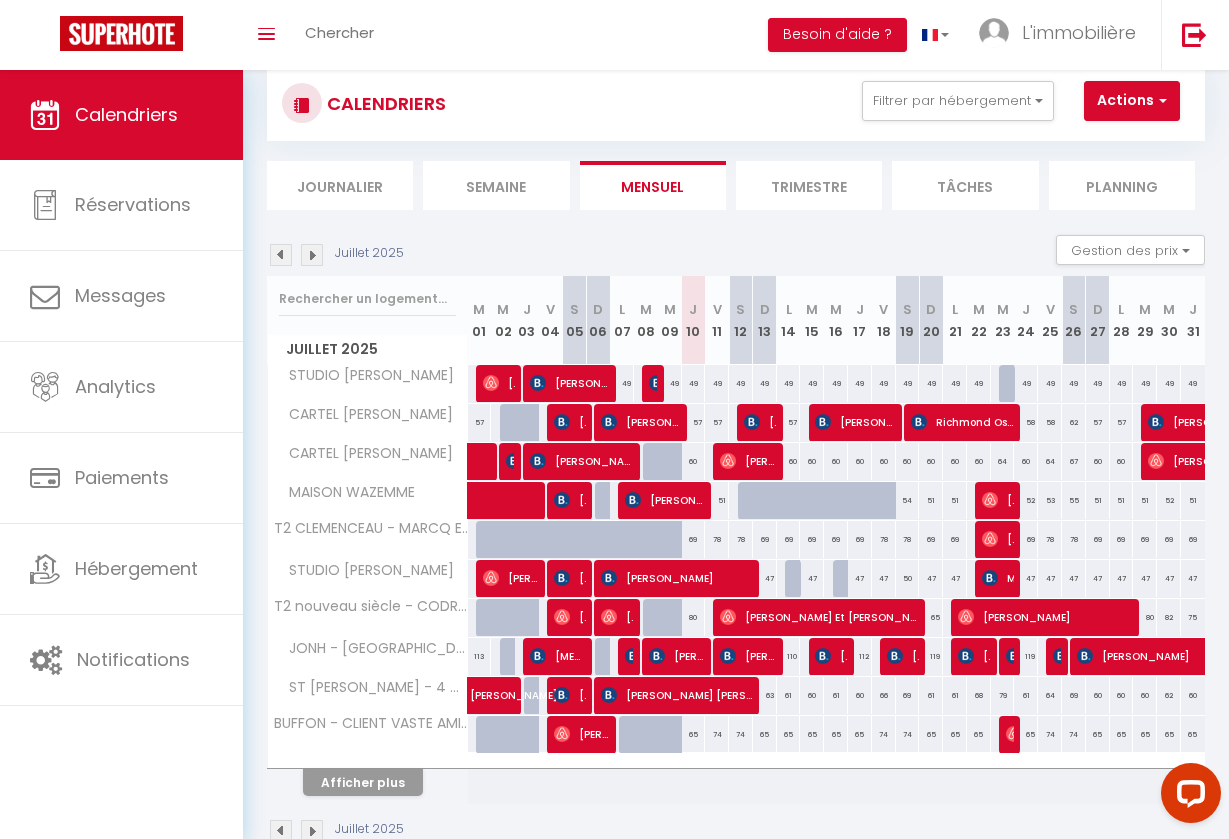 click on "Afficher plus" at bounding box center (363, 782) 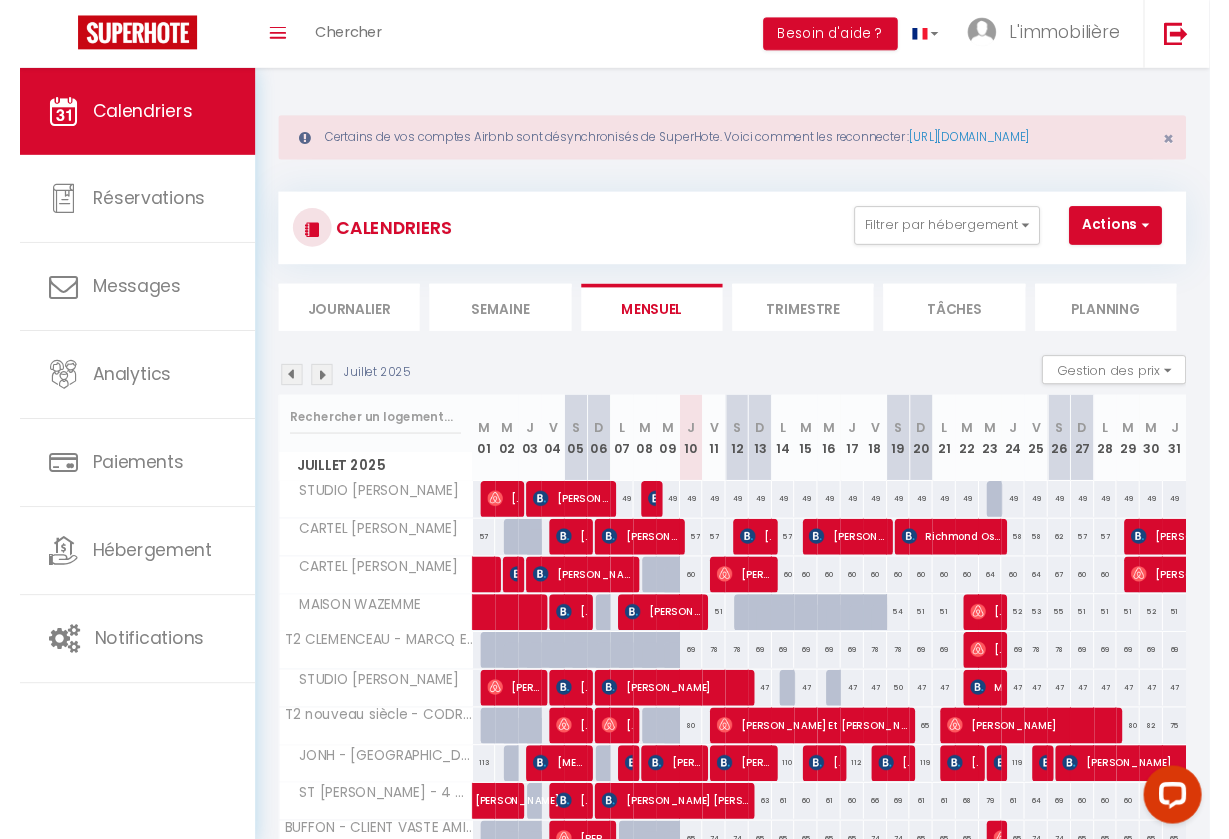 scroll, scrollTop: 0, scrollLeft: 0, axis: both 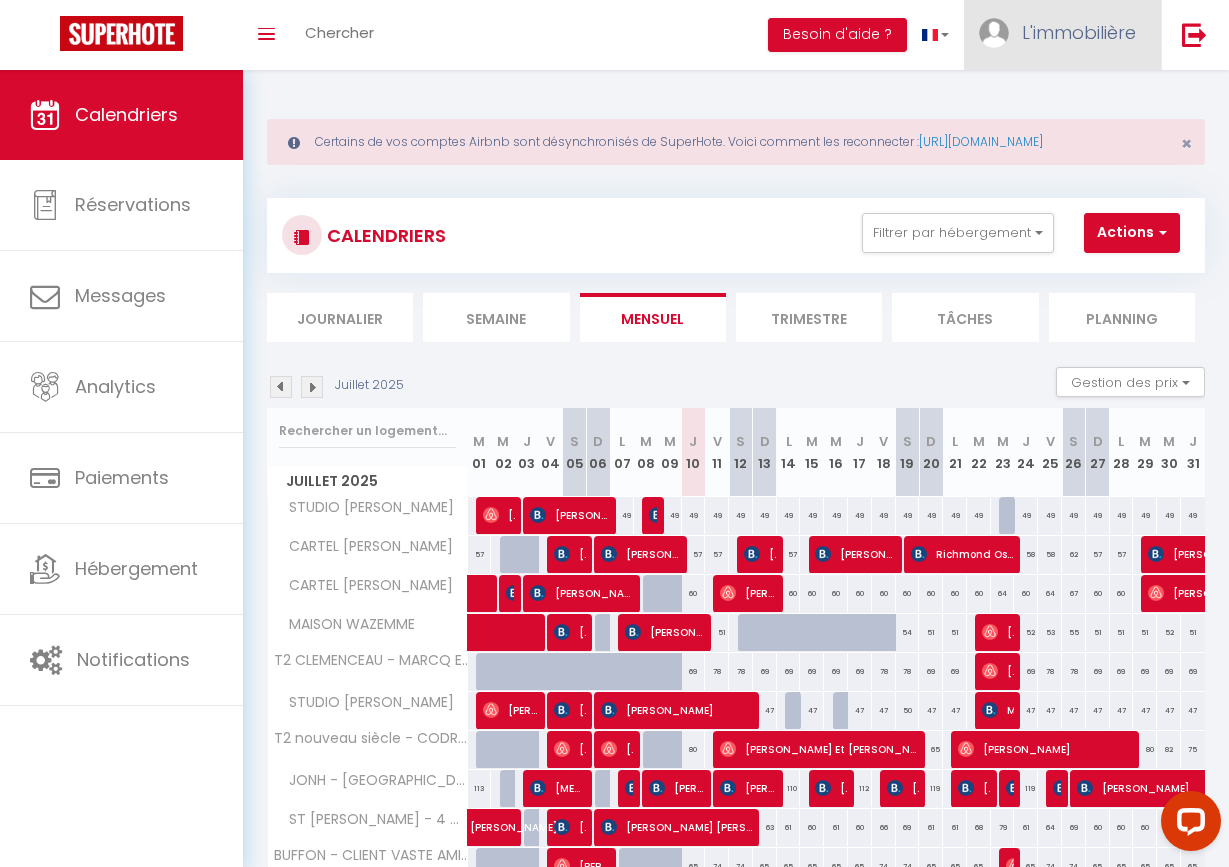 click on "L'immobilière" at bounding box center (1079, 32) 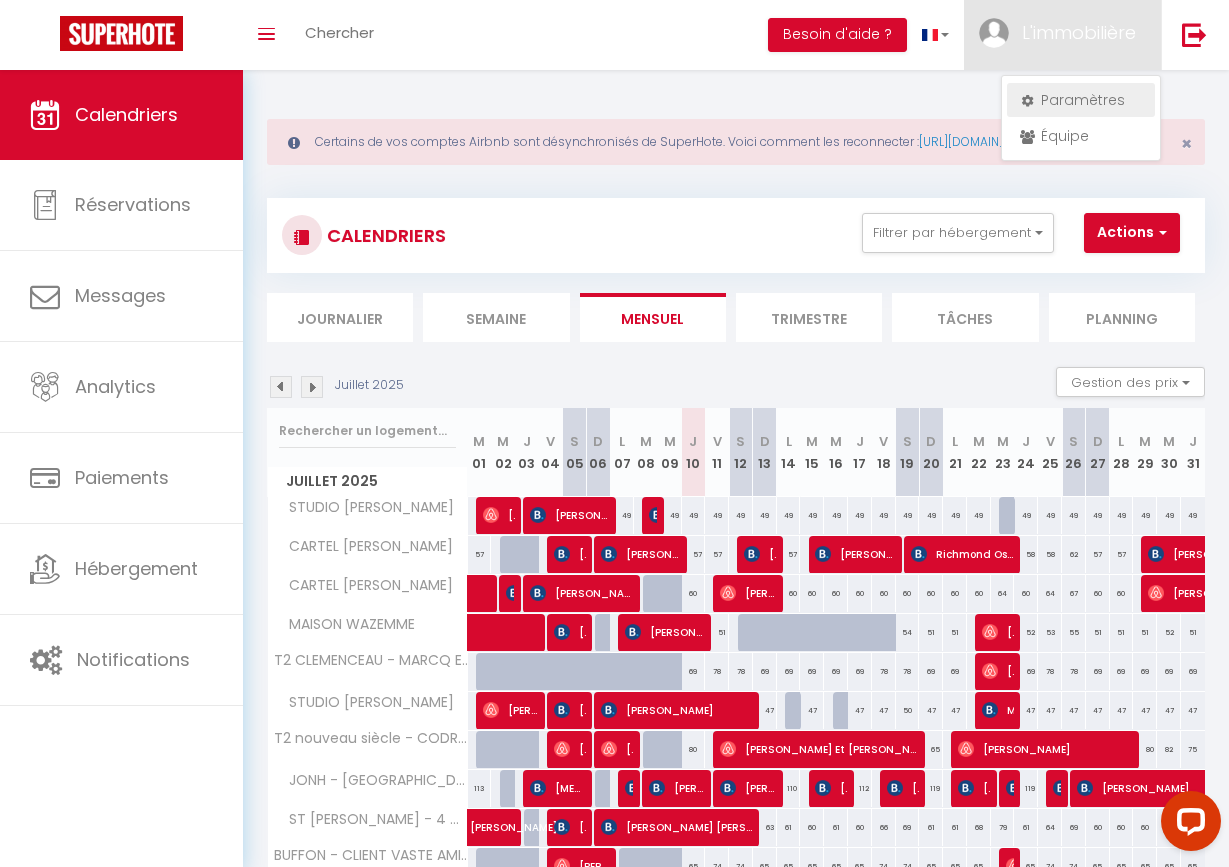 click on "Paramètres" at bounding box center [1081, 100] 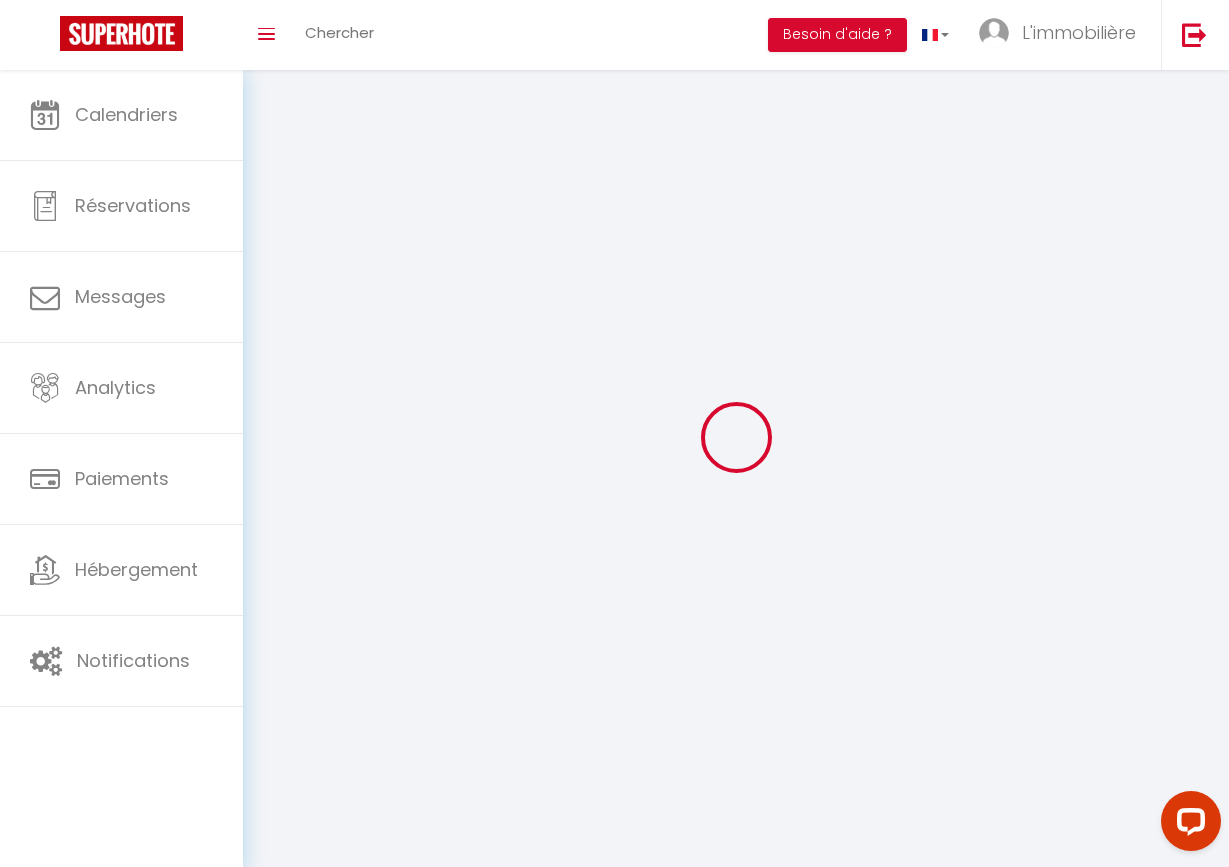 select 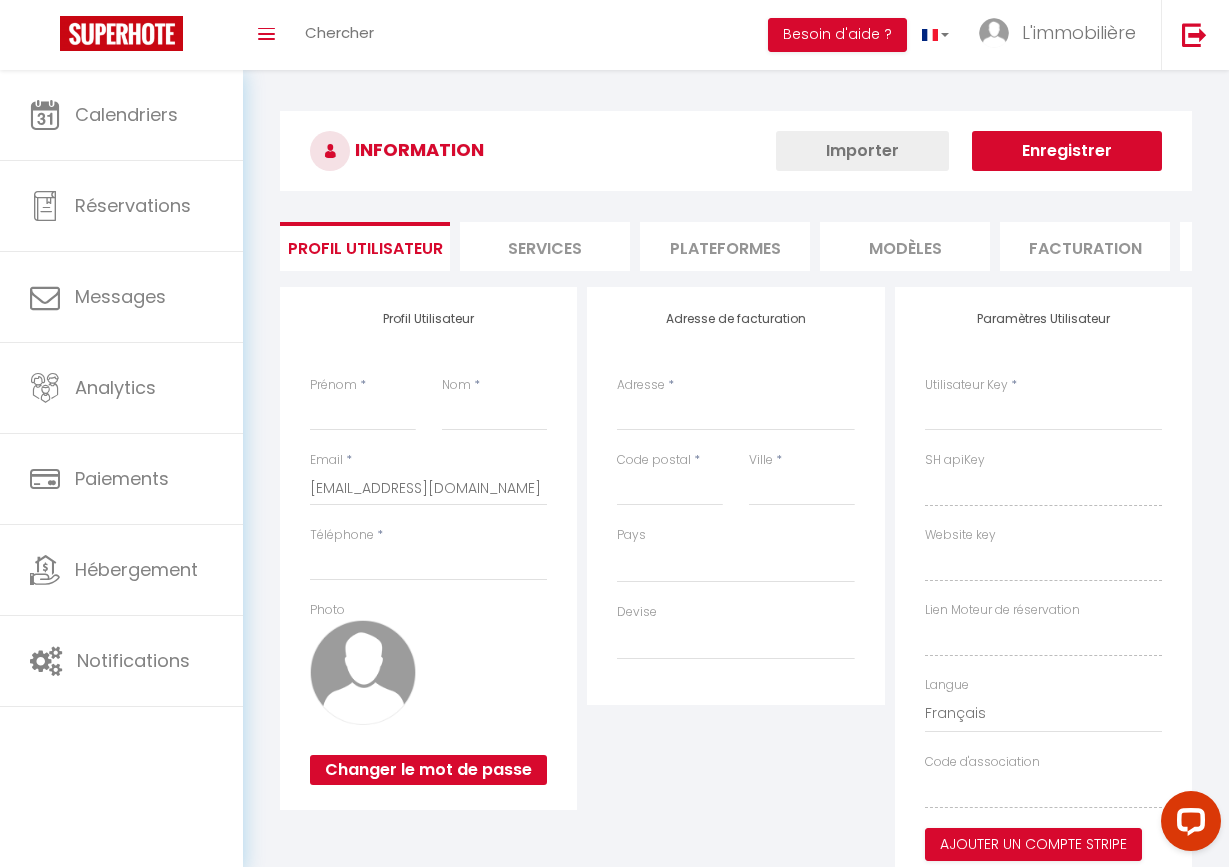 select 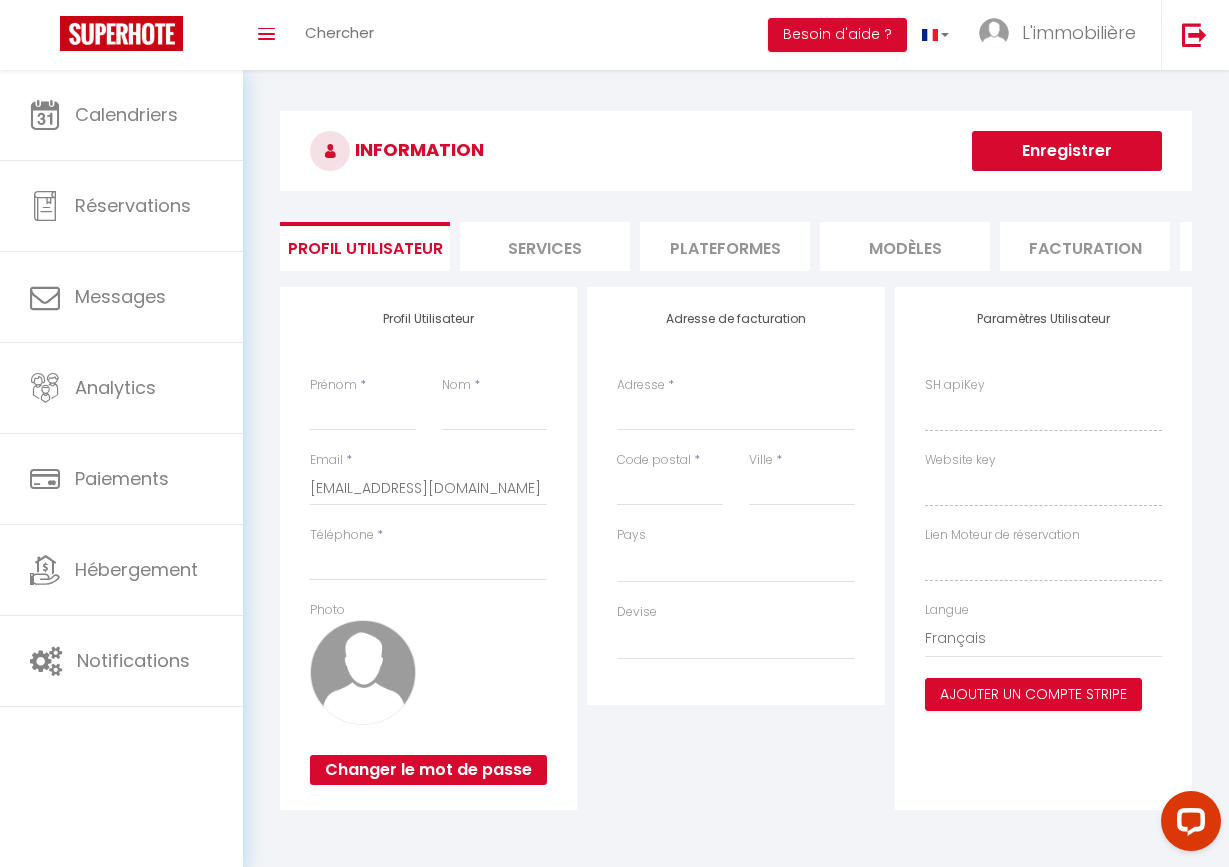 click on "Plateformes" at bounding box center [725, 246] 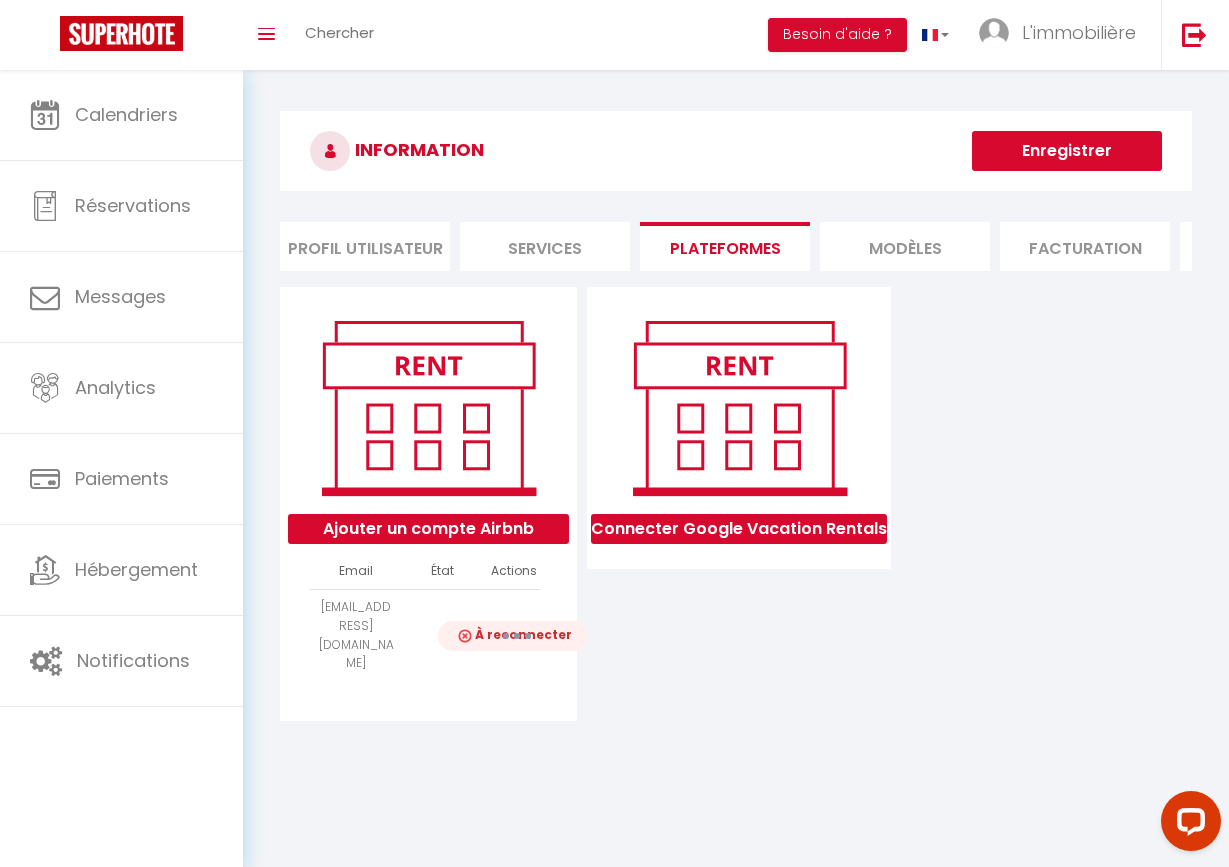 click at bounding box center (517, 636) 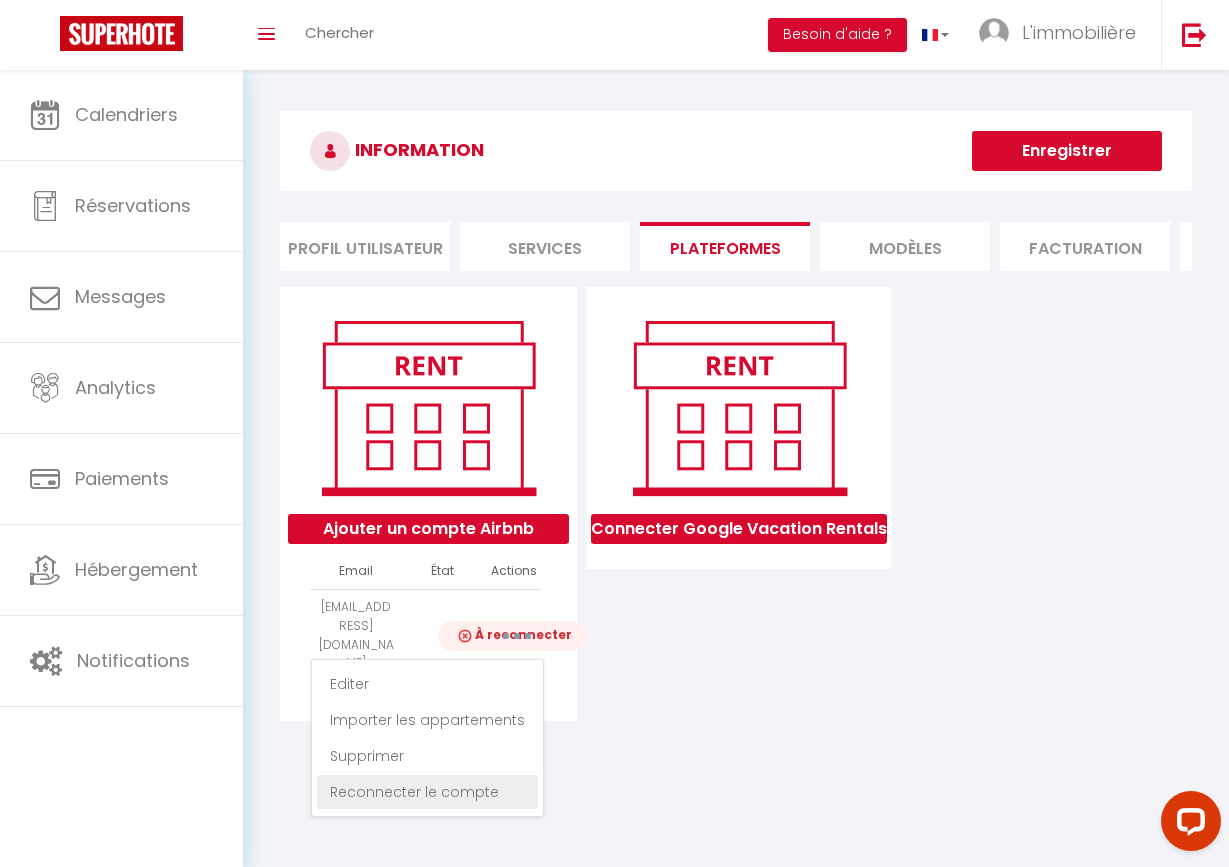 click on "Reconnecter le compte" at bounding box center (427, 792) 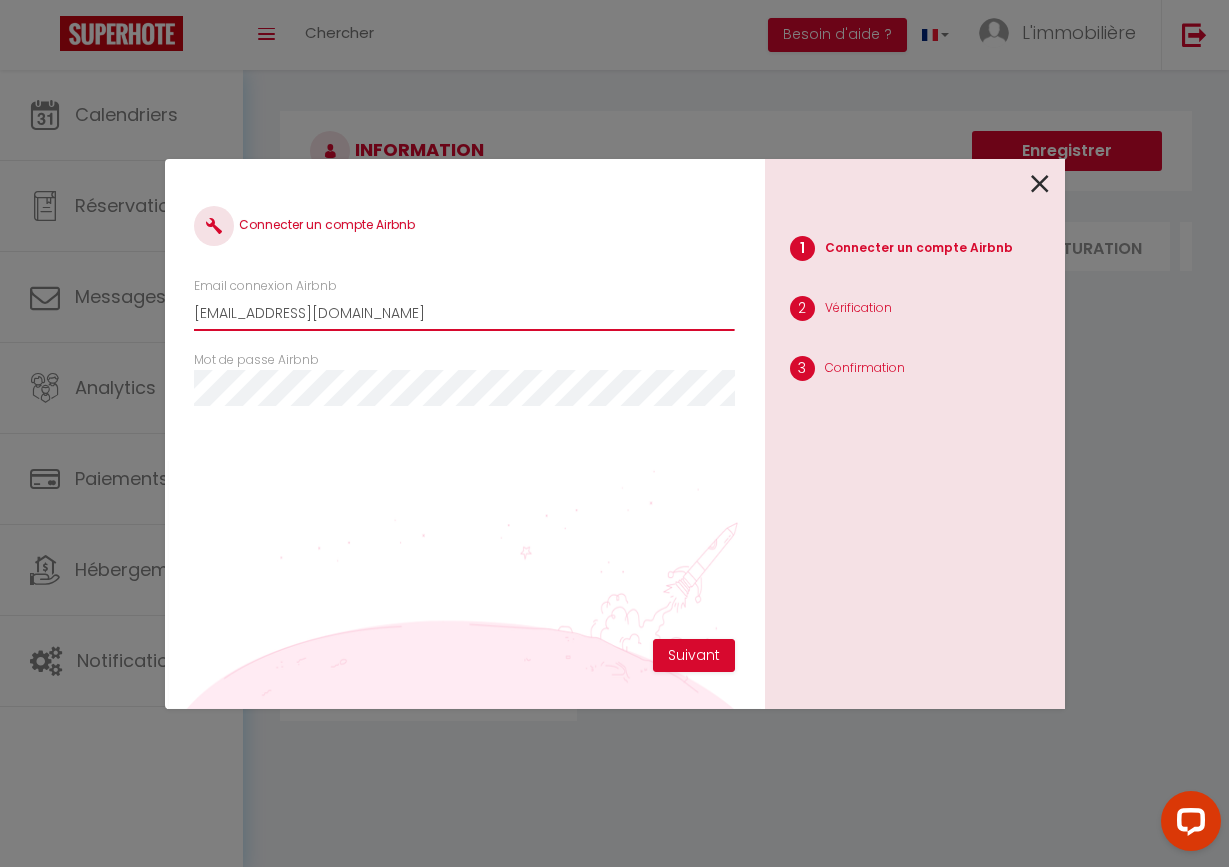 type on "[EMAIL_ADDRESS][DOMAIN_NAME]" 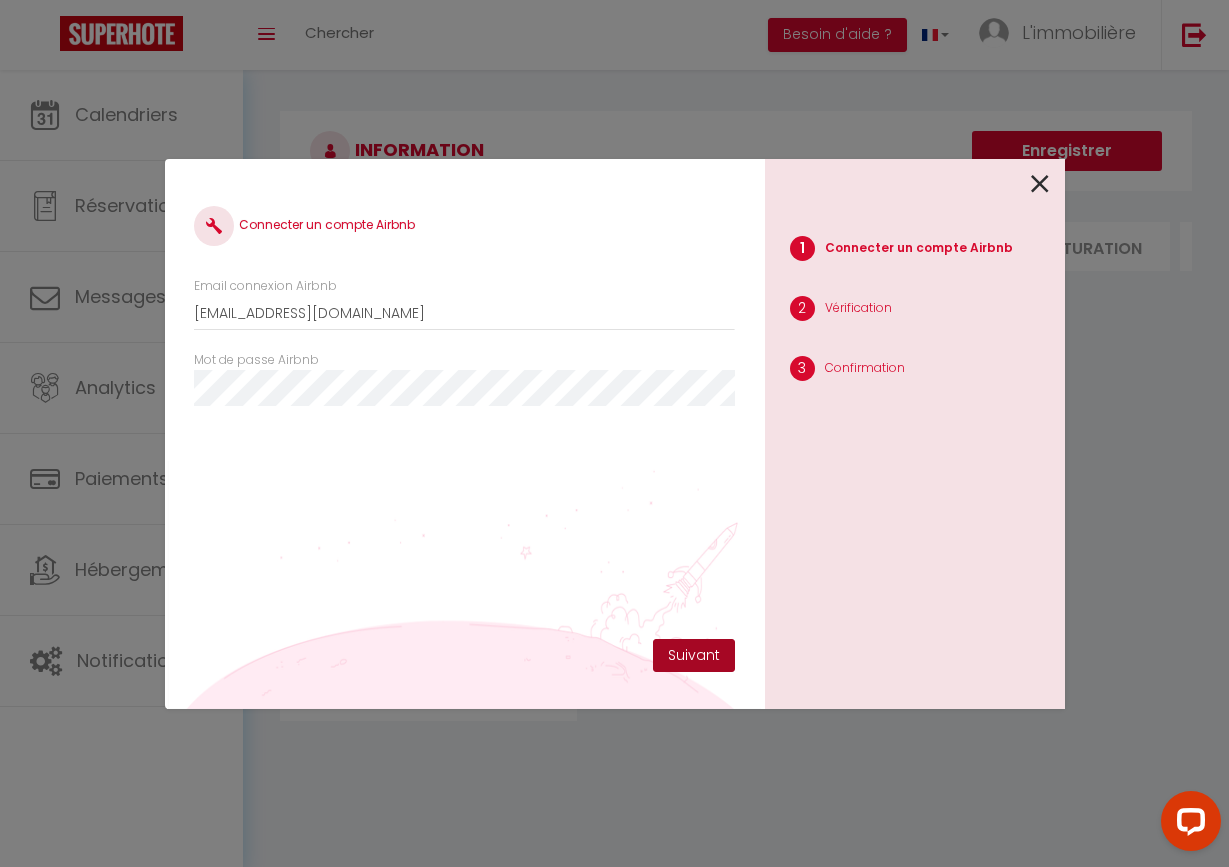 click on "Suivant" at bounding box center (694, 656) 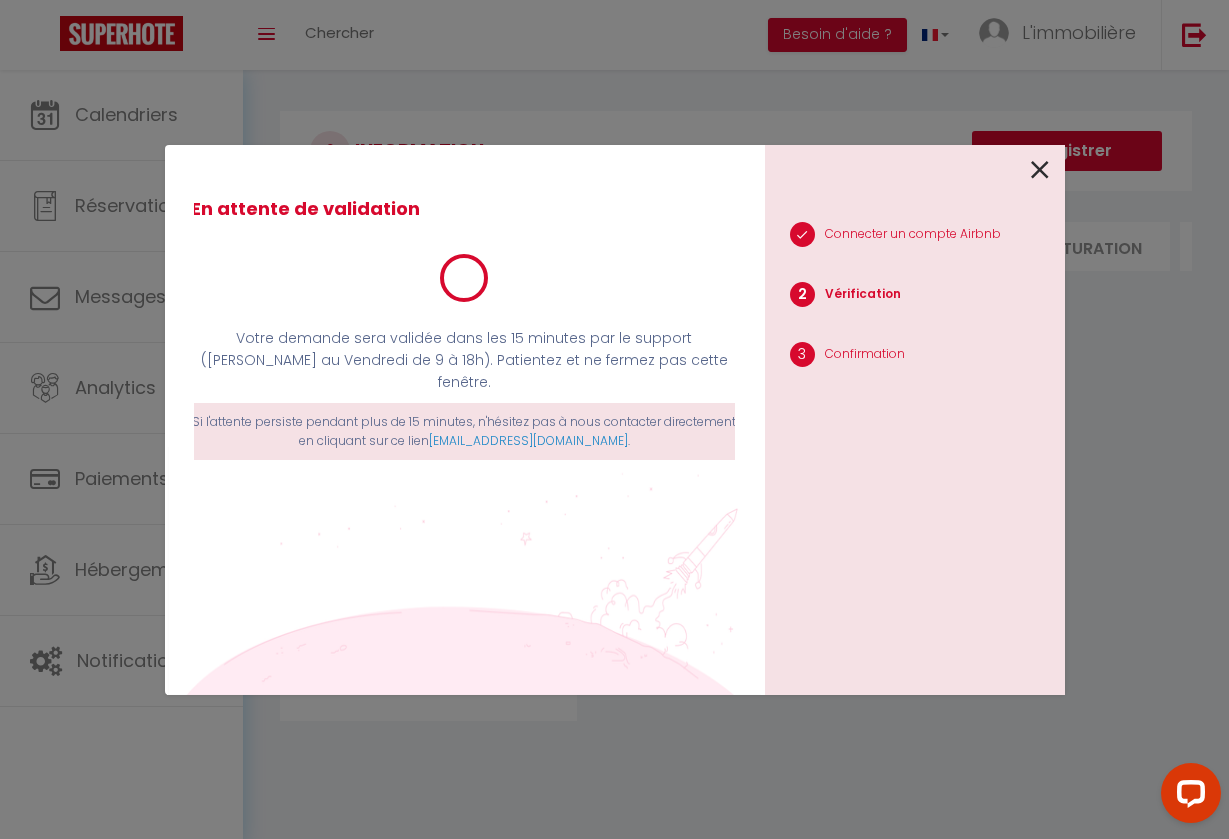 click at bounding box center [1040, 170] 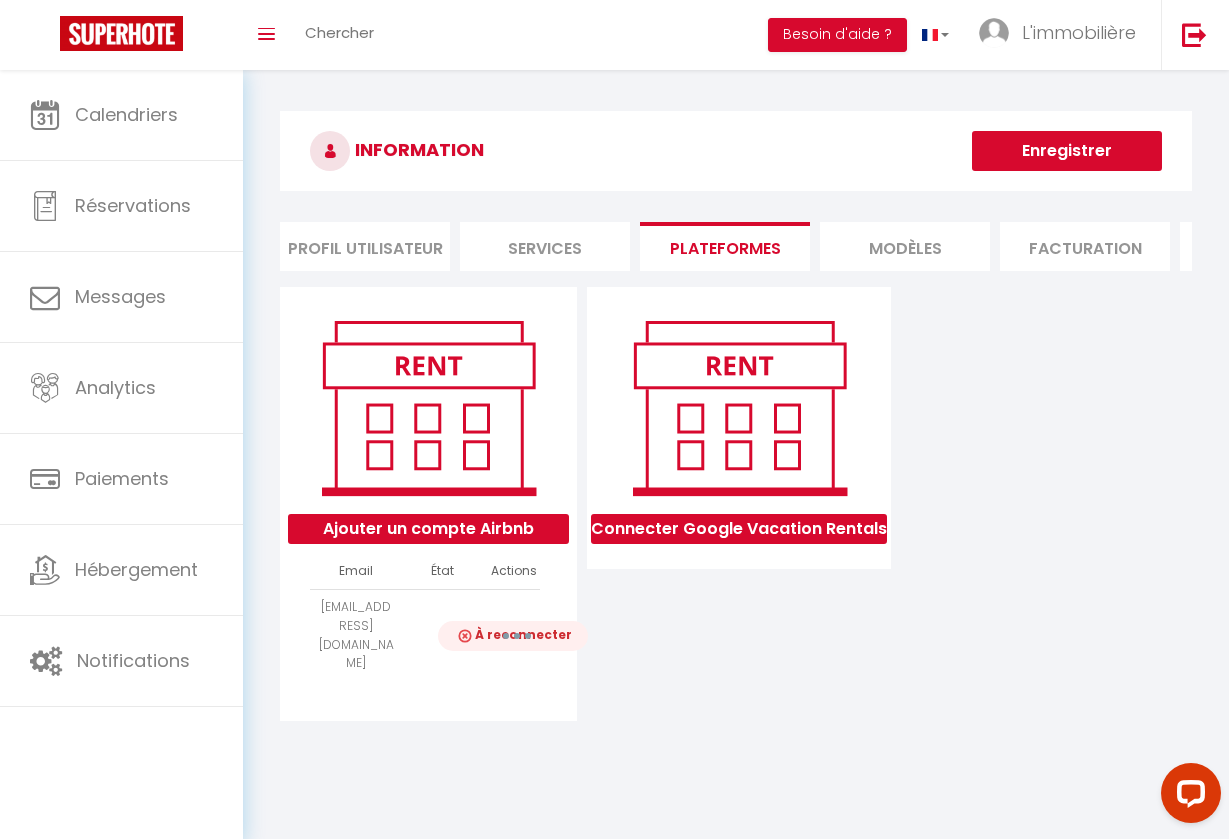 scroll, scrollTop: 0, scrollLeft: 0, axis: both 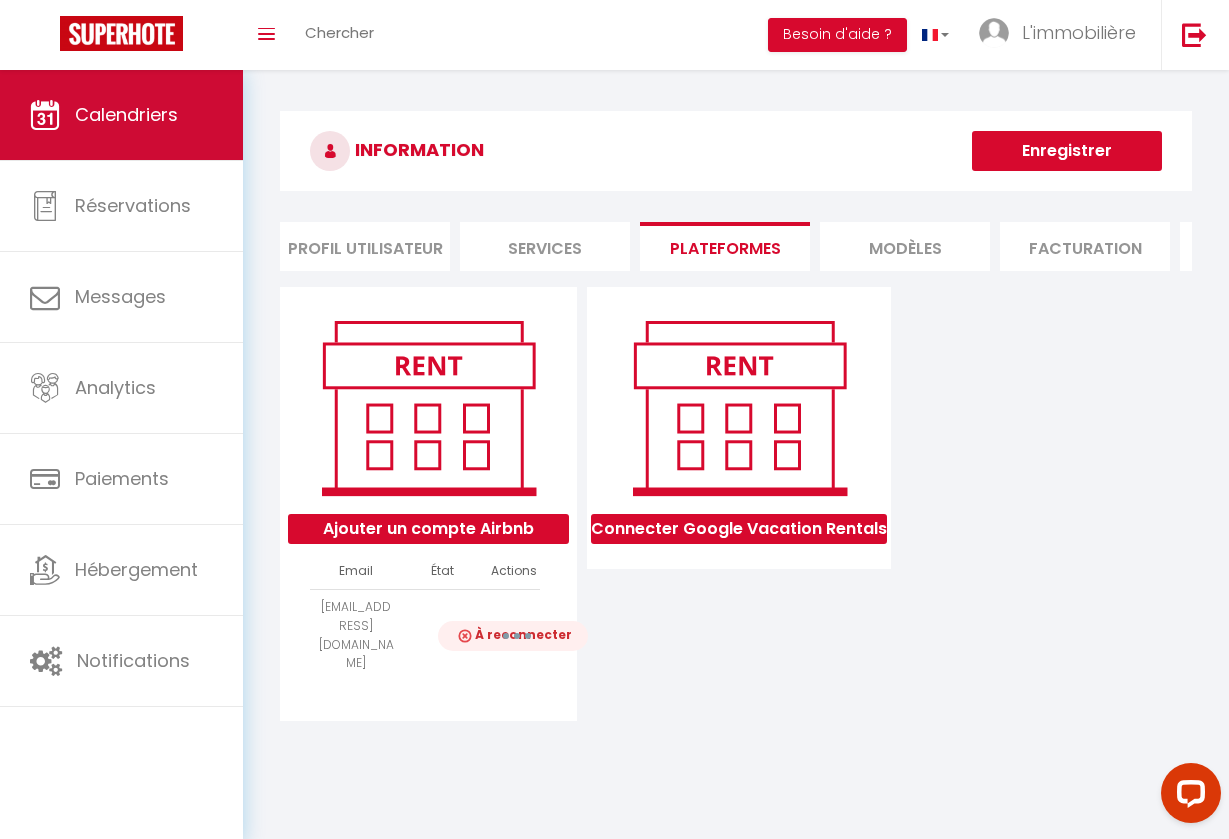 click on "Calendriers" at bounding box center [121, 115] 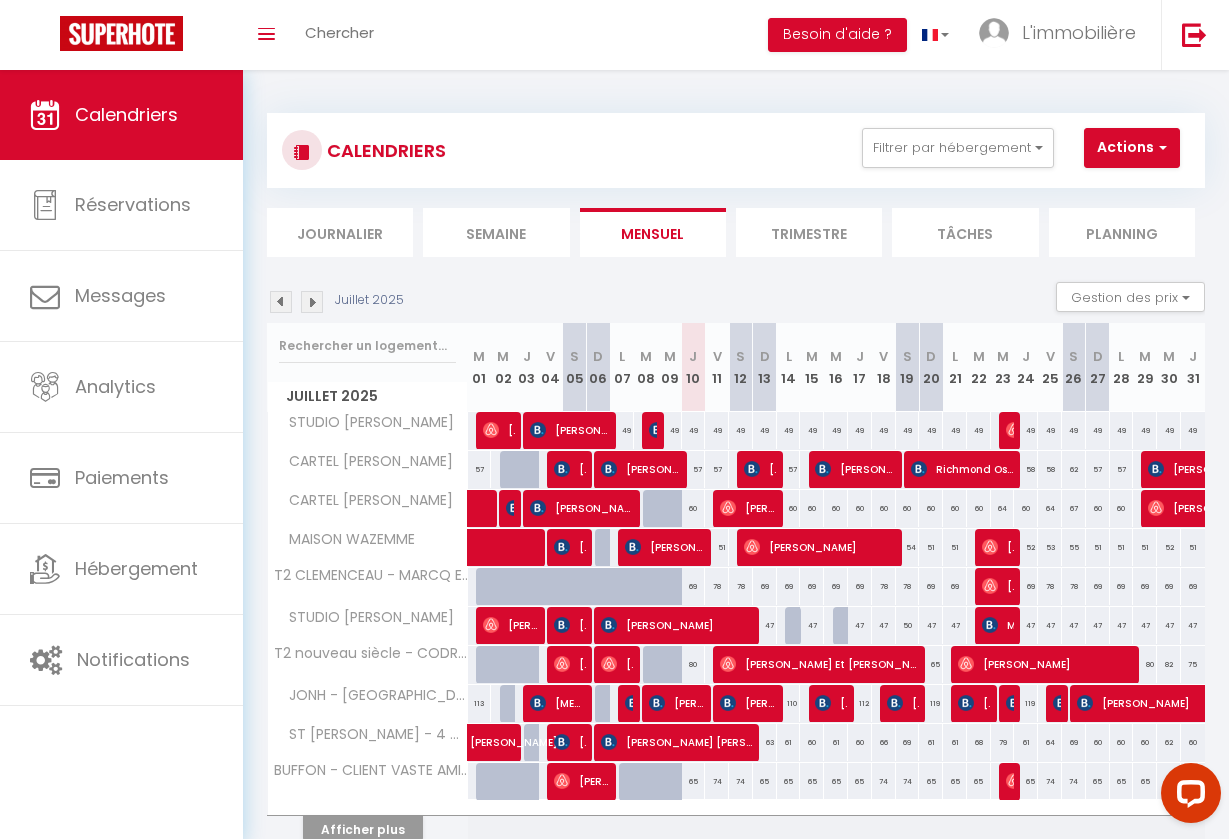 scroll, scrollTop: 0, scrollLeft: 0, axis: both 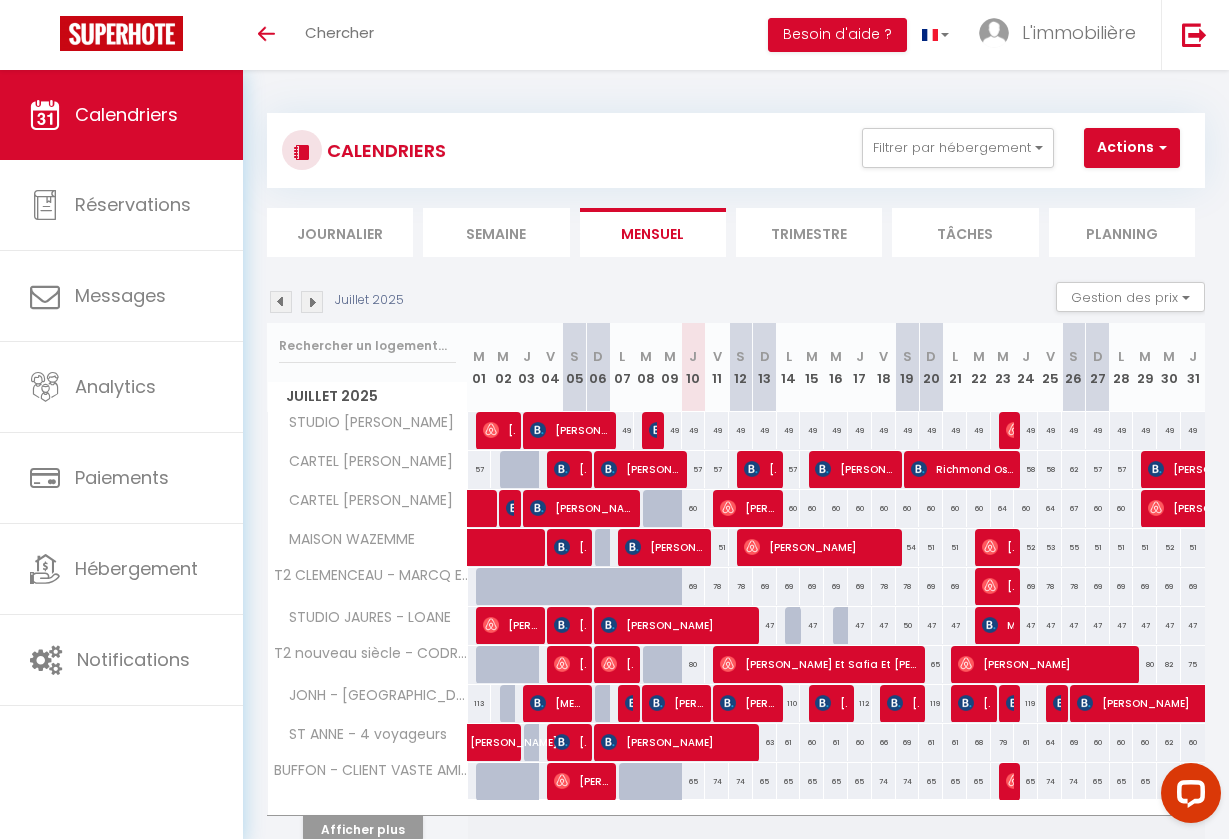 click on "Afficher plus" at bounding box center [363, 829] 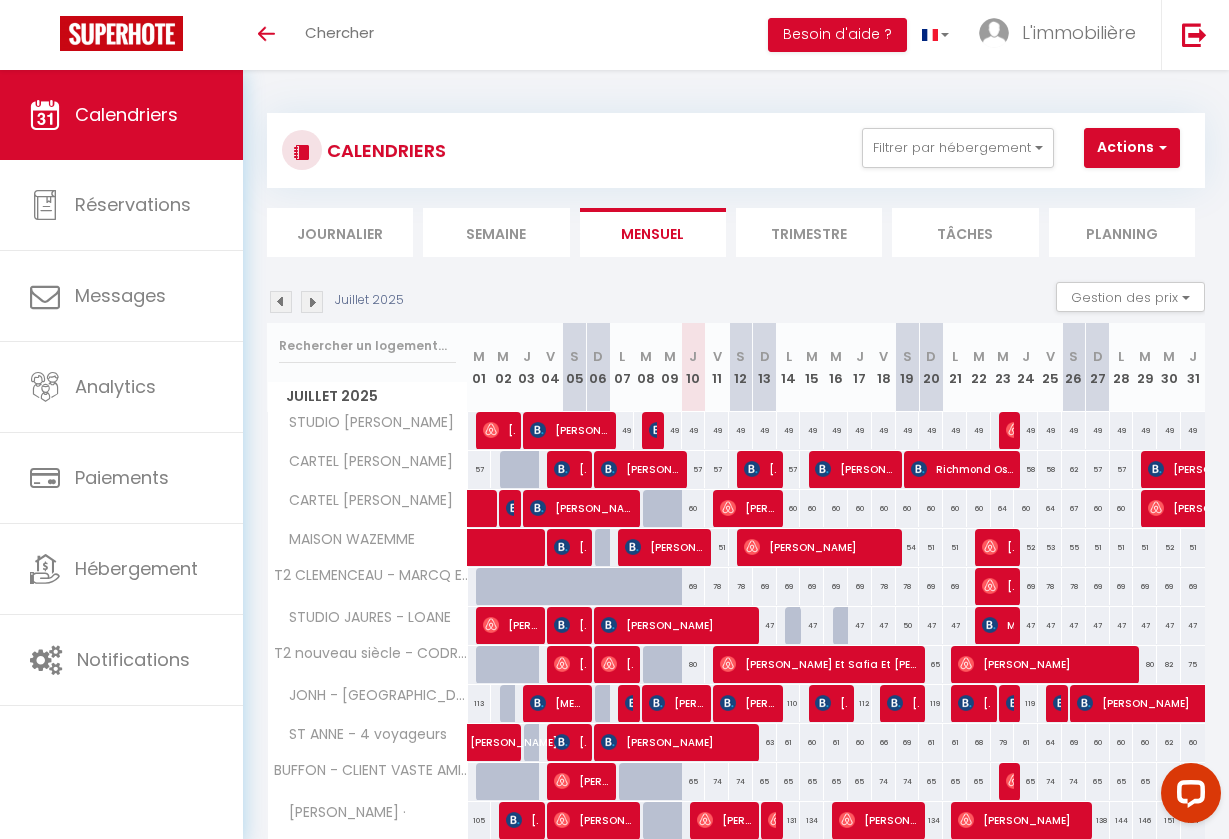 scroll, scrollTop: 0, scrollLeft: 0, axis: both 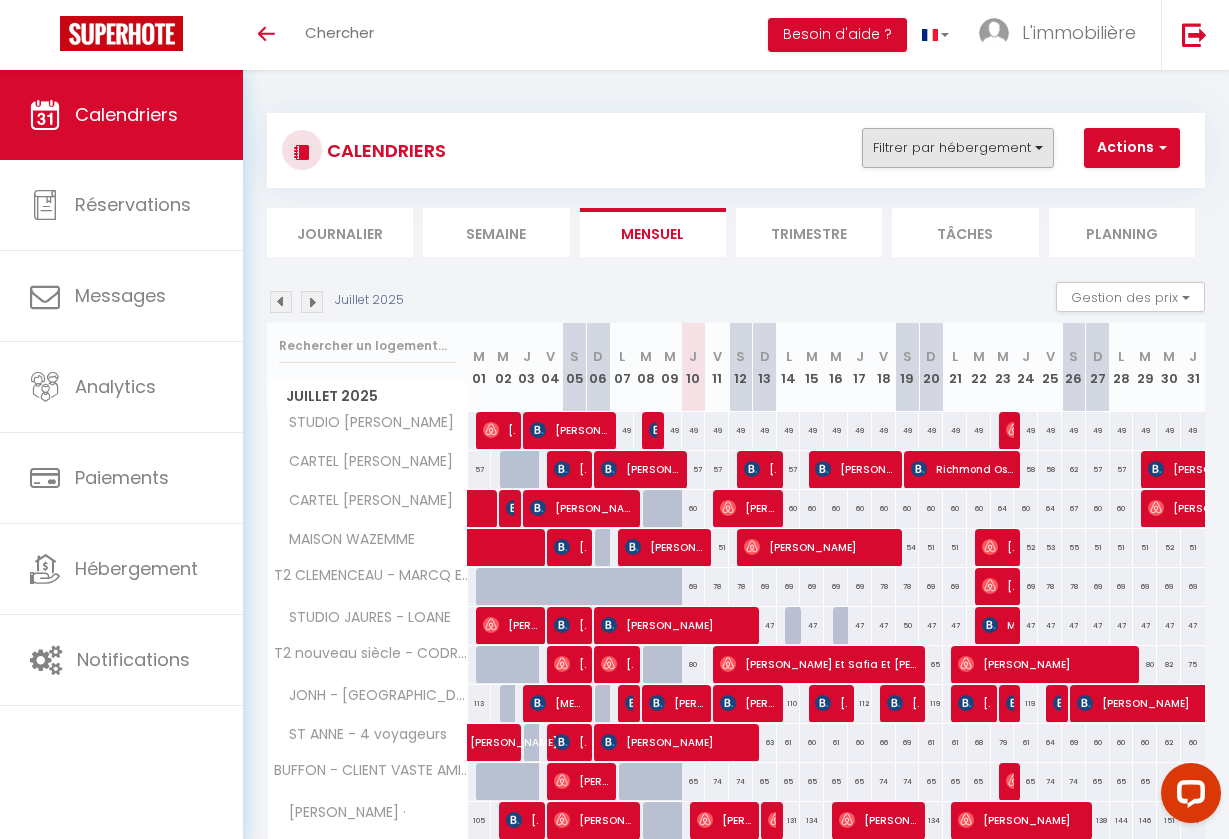 click on "Filtrer par hébergement" at bounding box center [958, 148] 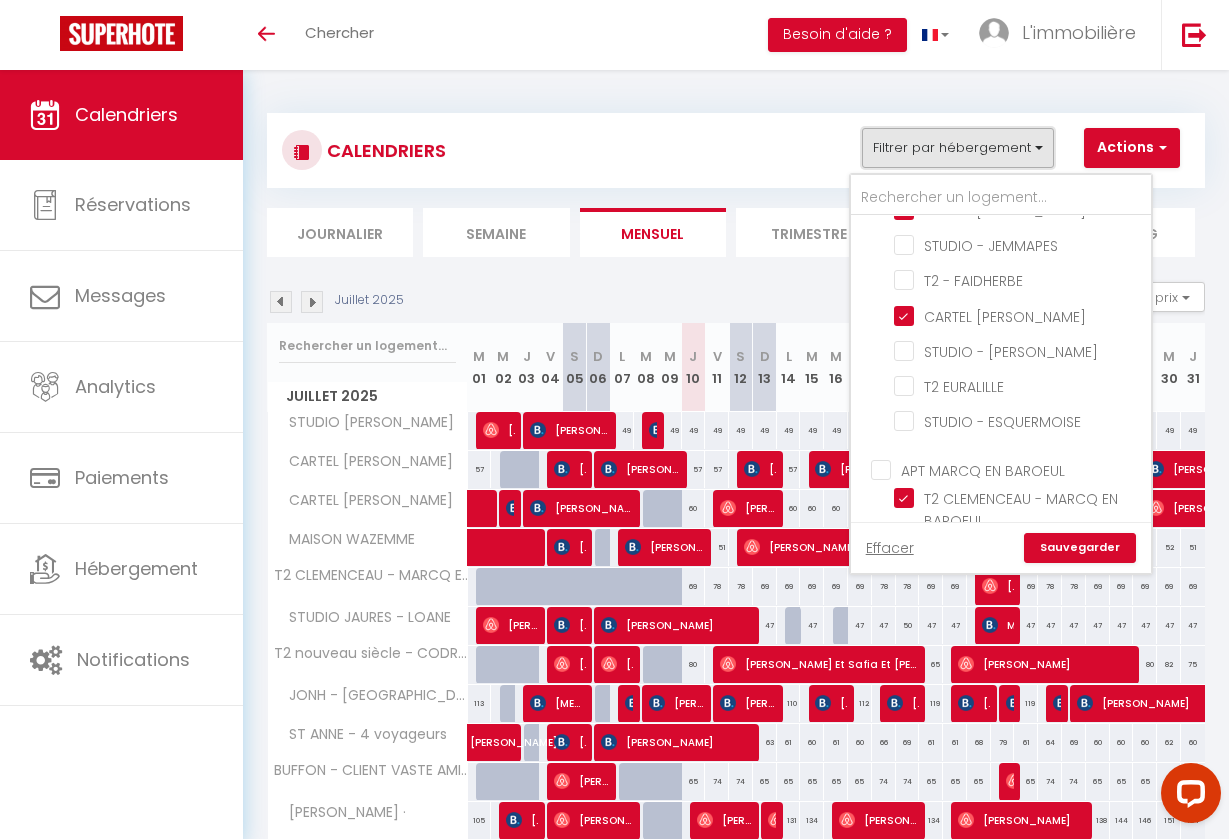 scroll, scrollTop: 1091, scrollLeft: 0, axis: vertical 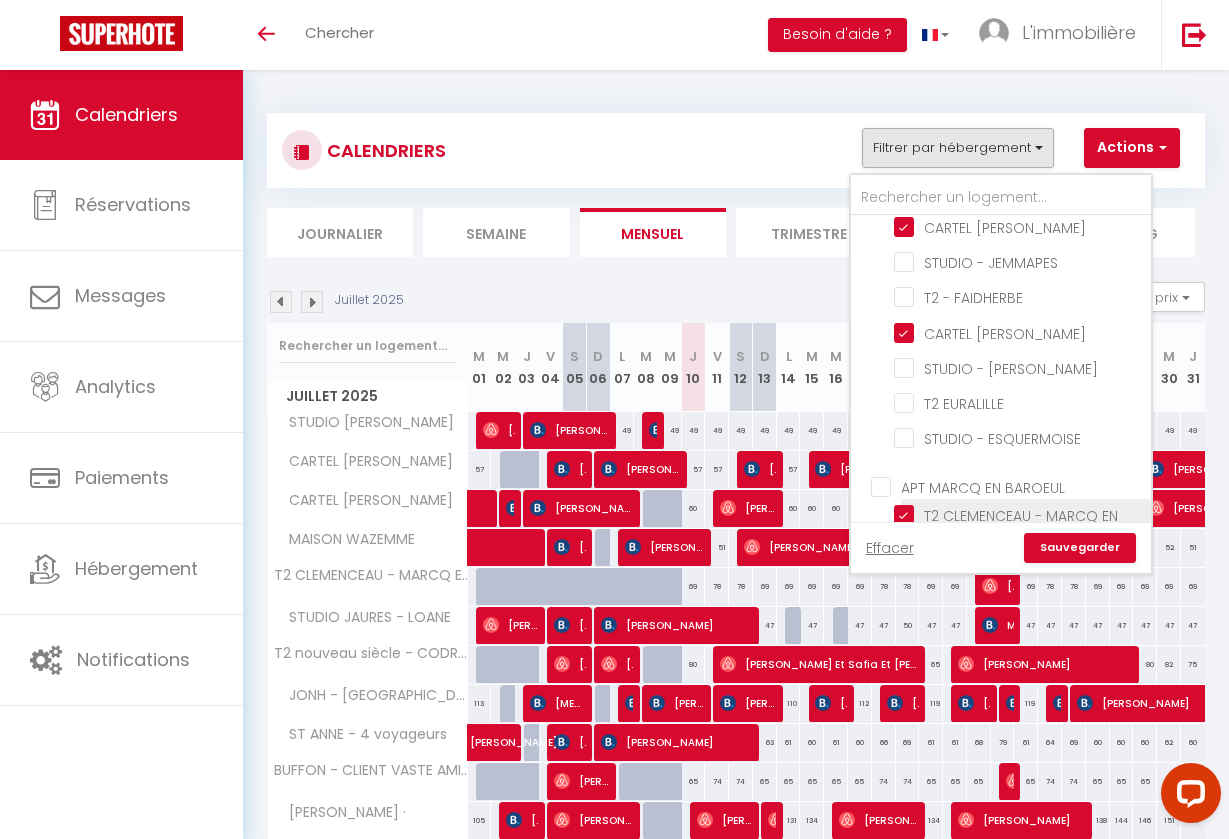 click on "T2 CLEMENCEAU - MARCQ EN BAROEUL" at bounding box center [1019, 515] 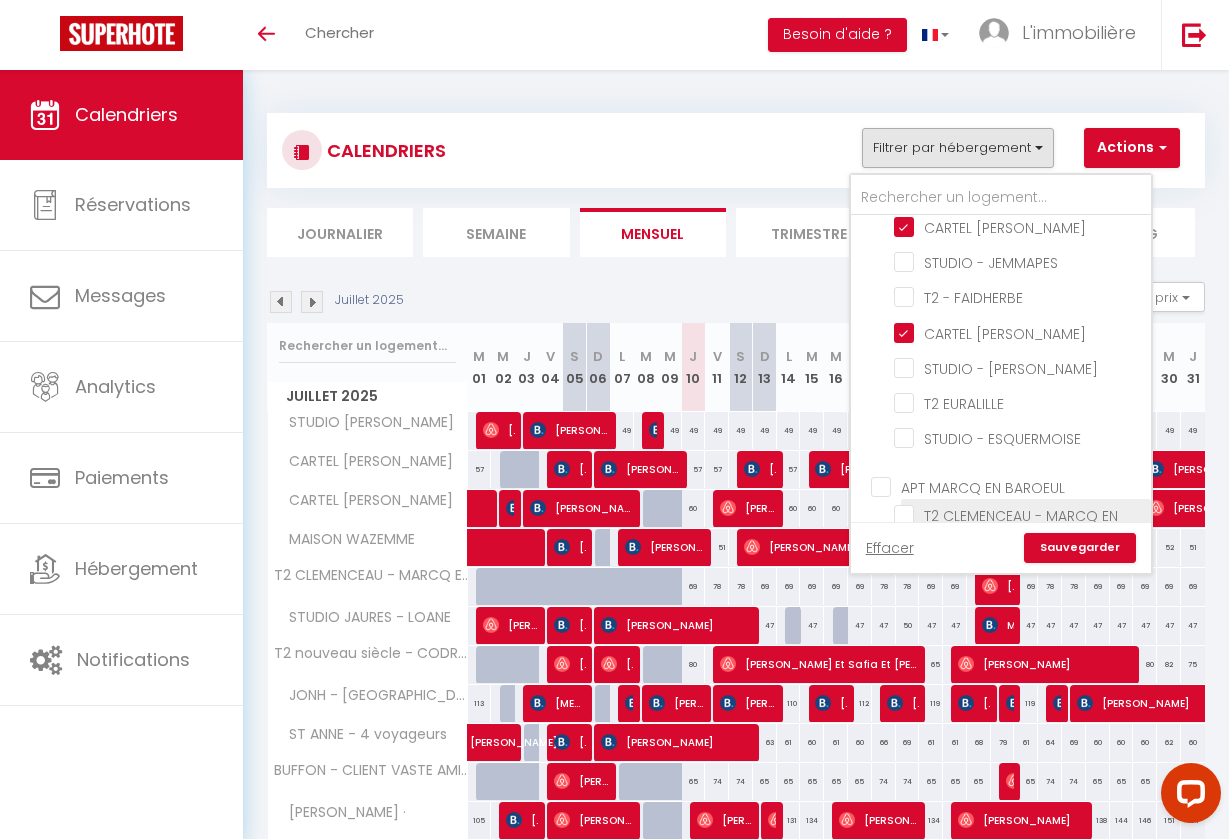 checkbox on "false" 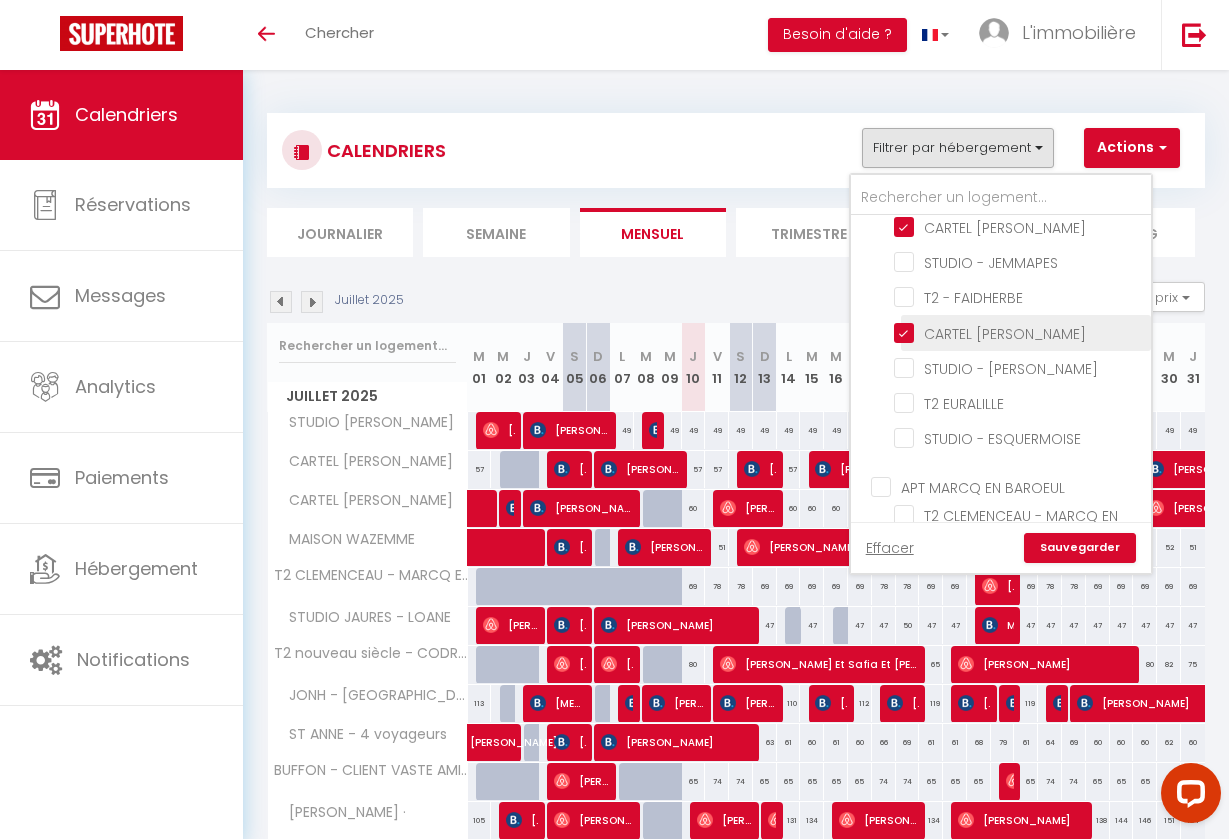 click on "CARTEL [PERSON_NAME]" at bounding box center (1019, 331) 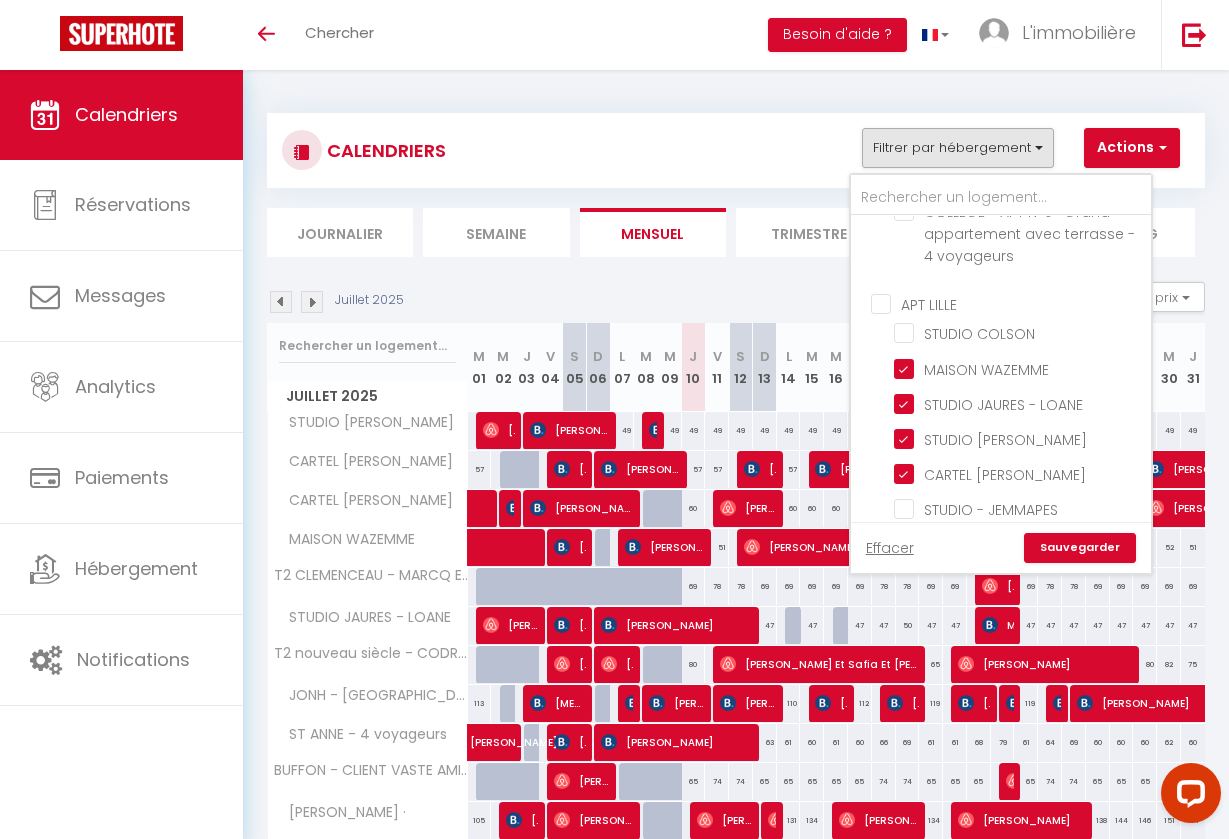 scroll, scrollTop: 809, scrollLeft: 0, axis: vertical 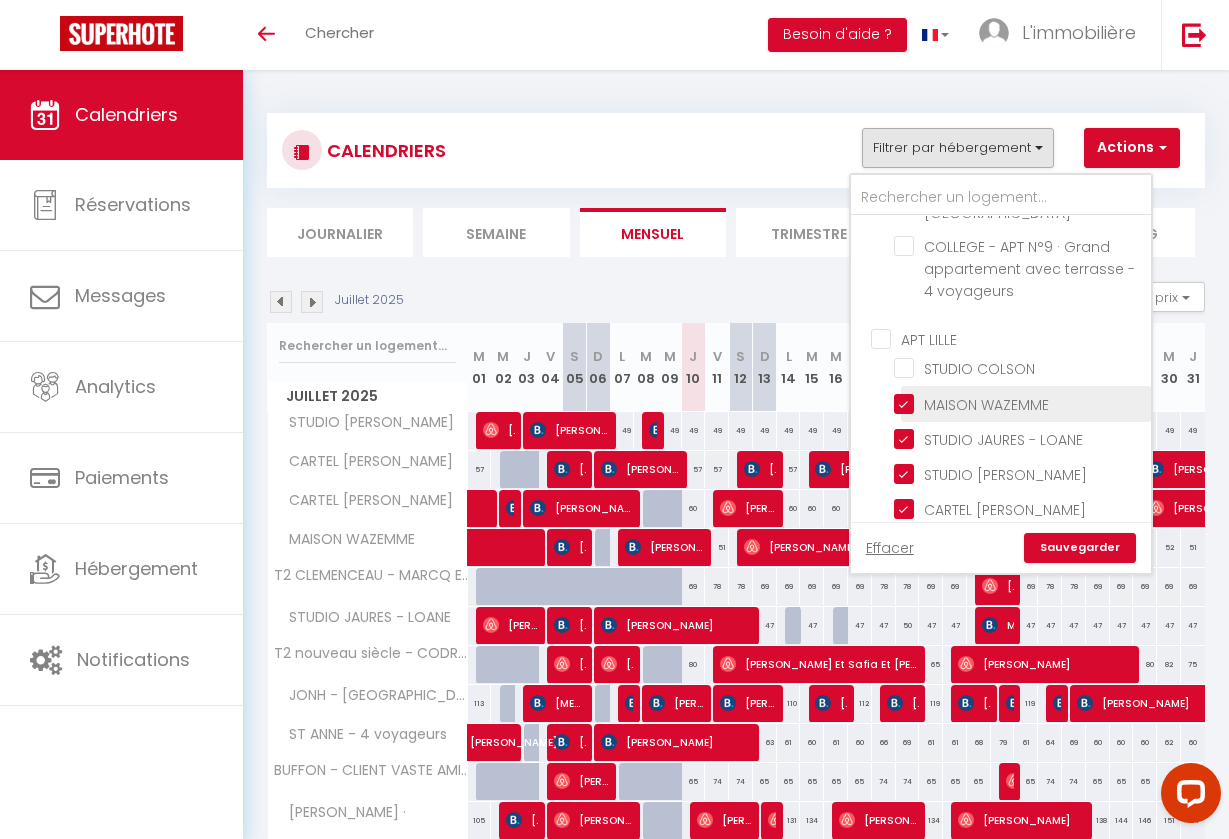 click on "MAISON WAZEMME" at bounding box center [1019, 402] 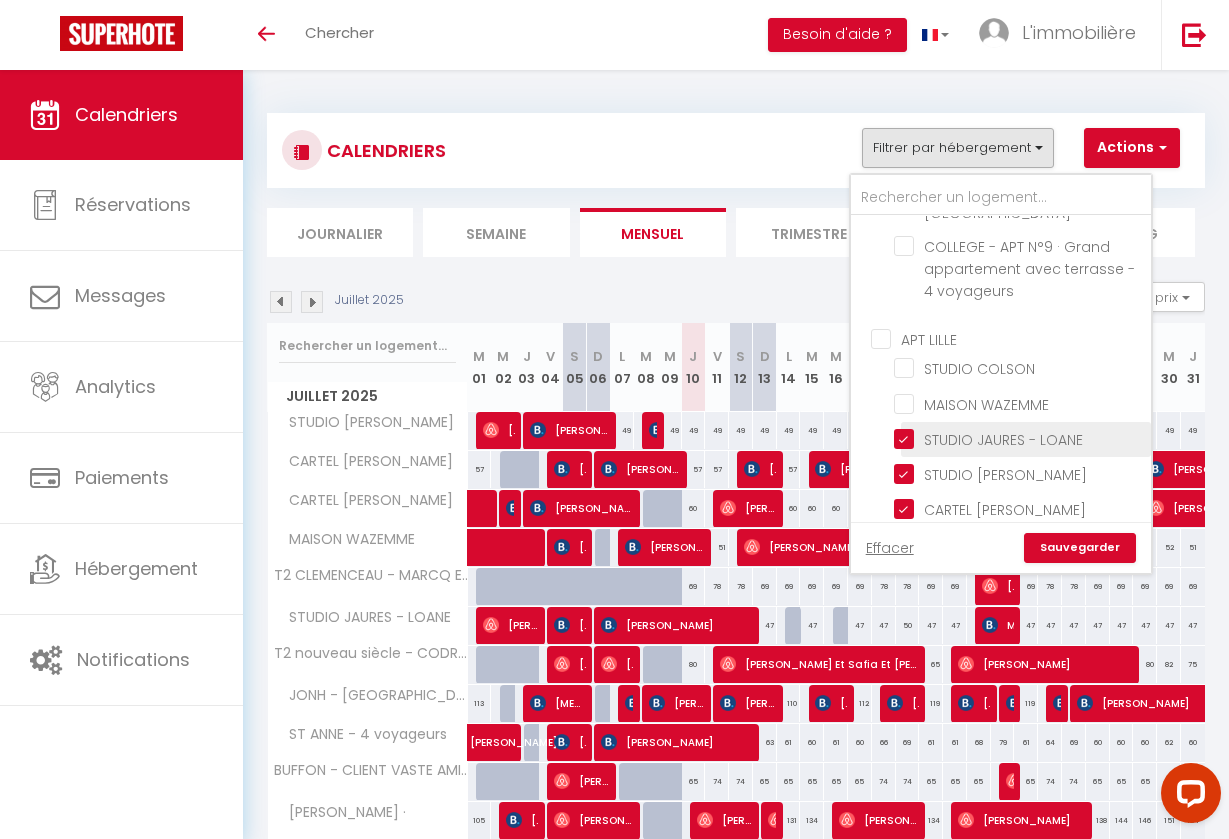 click on "STUDIO JAURES - LOANE" at bounding box center (1019, 438) 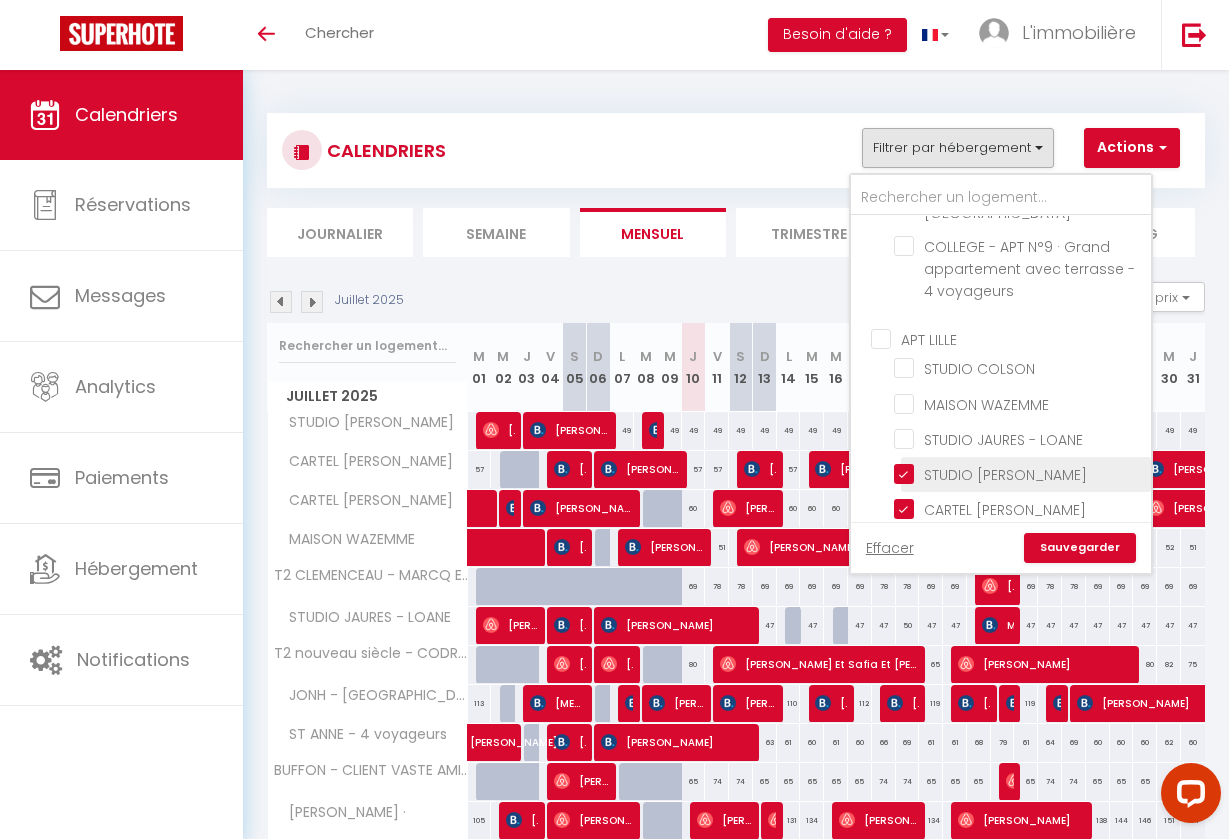 click on "STUDIO [PERSON_NAME]" at bounding box center (1019, 473) 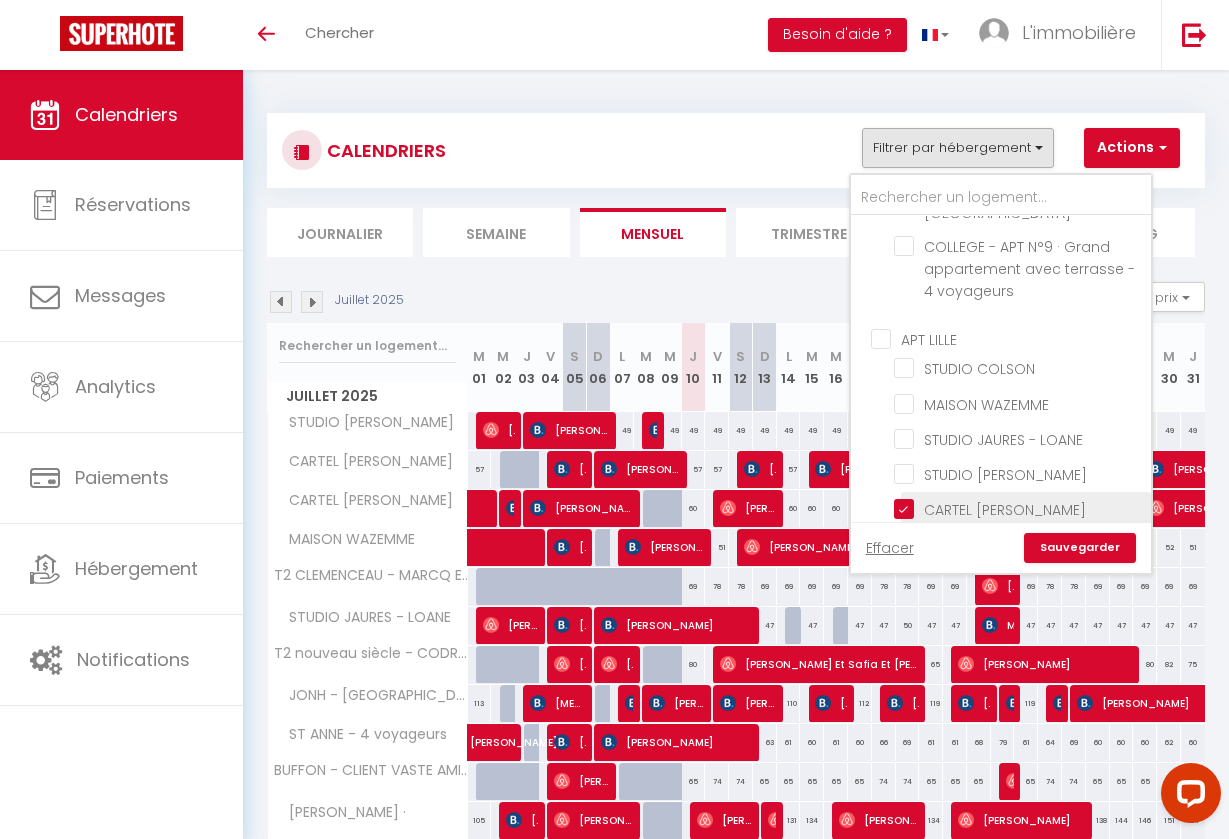 click on "CARTEL [PERSON_NAME]" at bounding box center (1019, 508) 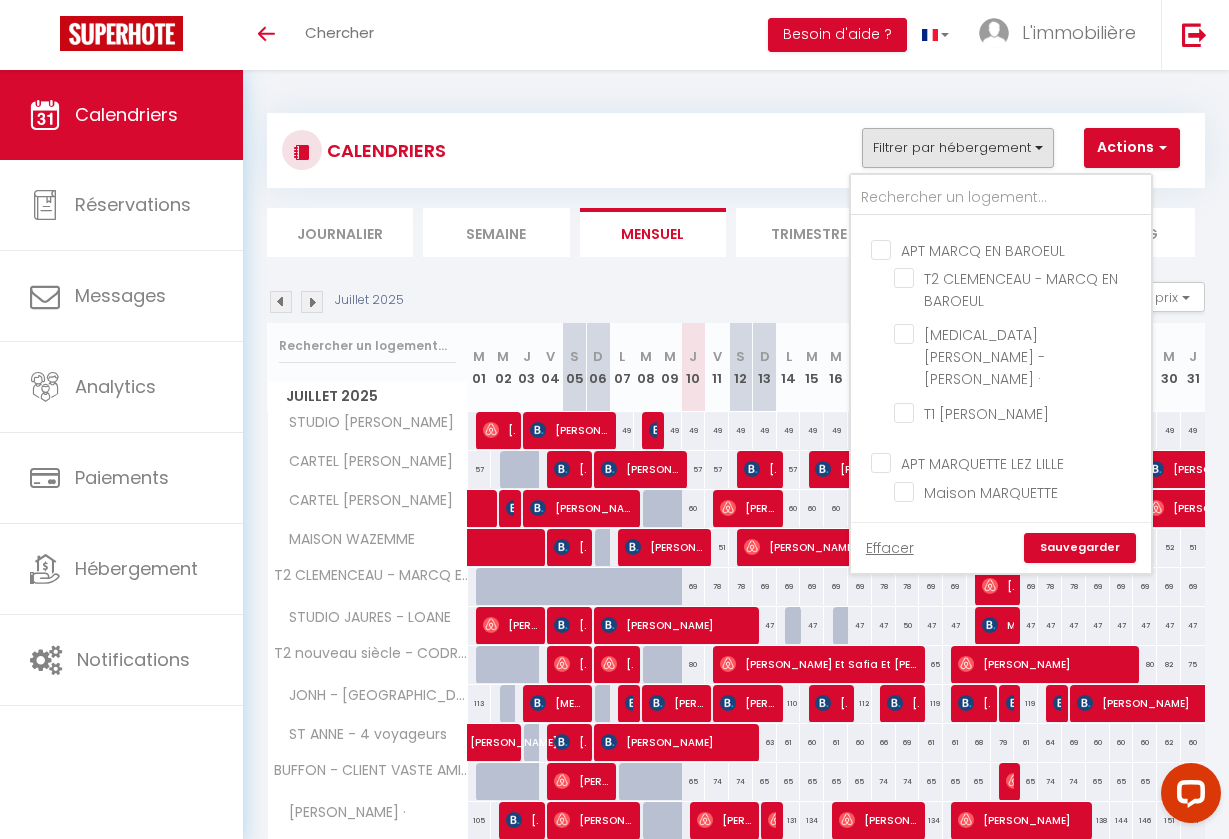 scroll, scrollTop: 1582, scrollLeft: 0, axis: vertical 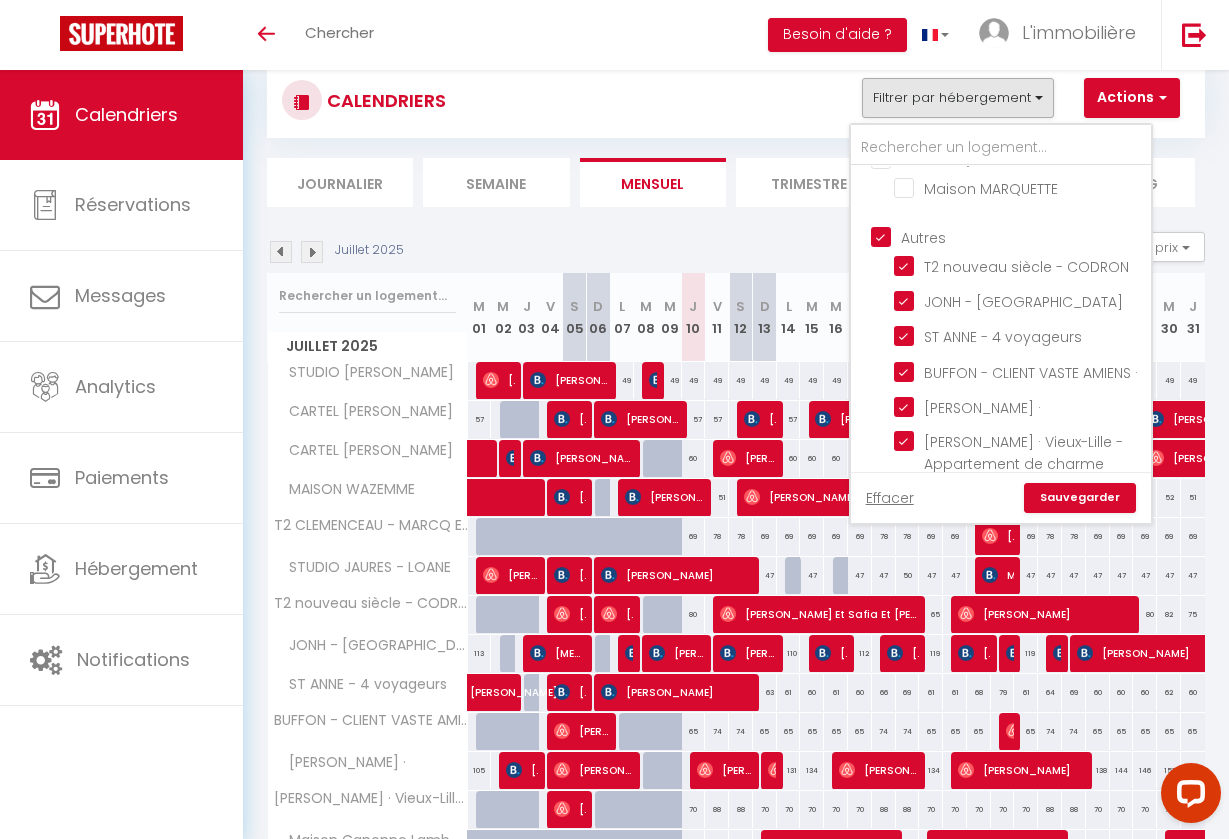 click on "MAISON [PERSON_NAME]" at bounding box center [1019, 532] 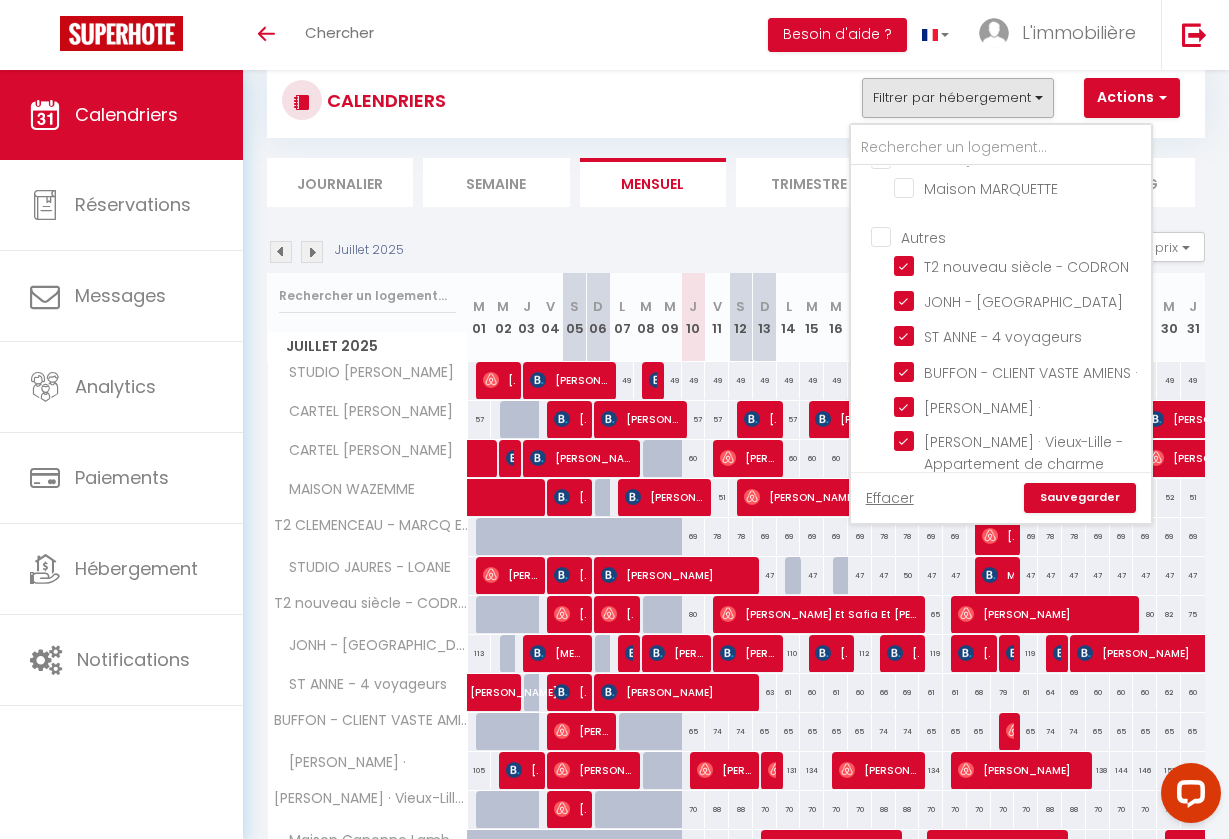 checkbox on "false" 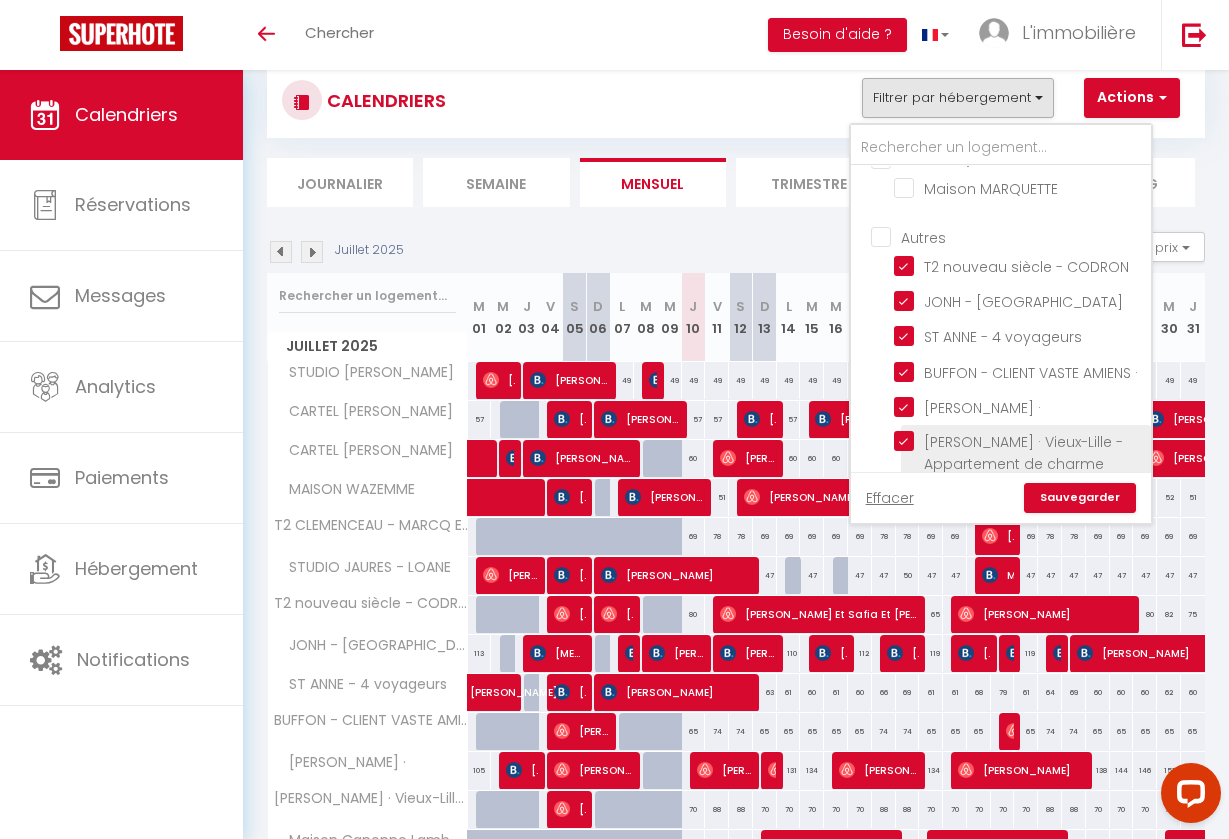 click on "[PERSON_NAME] · Vieux-Lille - Appartement de charme" at bounding box center (1019, 441) 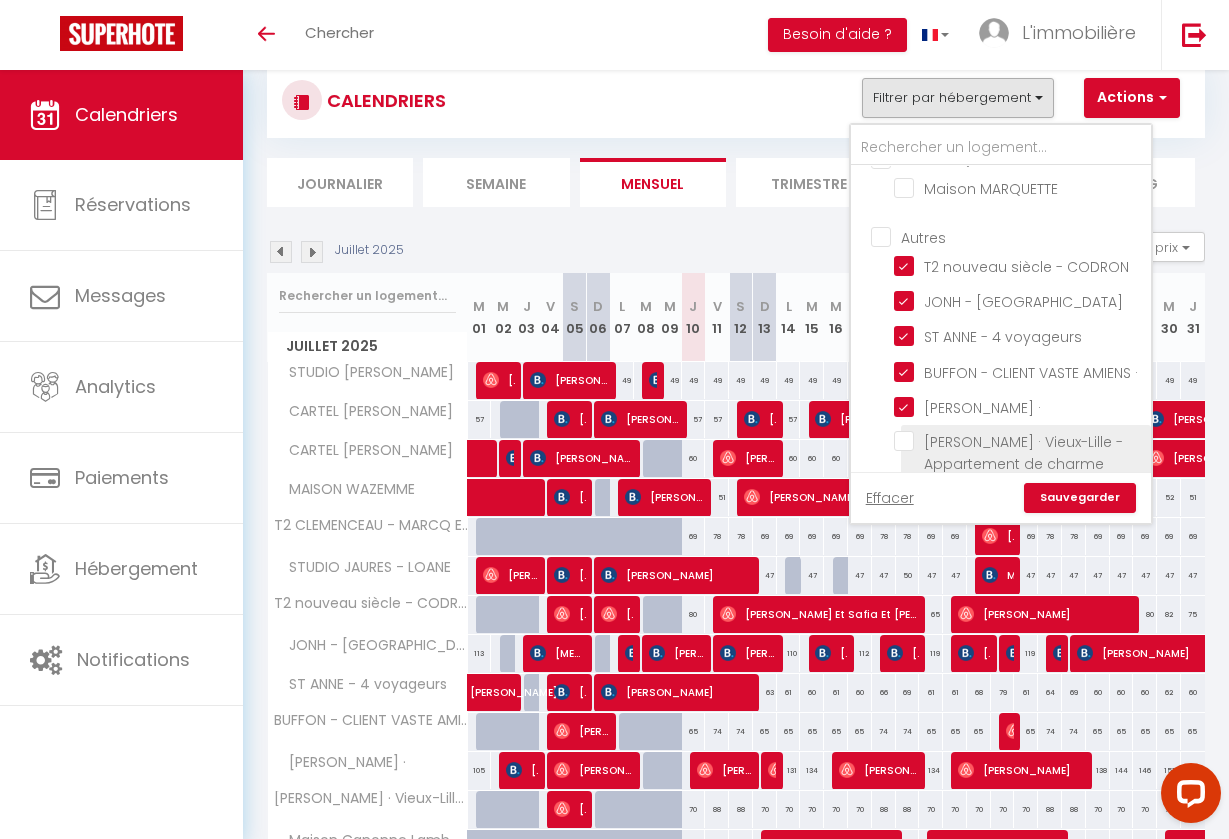 checkbox on "false" 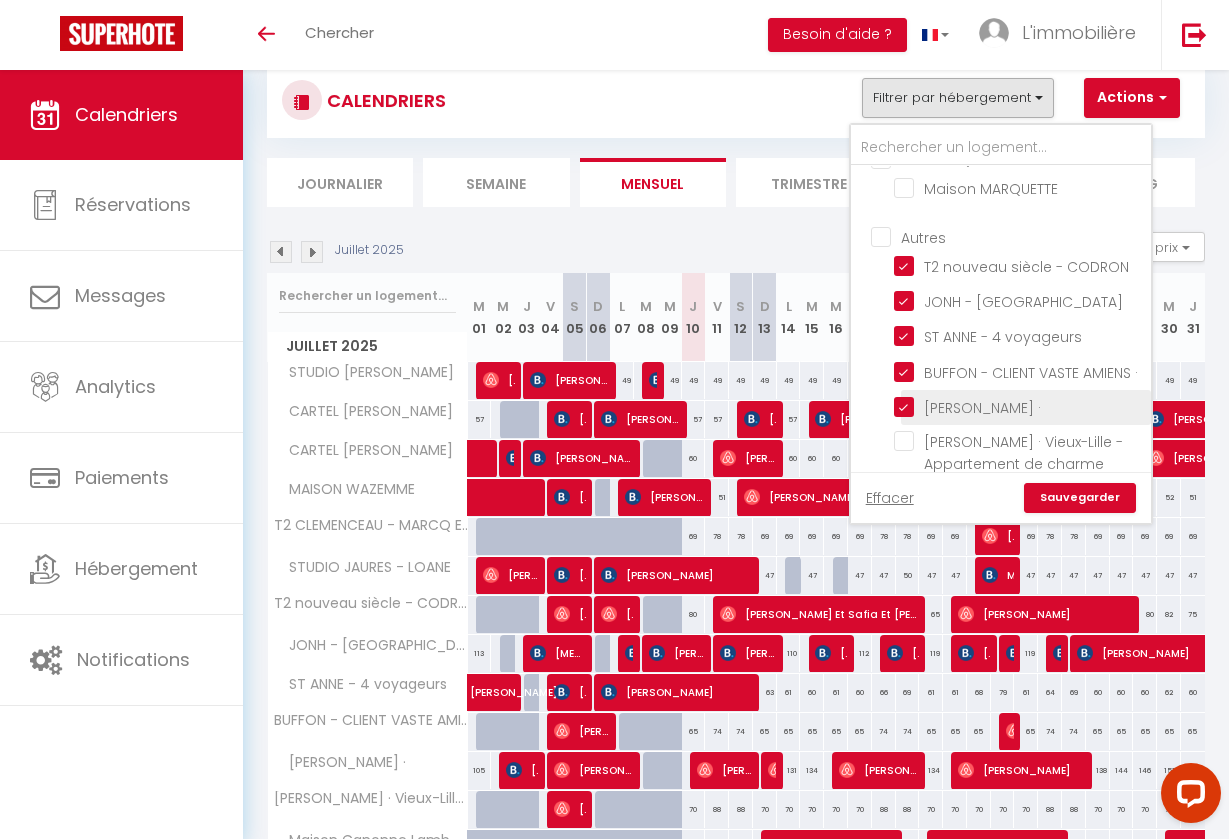 click on "[PERSON_NAME] ·" at bounding box center [1019, 406] 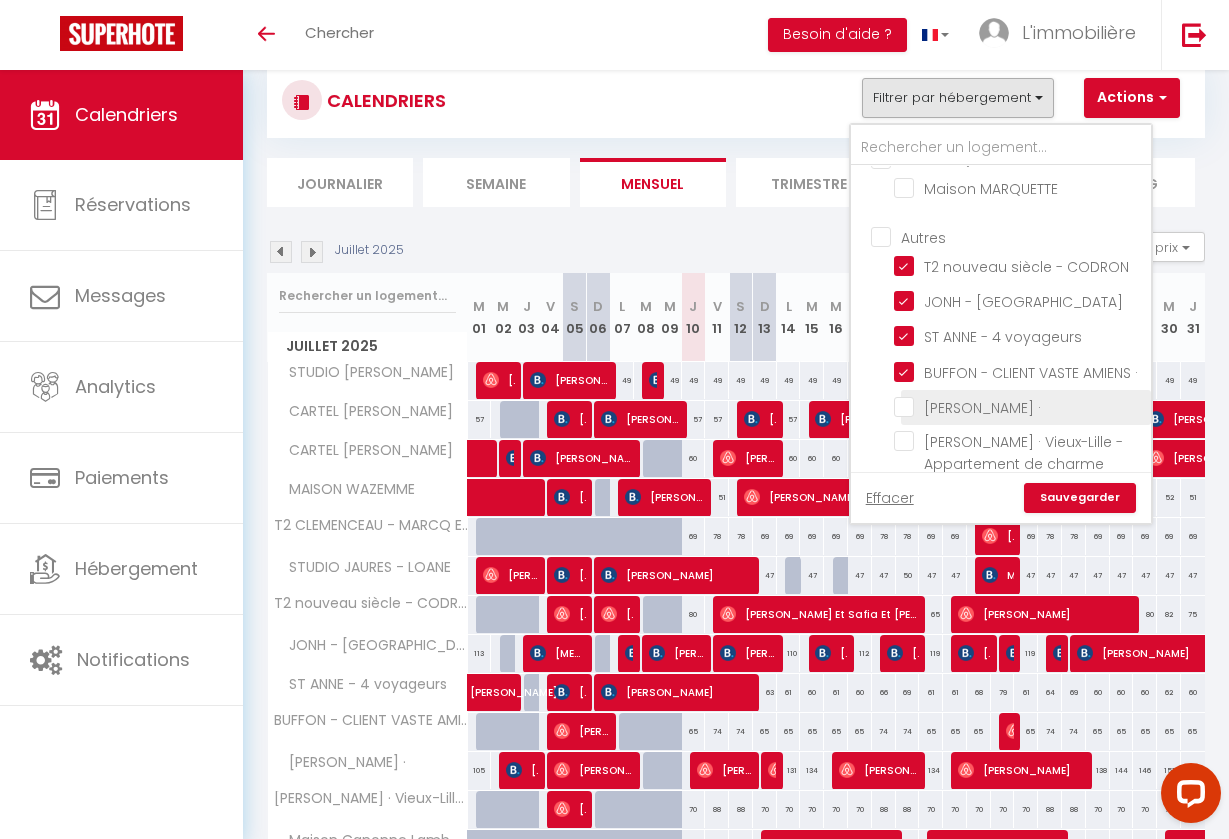checkbox on "false" 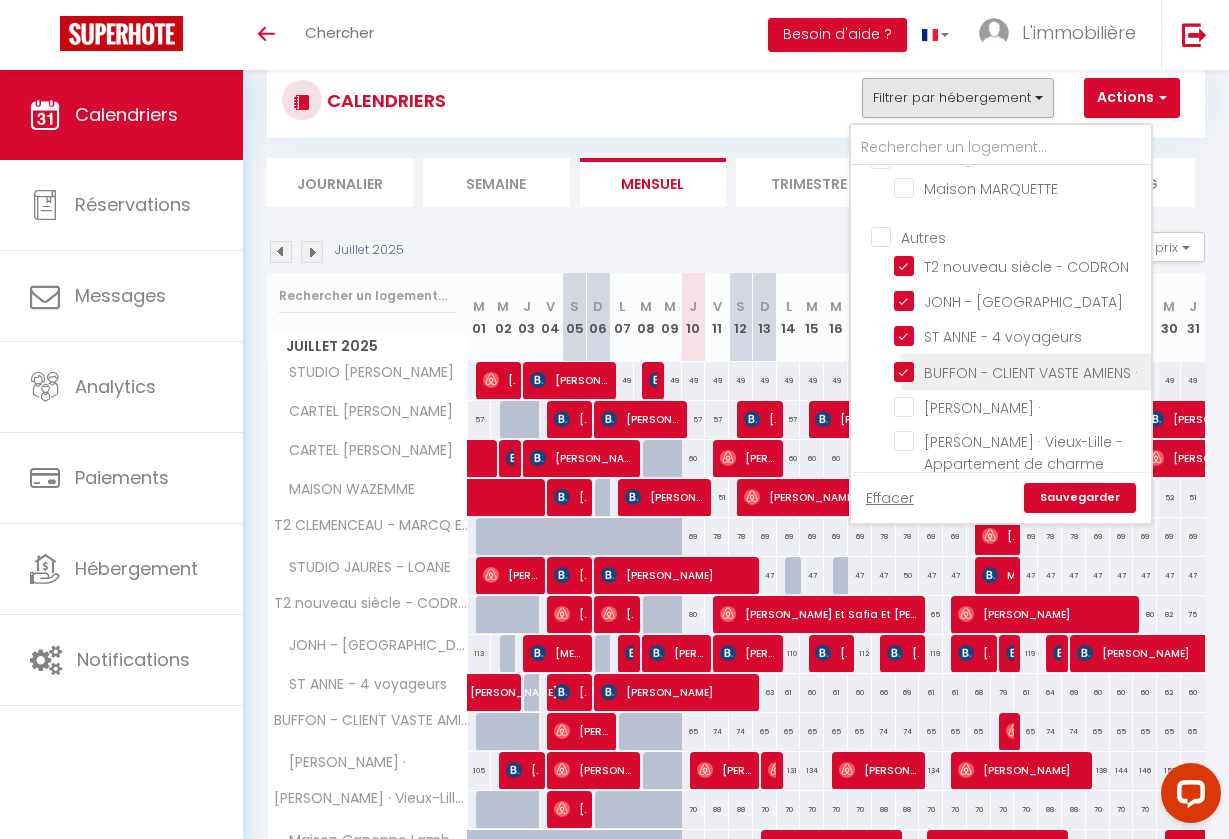 click on "BUFFON - CLIENT VASTE AMIENS ·" at bounding box center (1019, 370) 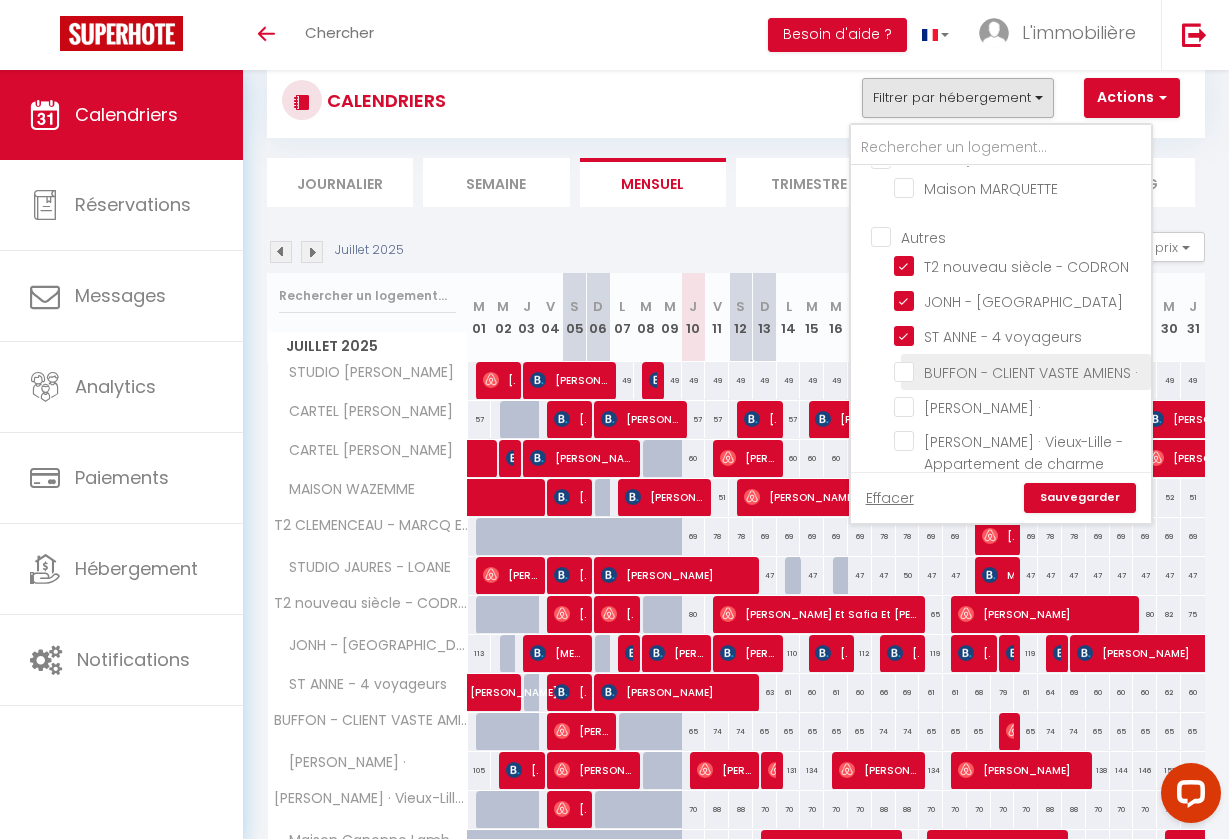 checkbox on "false" 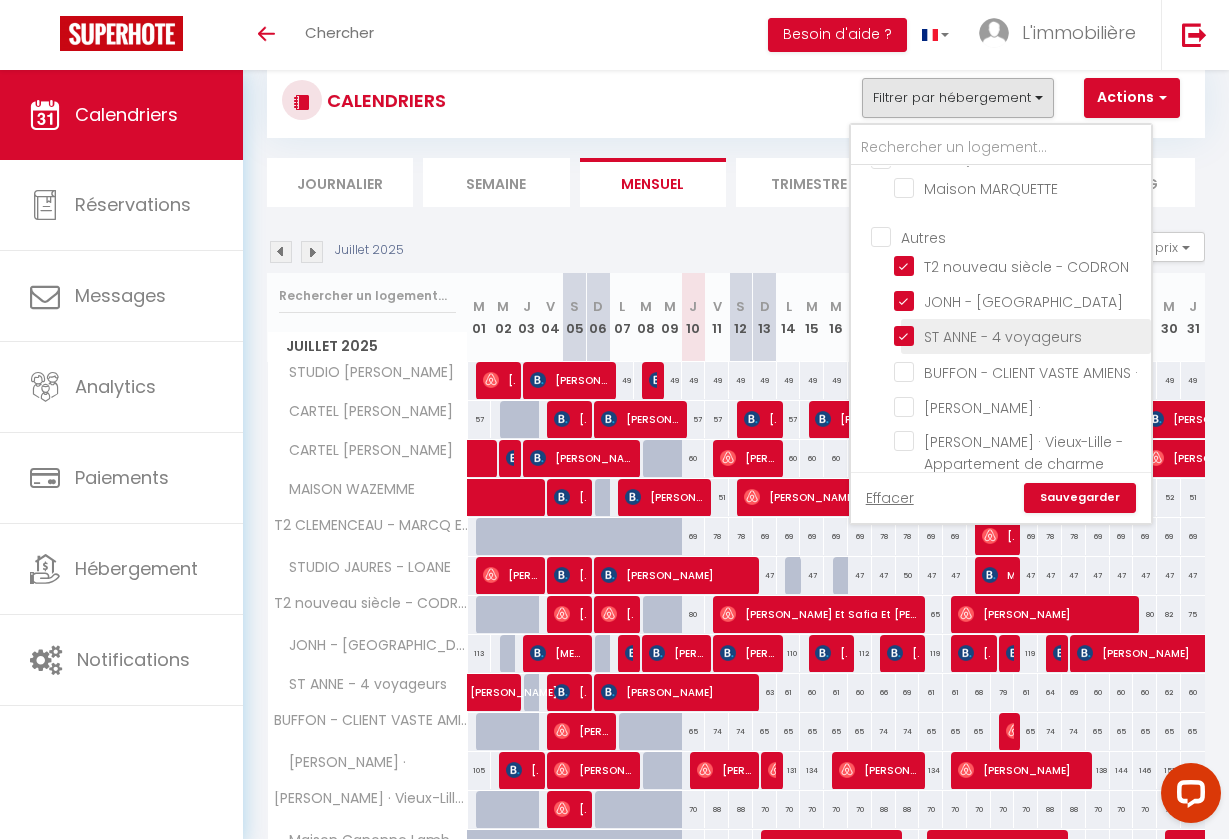 click on "ST ANNE - 4 voyageurs" at bounding box center [1019, 335] 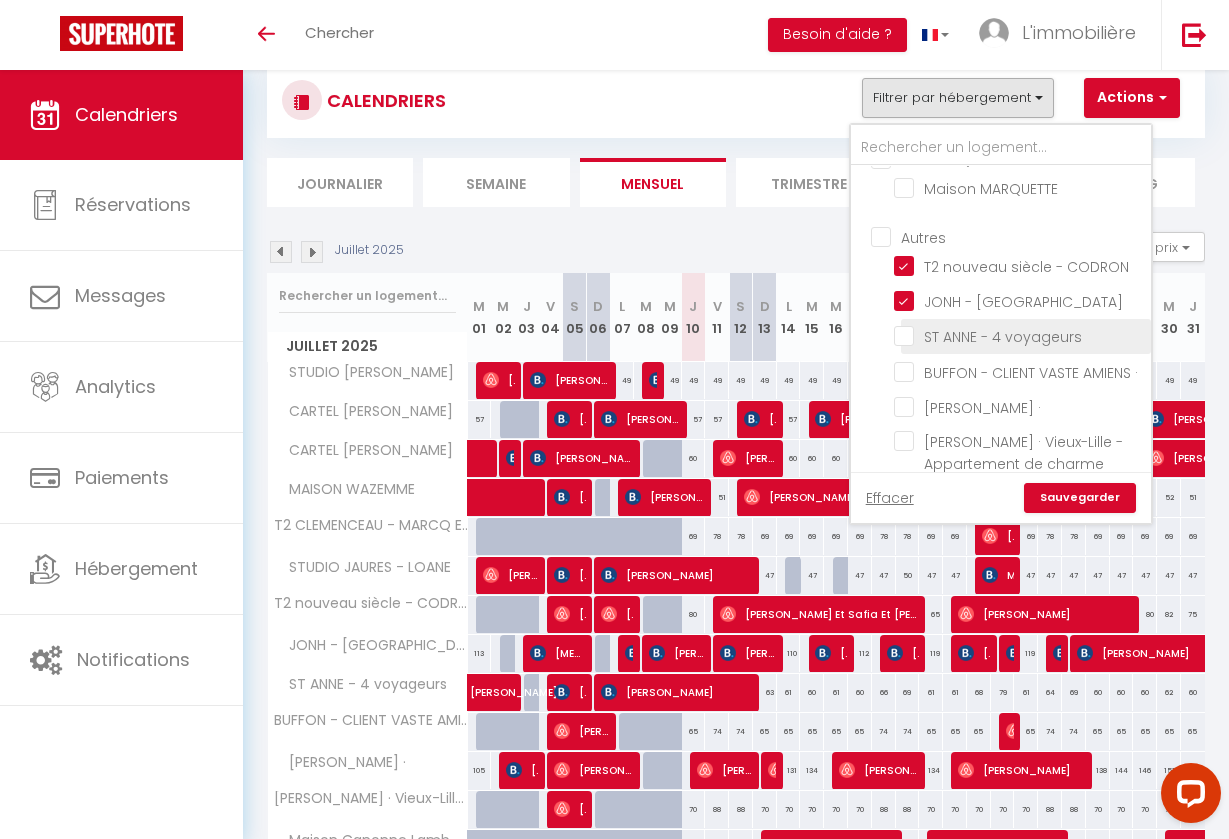 checkbox on "false" 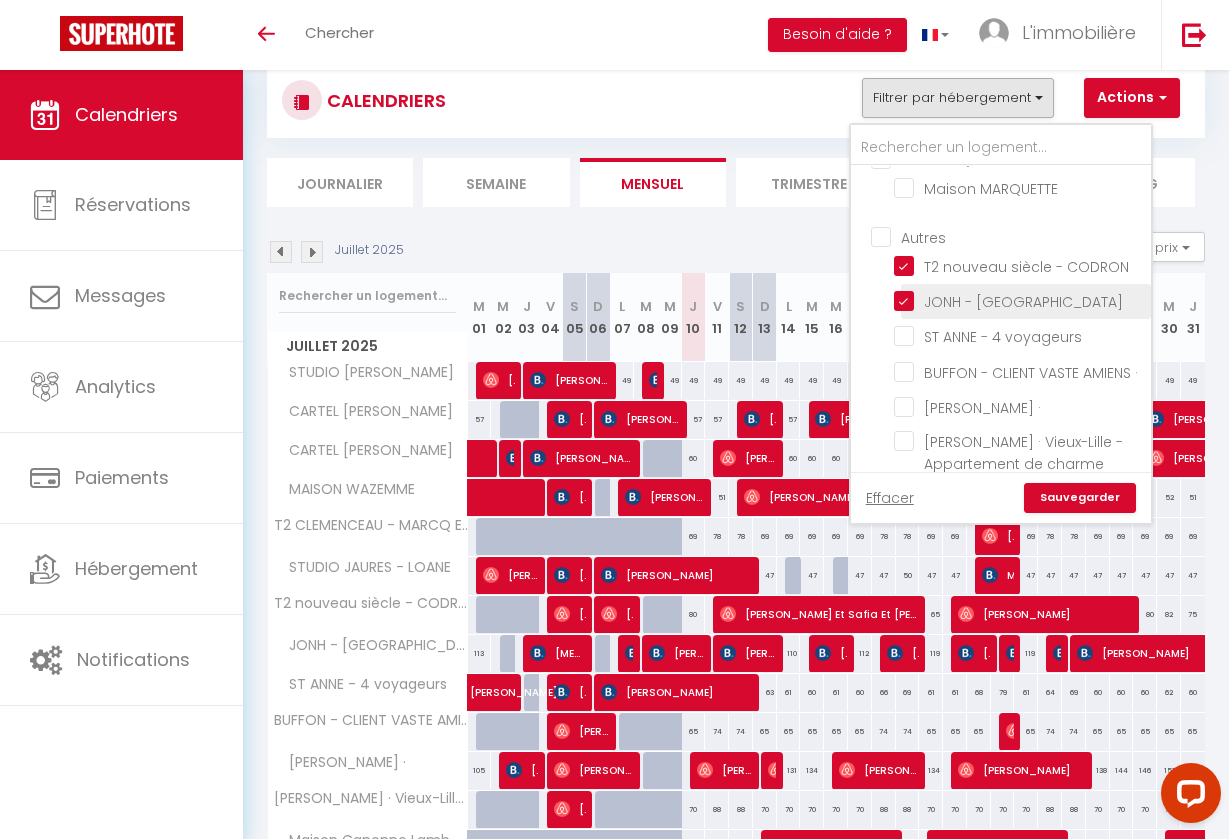 click on "JONH - [GEOGRAPHIC_DATA]" at bounding box center [1019, 300] 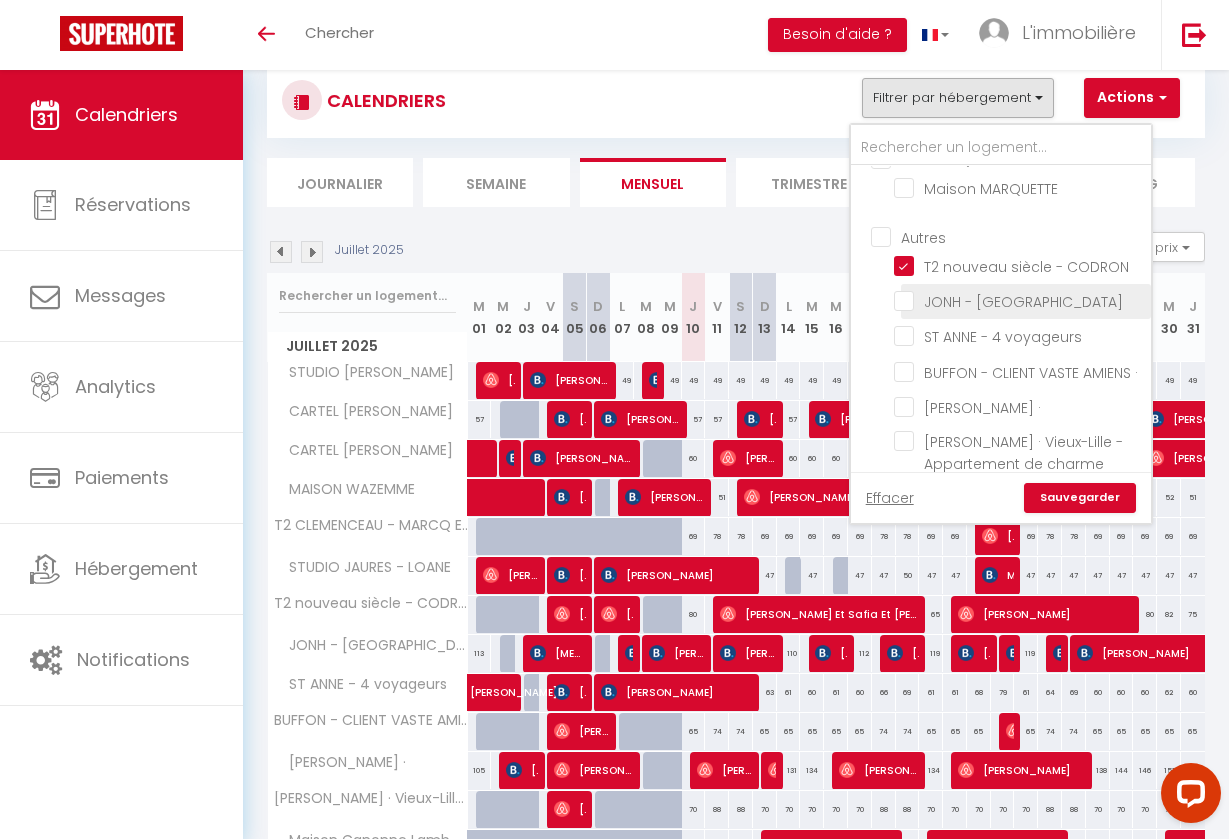 checkbox on "false" 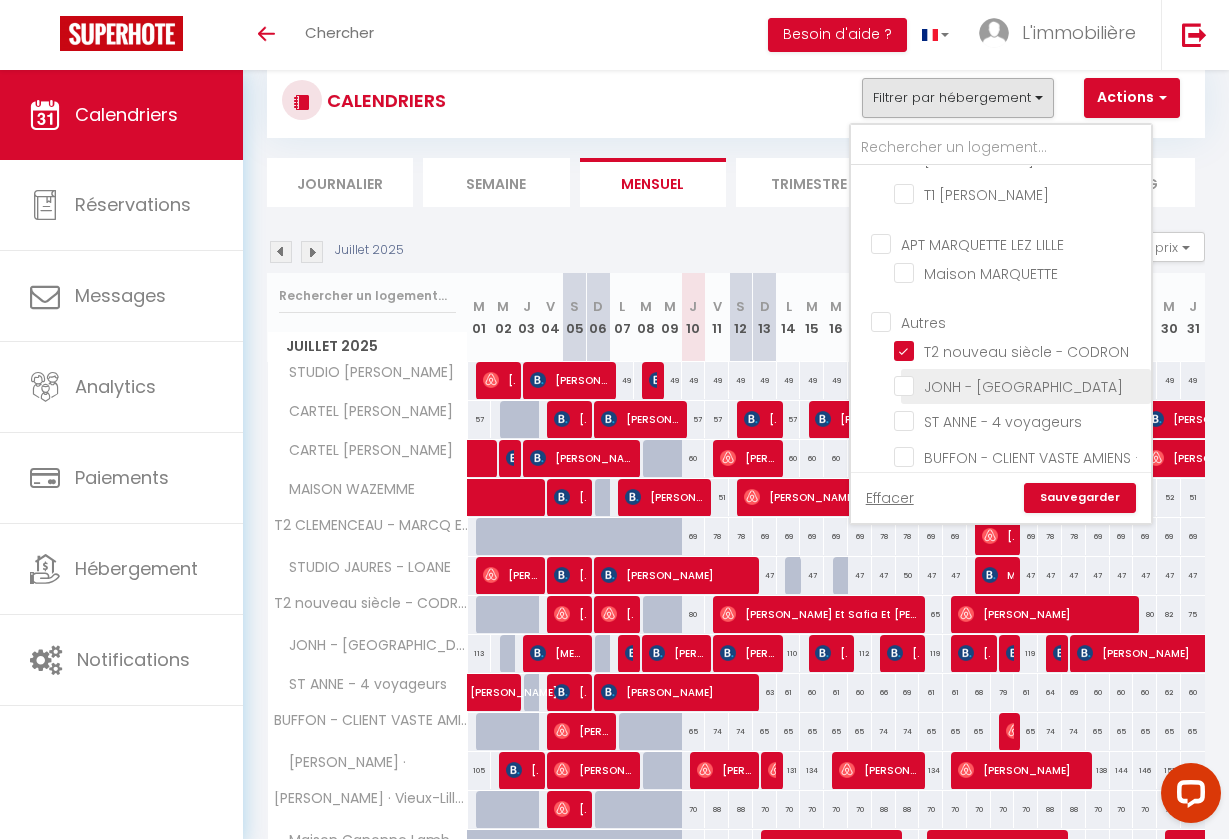 scroll, scrollTop: 1489, scrollLeft: 0, axis: vertical 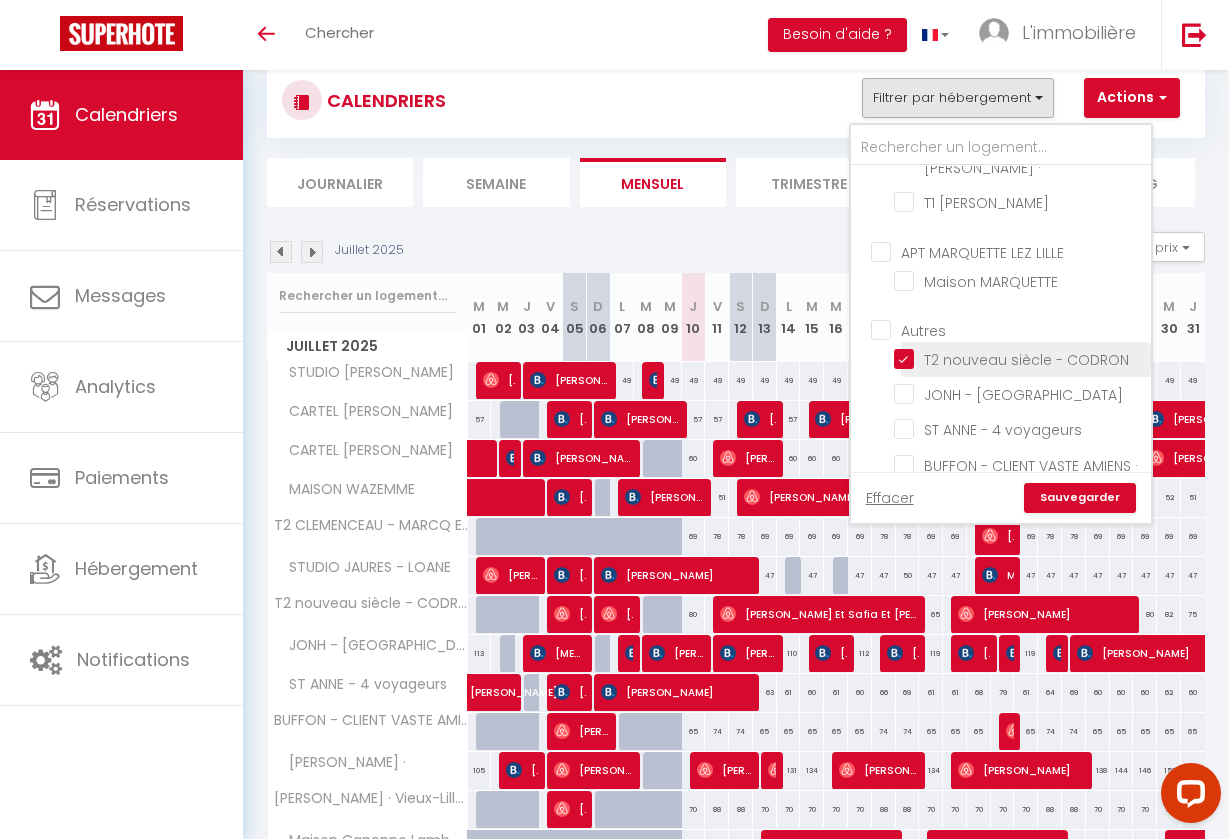 click on "T2 nouveau siècle - CODRON" at bounding box center [1019, 358] 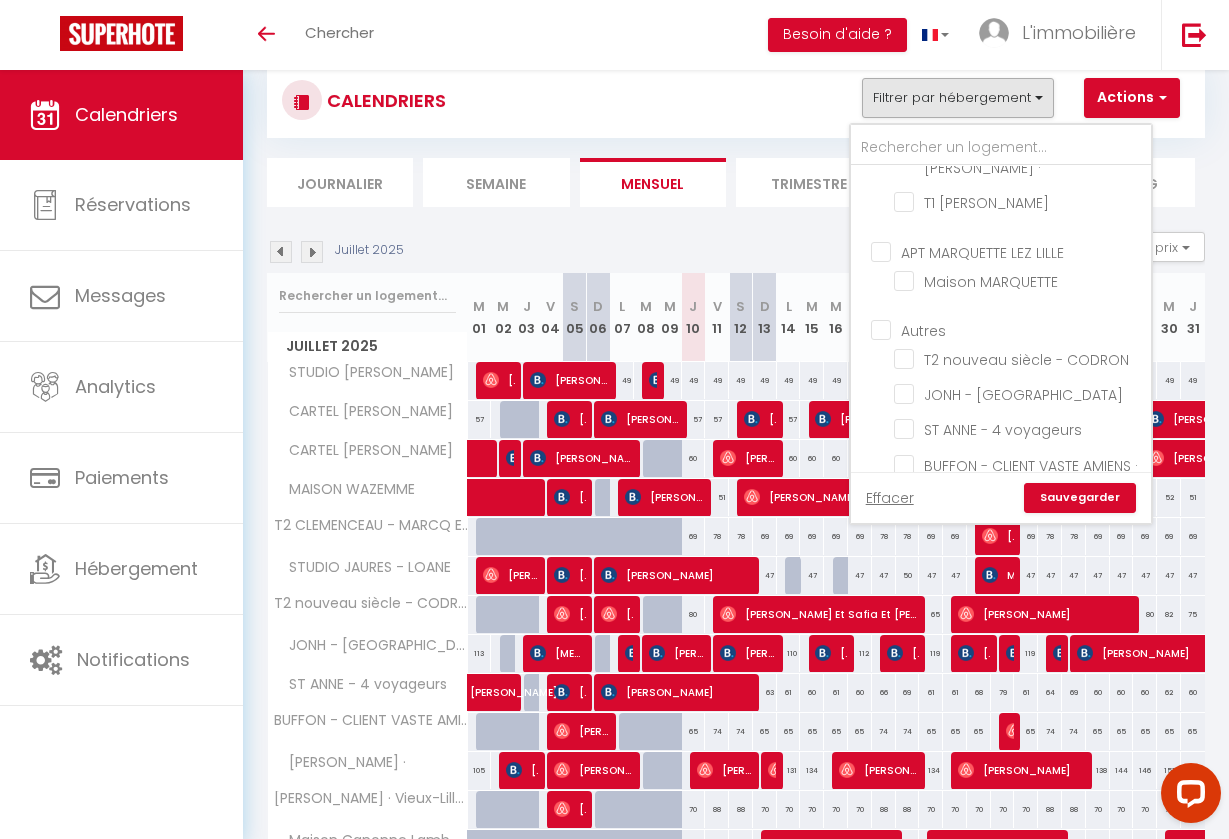 click on "Sauvegarder" at bounding box center [1080, 498] 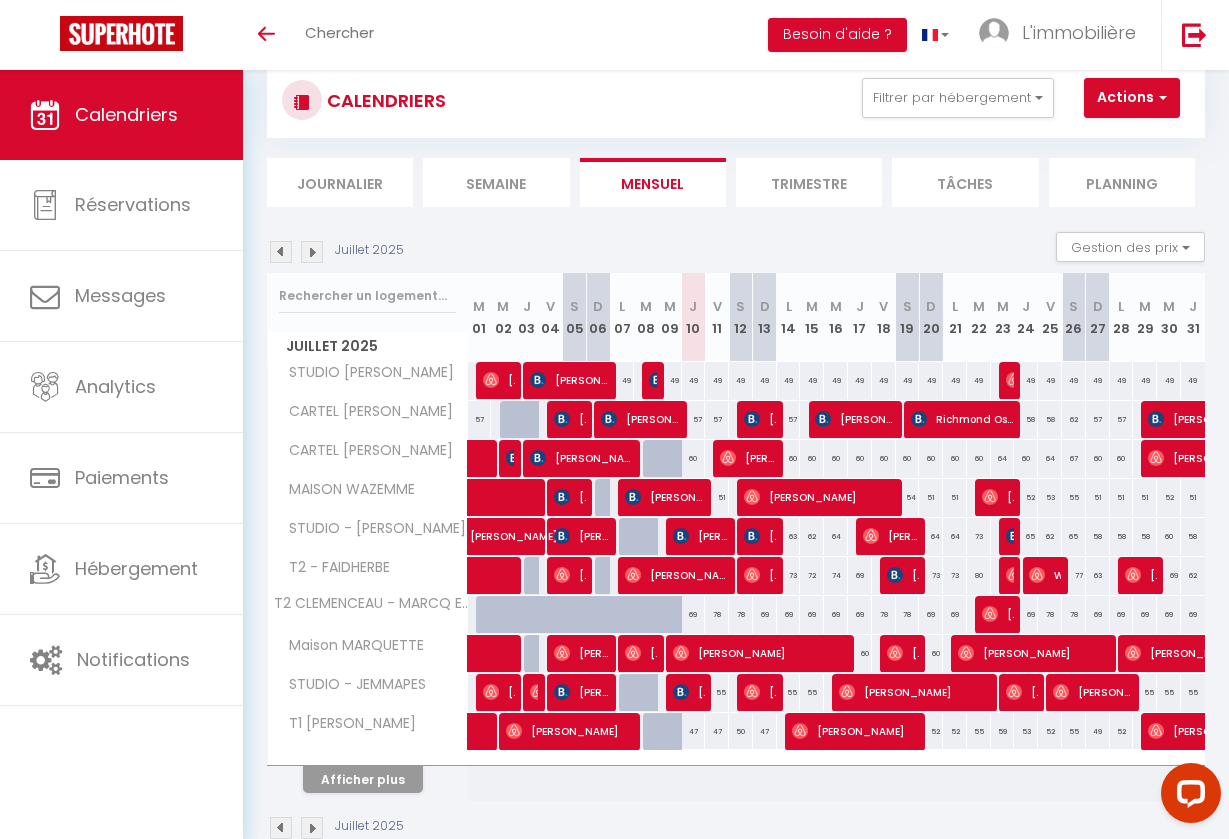 click on "Afficher plus" at bounding box center [363, 779] 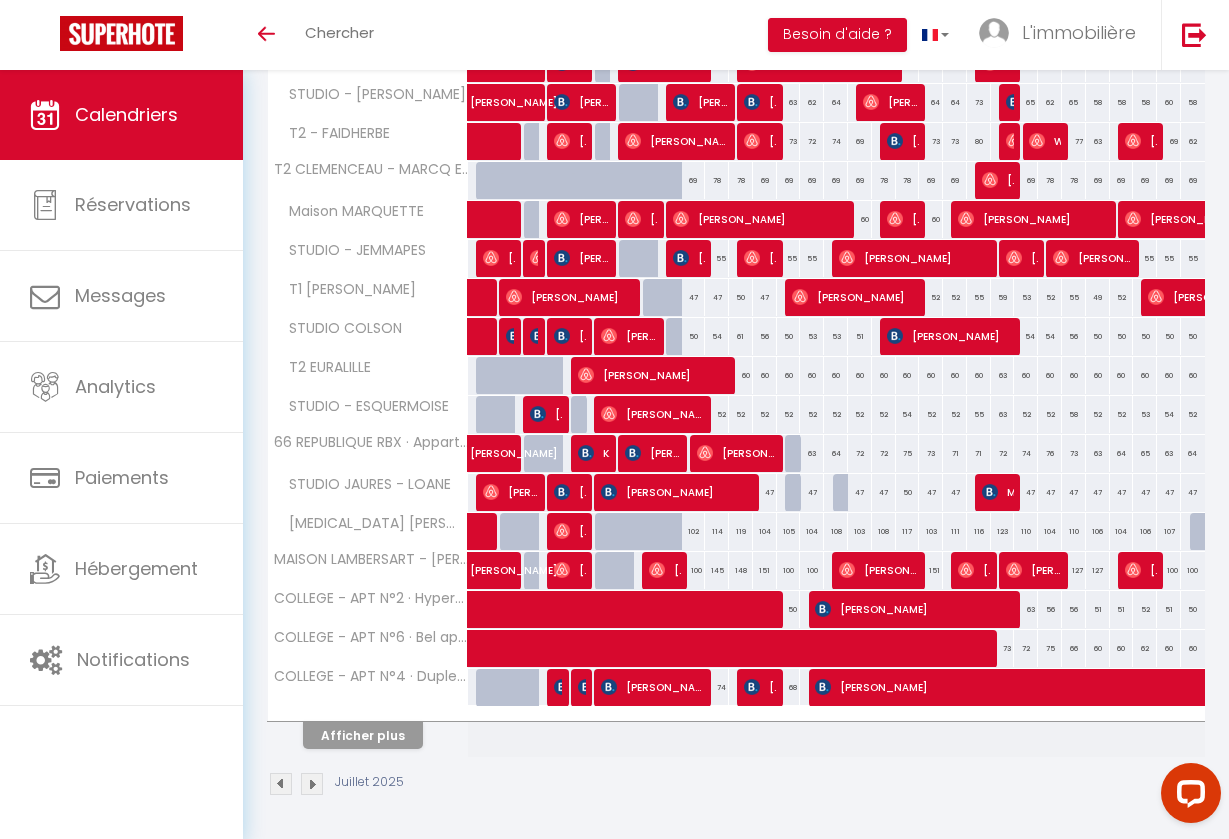 scroll, scrollTop: 483, scrollLeft: 0, axis: vertical 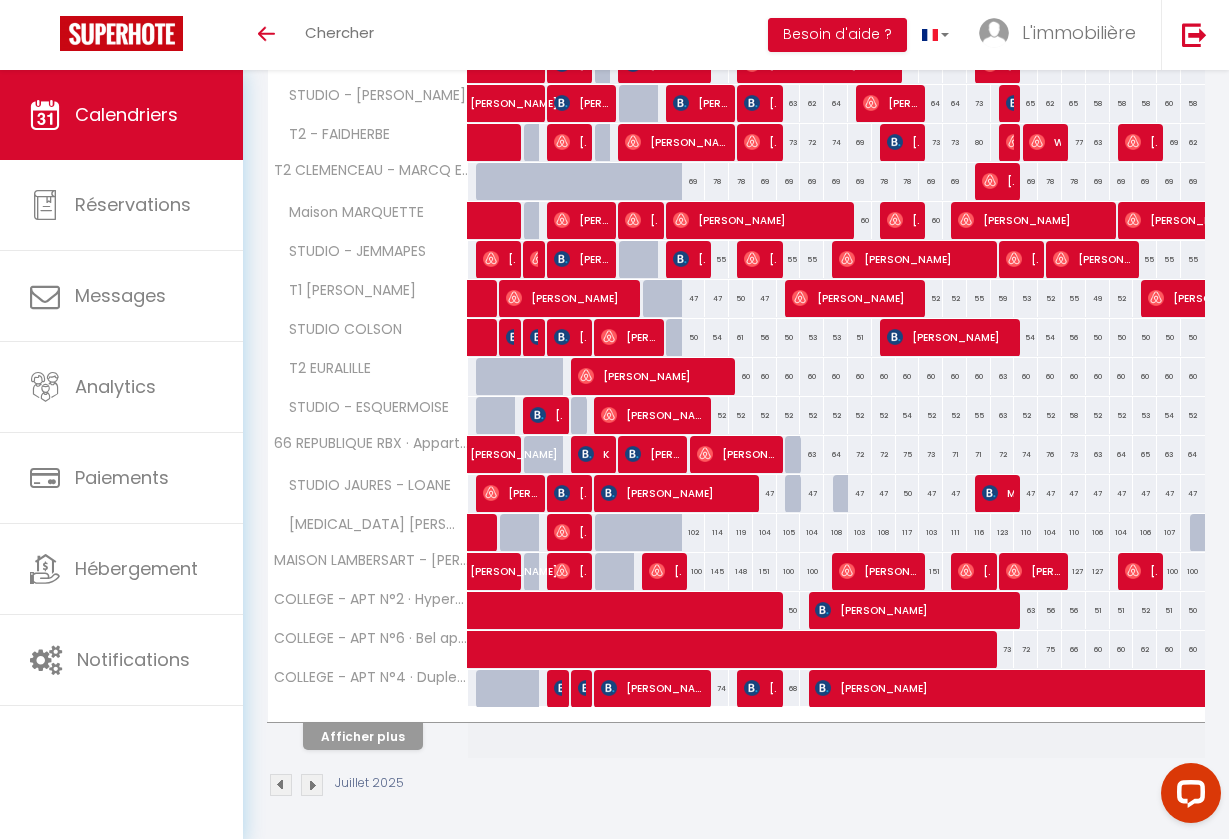 click on "Afficher plus" at bounding box center [363, 736] 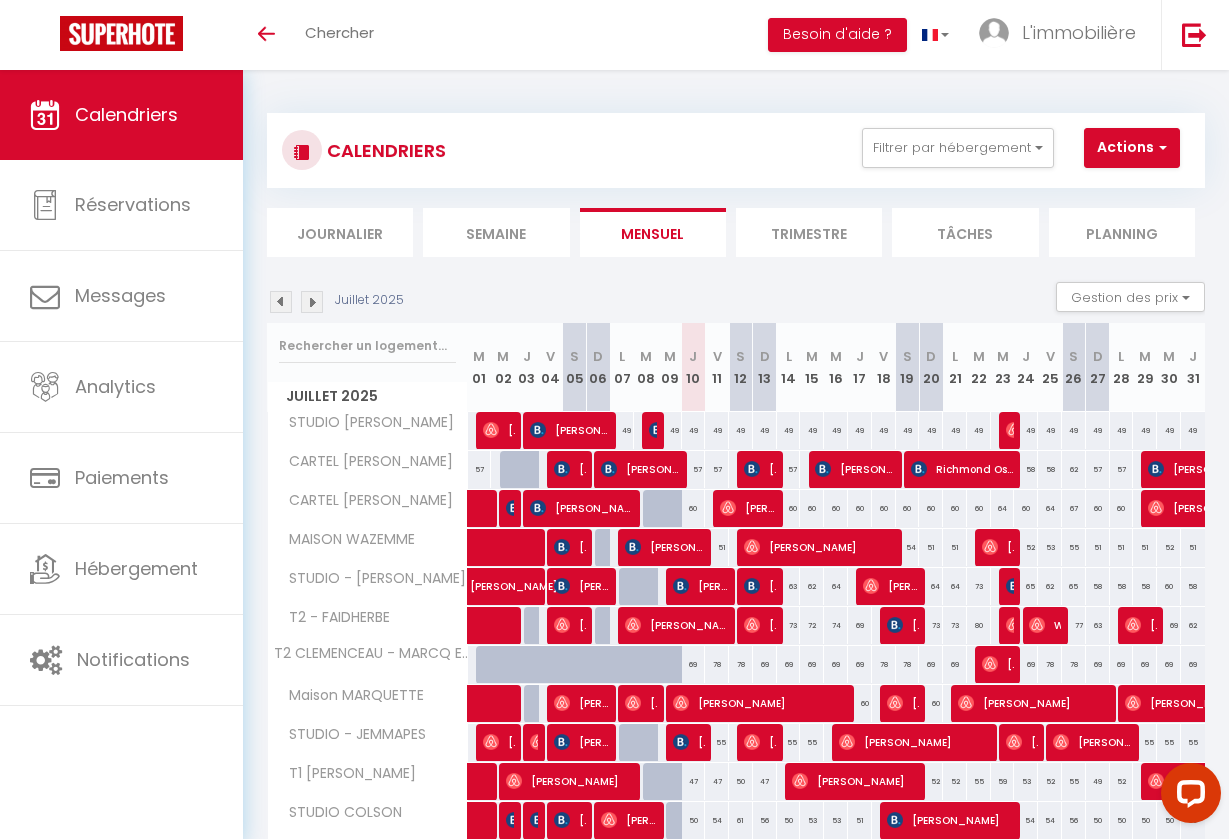 scroll, scrollTop: 0, scrollLeft: 0, axis: both 